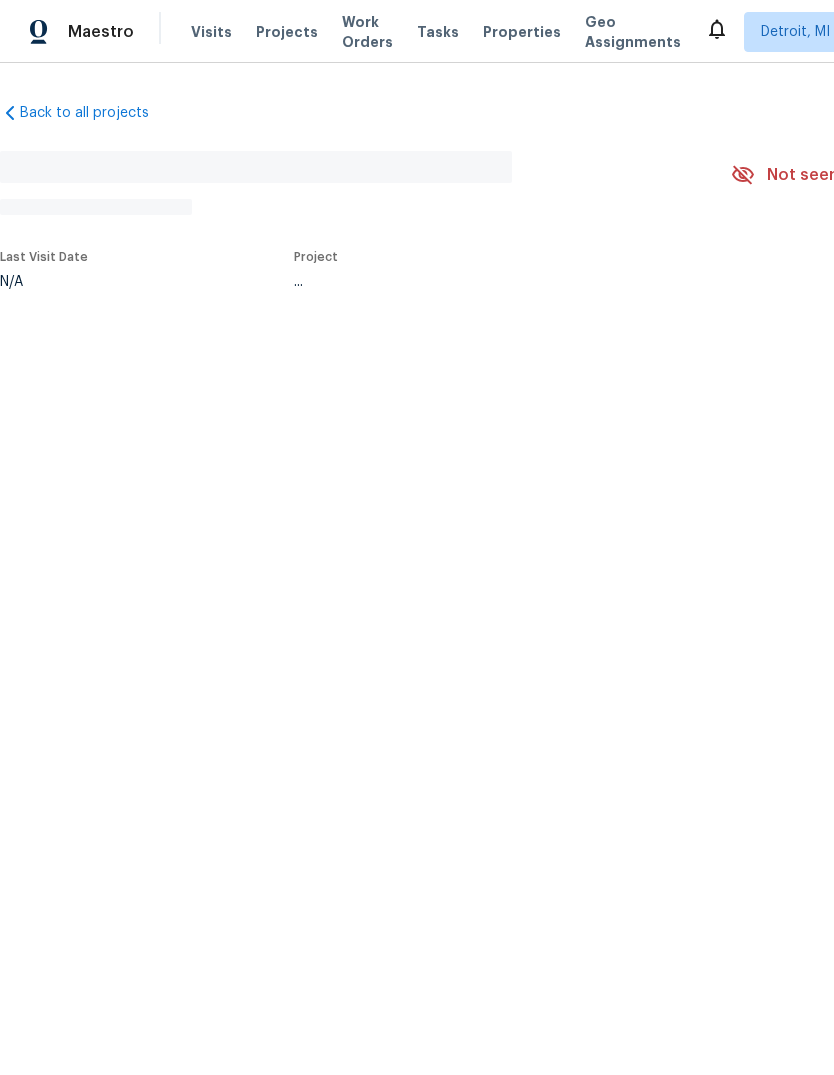scroll, scrollTop: 0, scrollLeft: 0, axis: both 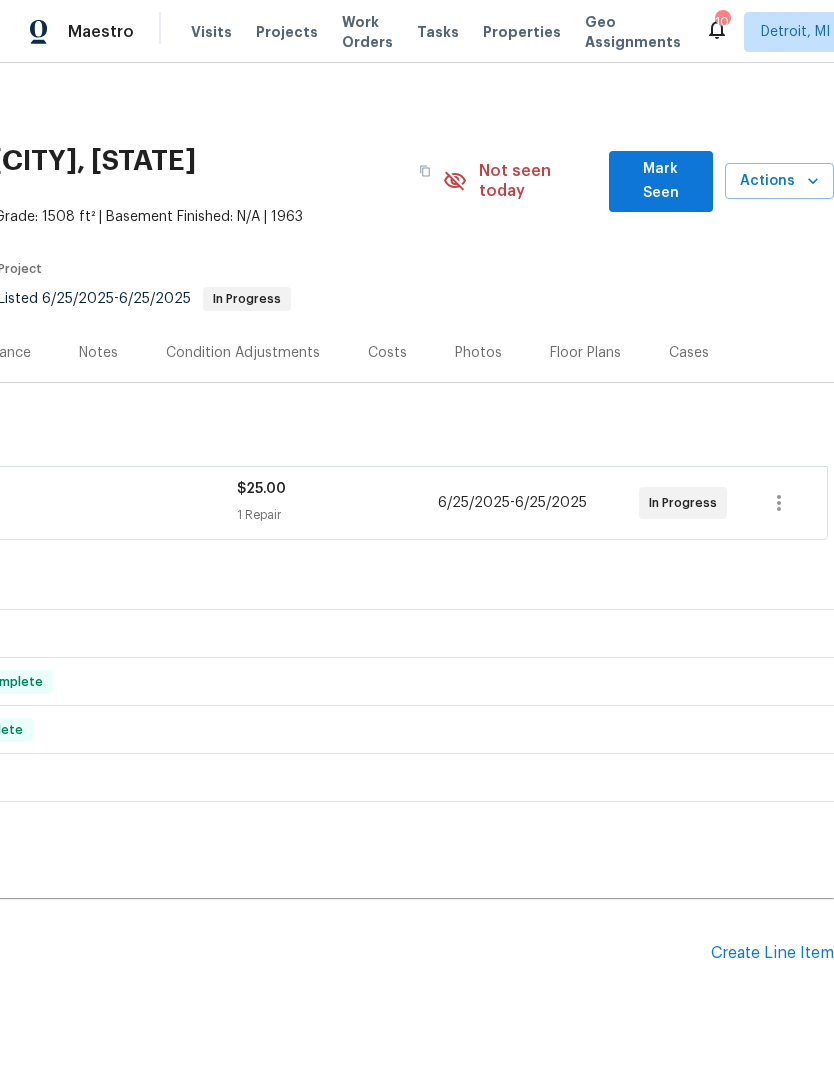 click on "Create Line Item" at bounding box center [772, 953] 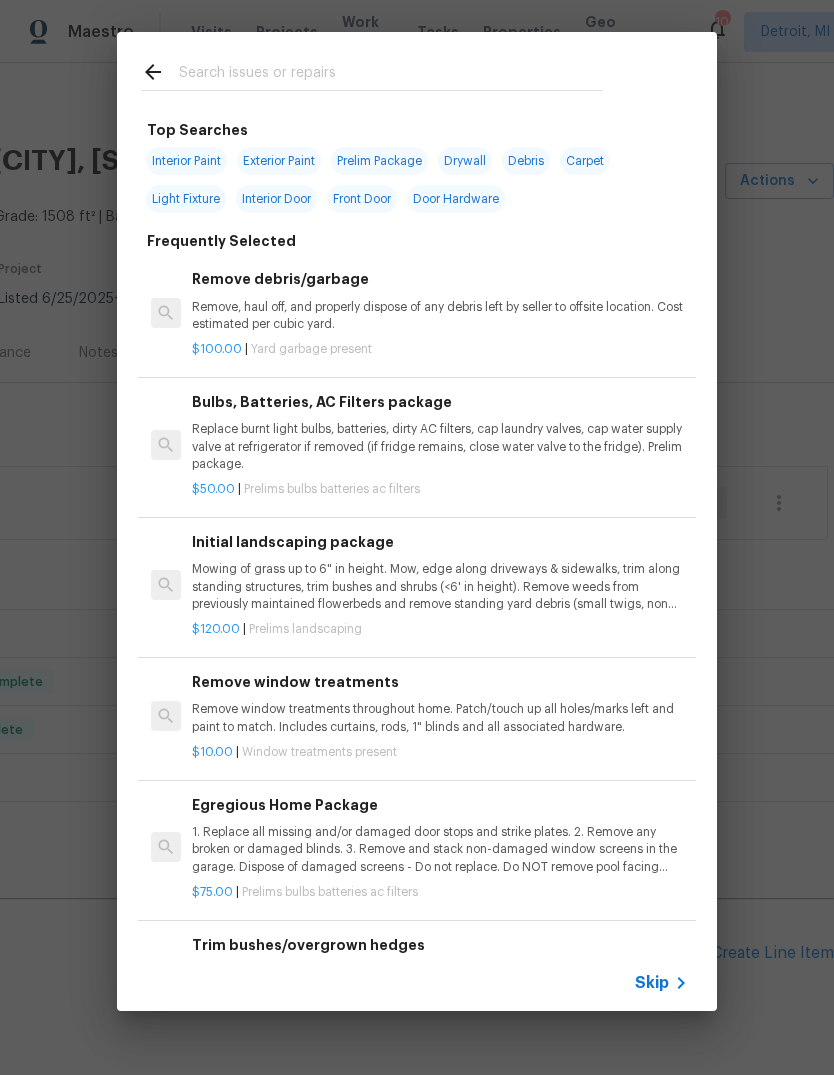 click at bounding box center [391, 75] 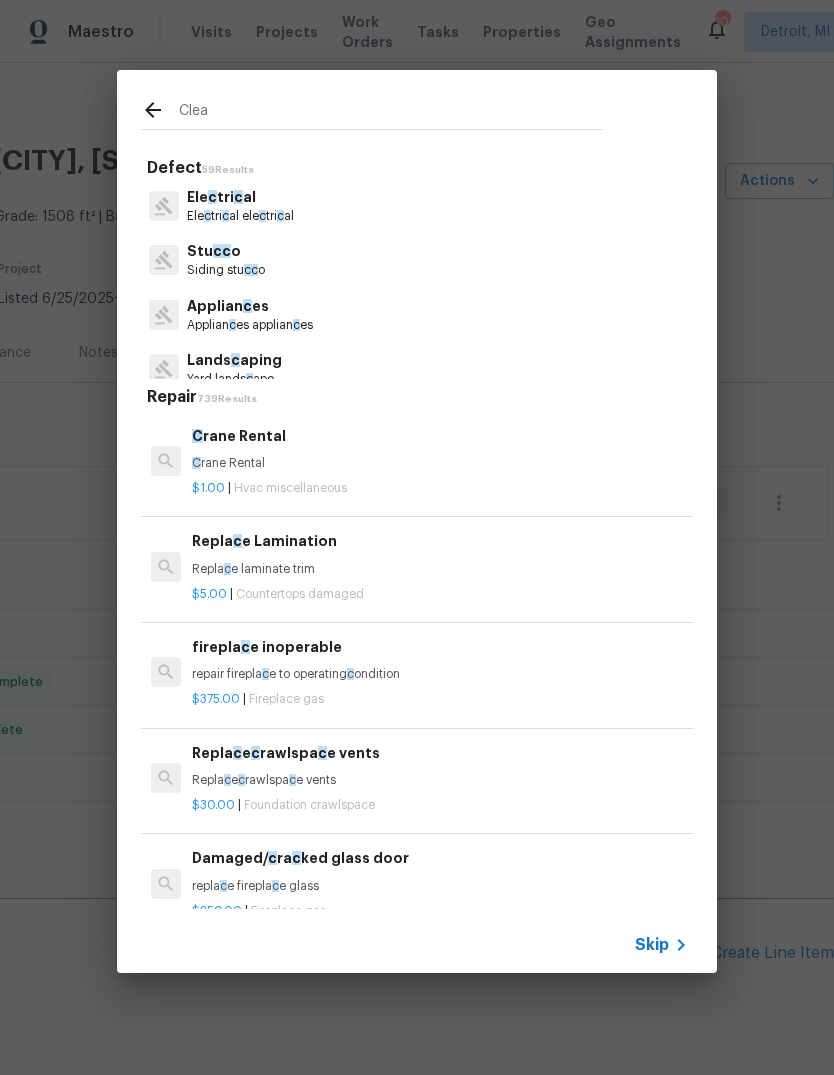type on "Clean" 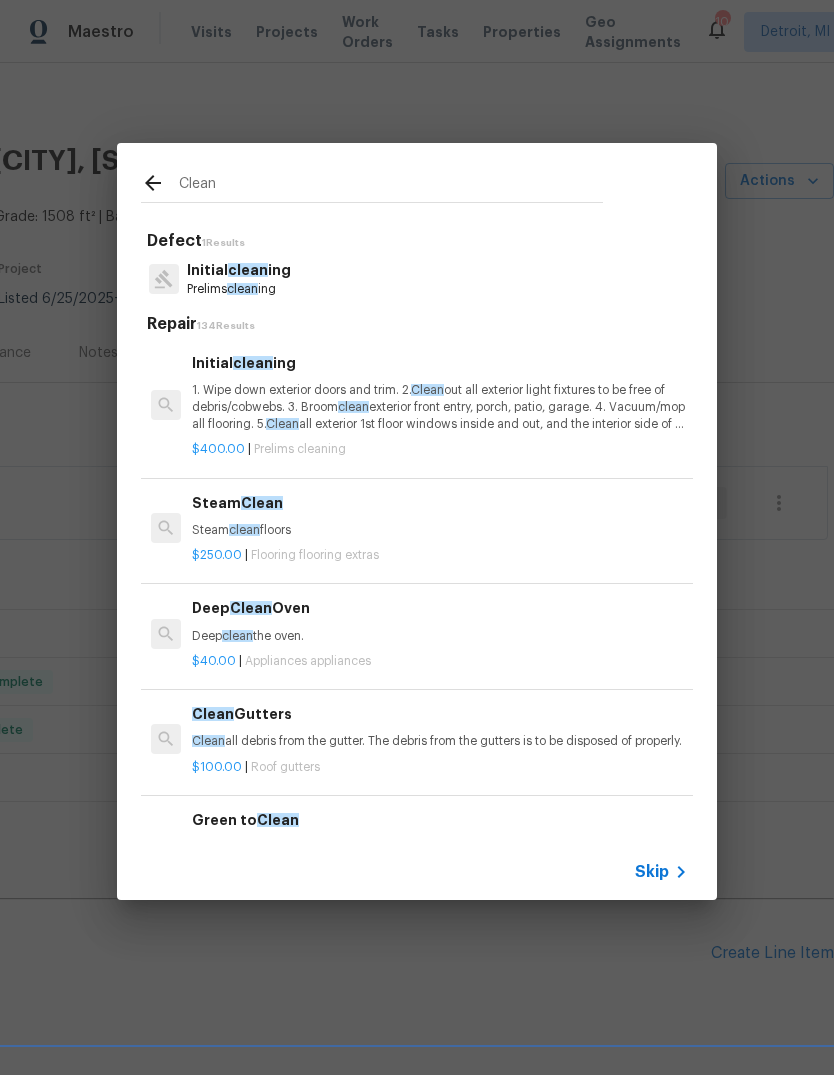 click on "1. Wipe down exterior doors and trim. 2.  Clean  out all exterior light fixtures to be free of debris/cobwebs. 3. Broom  clean  exterior front entry, porch, patio, garage. 4. Vacuum/mop all flooring. 5.  Clean  all exterior 1st floor windows inside and out, and the interior side of all above grade windows.  Clean  all tracks/frames. 6.  Clean  all air vent grills. 7.  Clean  all interior window, base, sill and trim. 8.  Clean  all switch/outlet plates and remove any paint. 9.  Clean  all light fixtures and ceiling fans. 10.  Clean  all doors, frames and trim. 11.  Clean  kitchen and laundry appliances - inside-outside and underneath. 12.  Clean  cabinetry inside and outside and top including drawers. 13.  Clean  counters, sinks, plumbing fixtures, toilets seat to remain down. 14.  Clean  showers, tubs, surrounds, wall tile free of grime and soap scum. 15.  Clean  window coverings if left in place. 16.  Clean  baseboards. 17.  Clean" at bounding box center (440, 407) 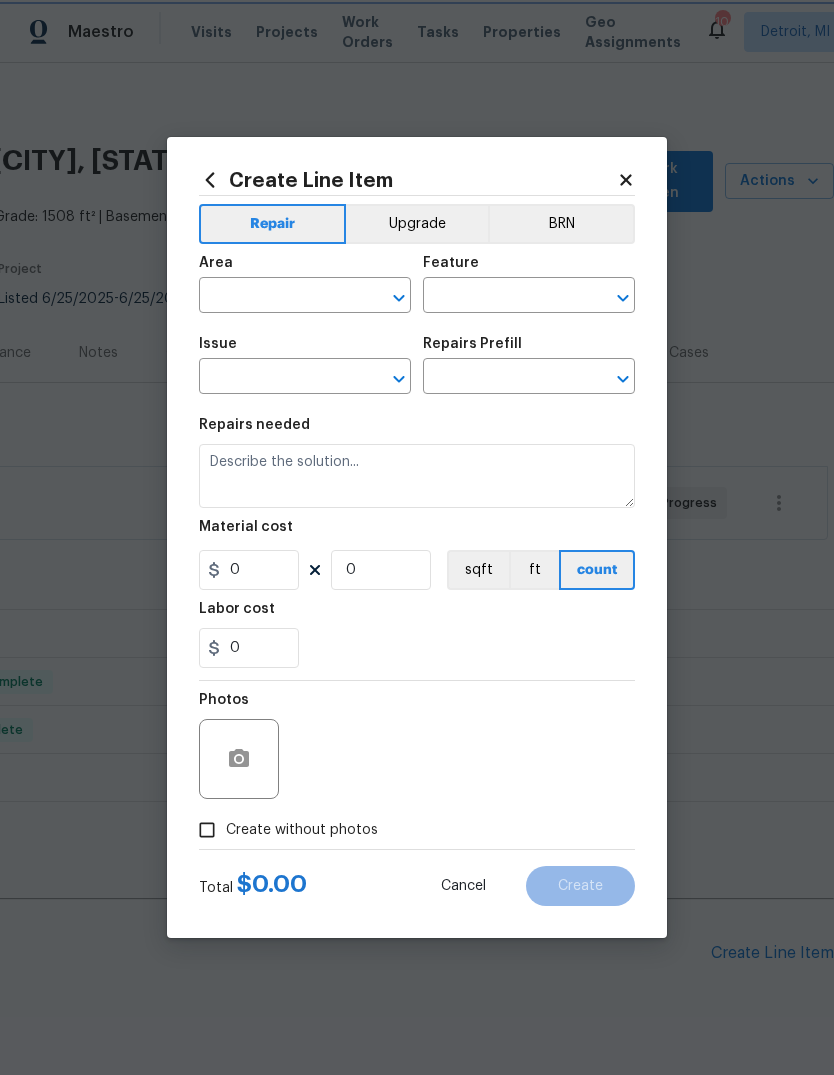 type on "Home Readiness Packages" 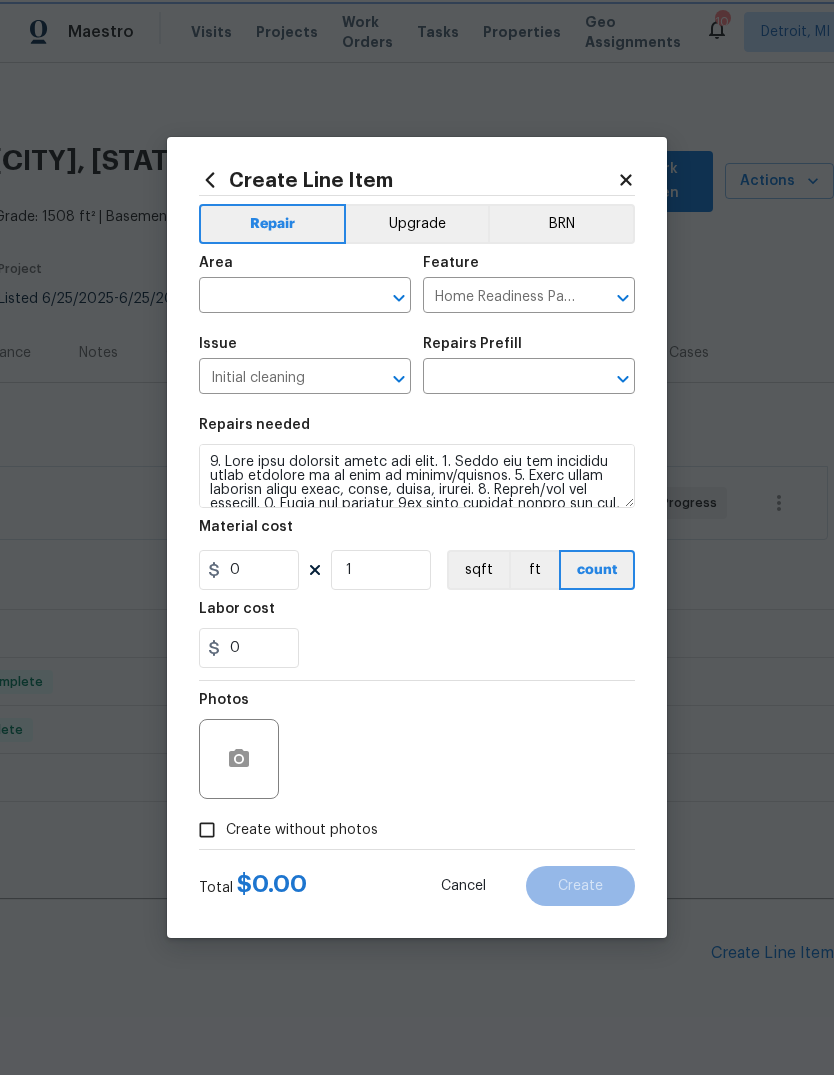 type on "Initial cleaning $400.00" 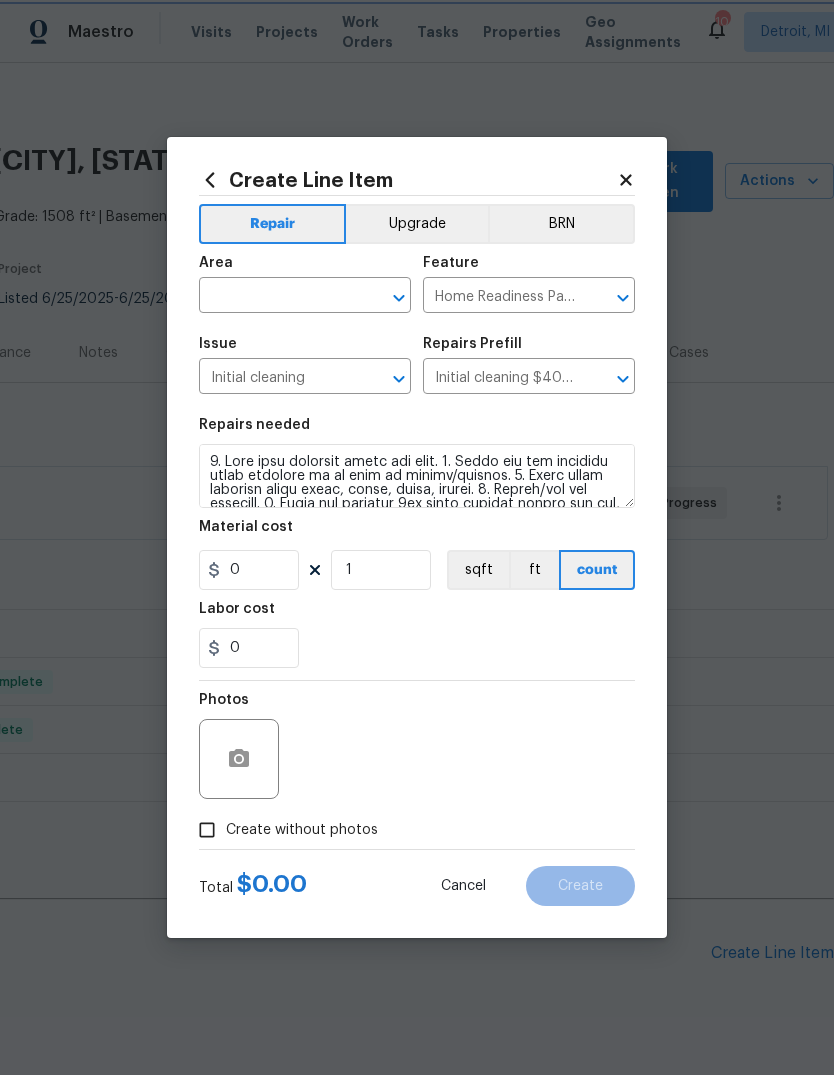 type on "400" 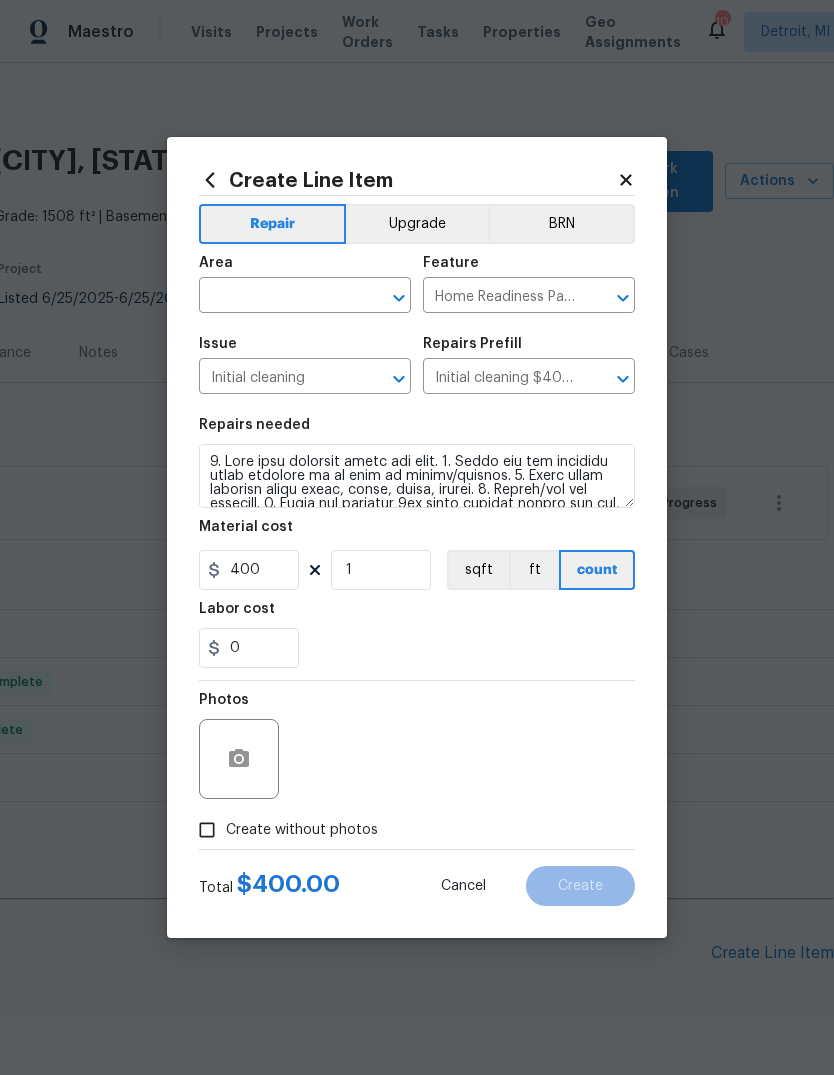 click at bounding box center [277, 297] 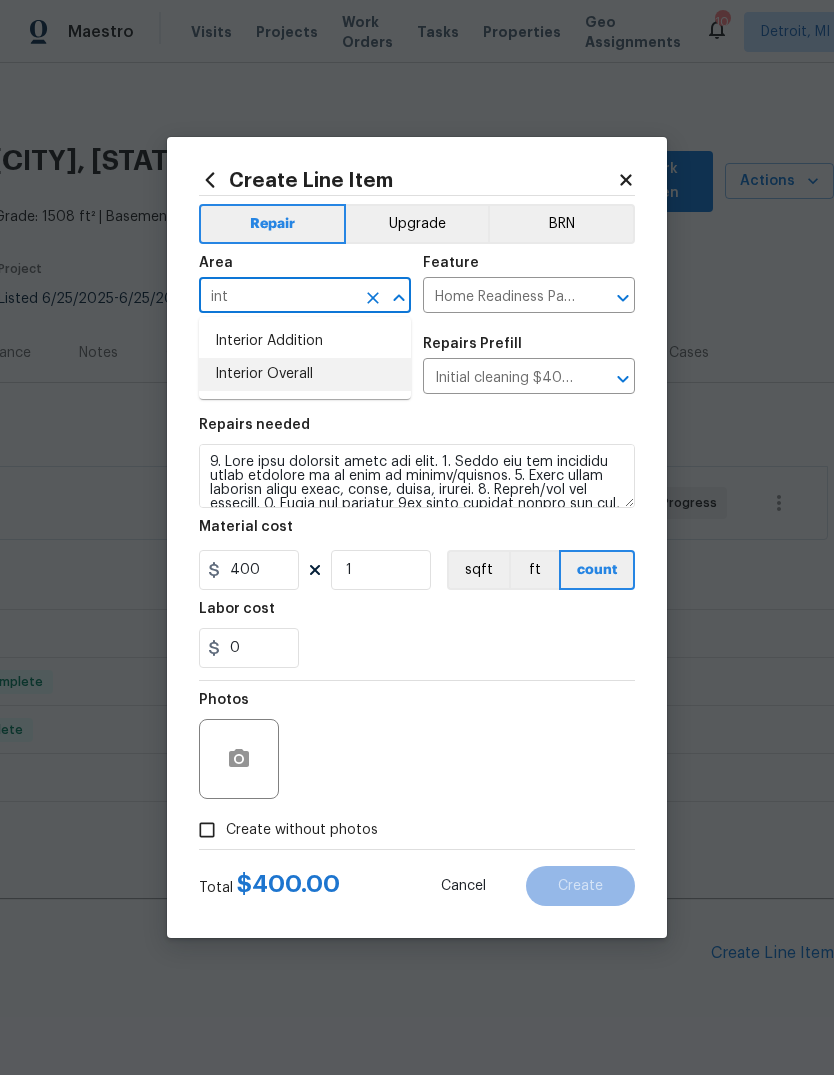 click on "Interior Overall" at bounding box center (305, 374) 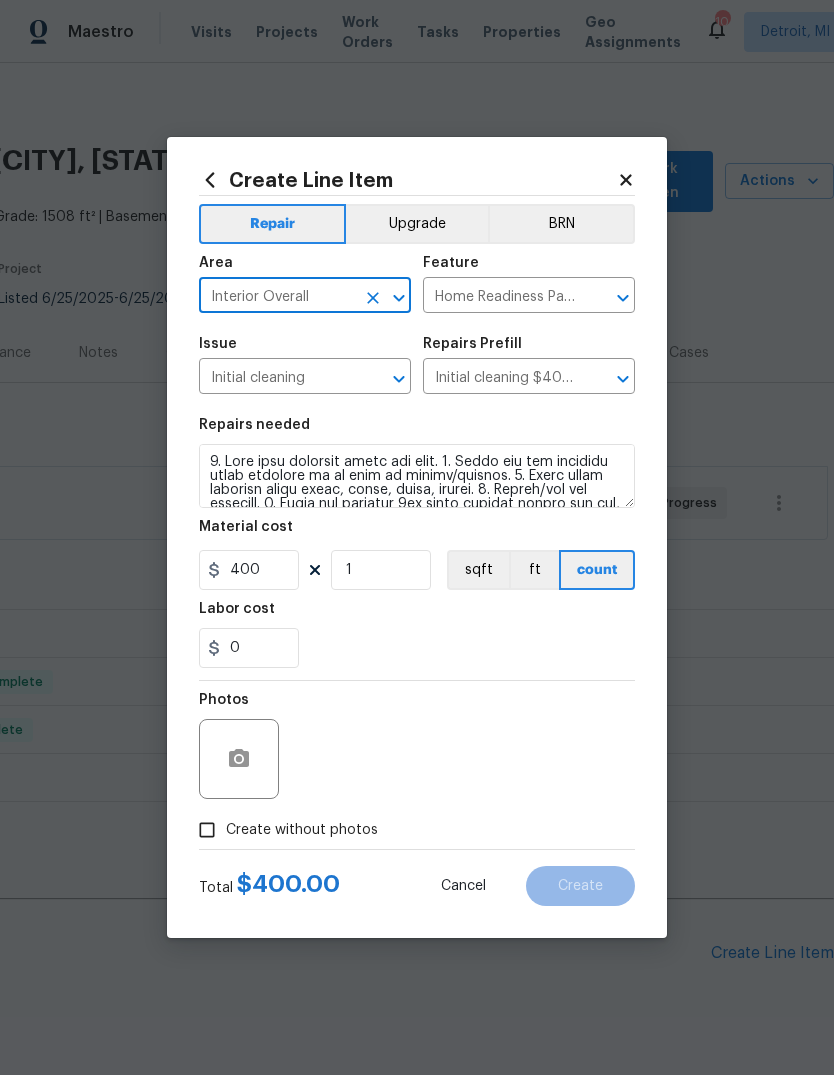 click on "0" at bounding box center [417, 648] 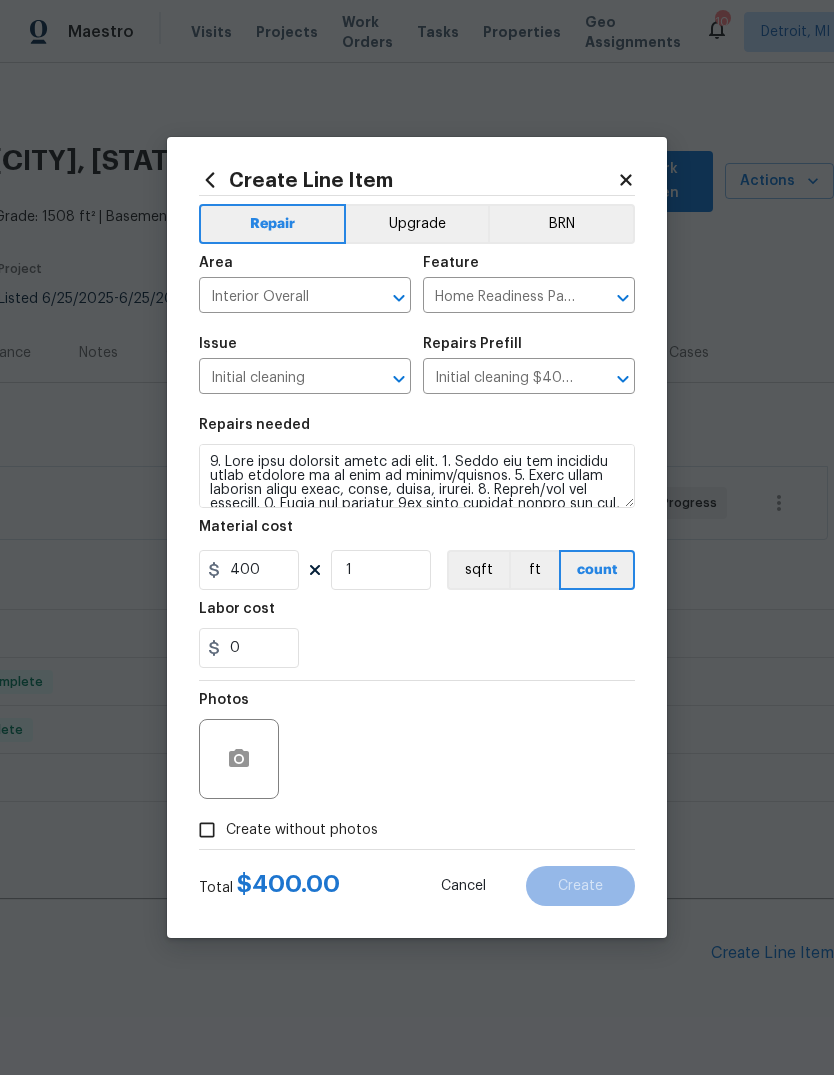 click on "Create without photos" at bounding box center [302, 830] 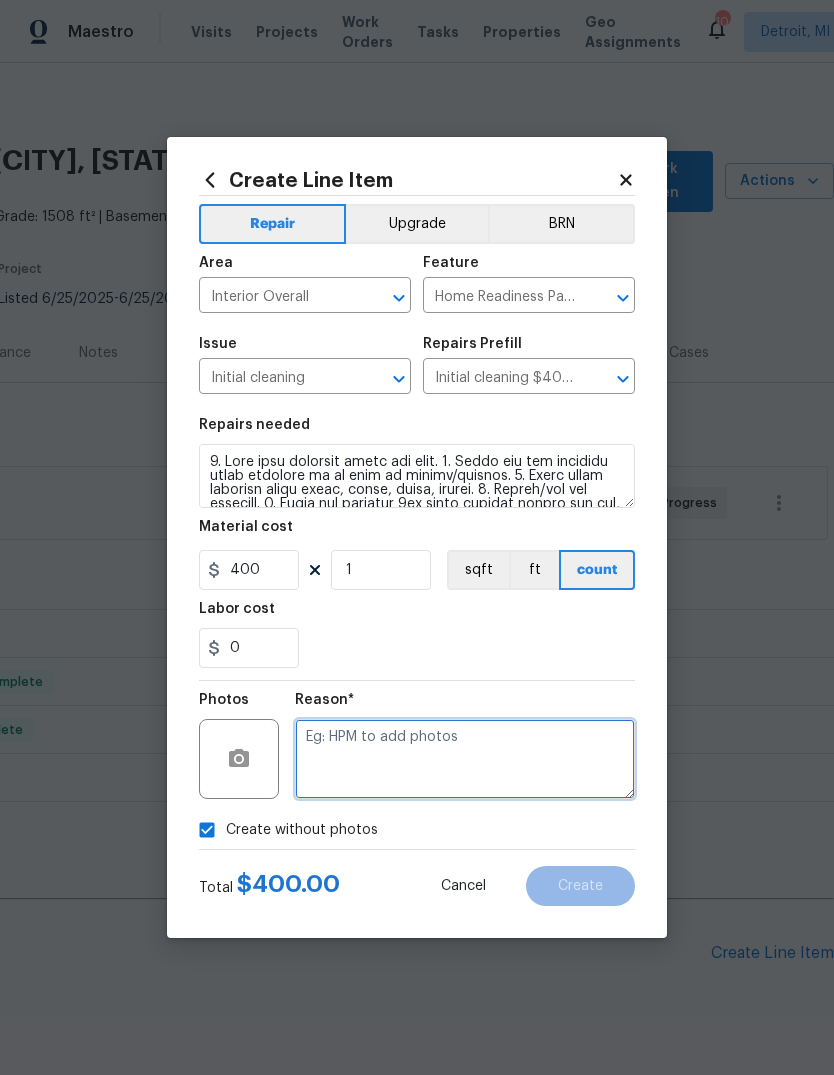 click at bounding box center (465, 759) 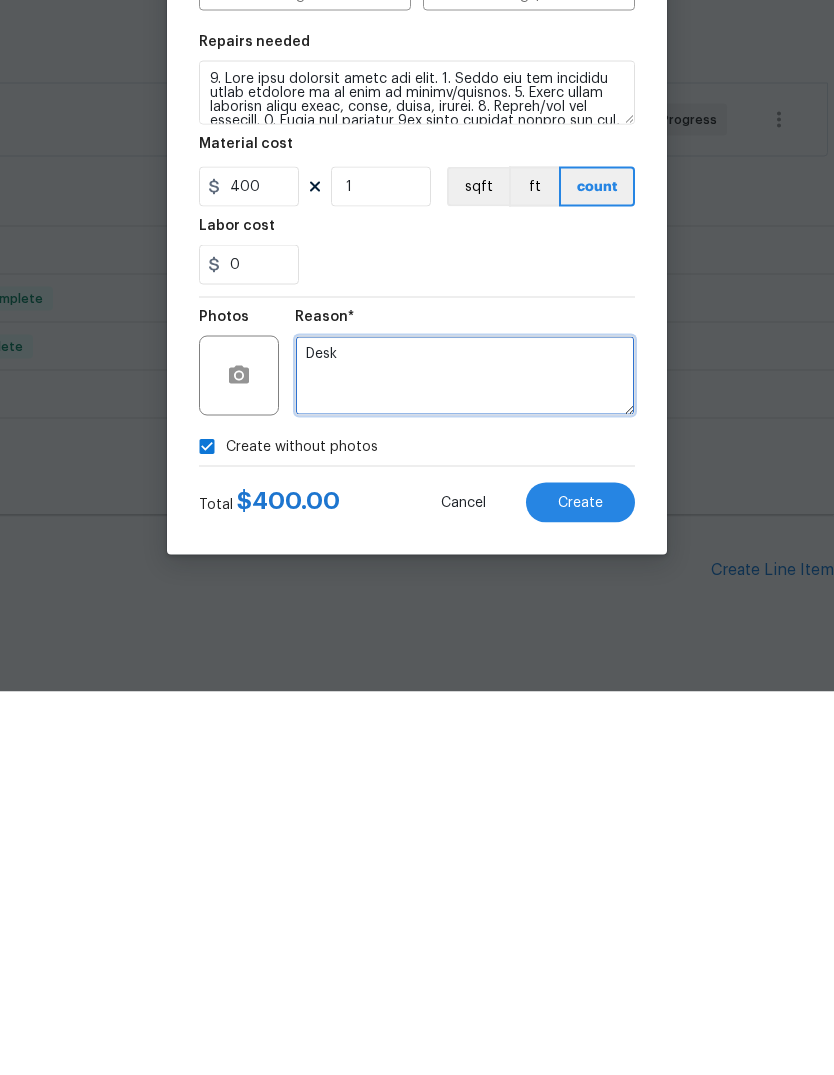 type on "Desk" 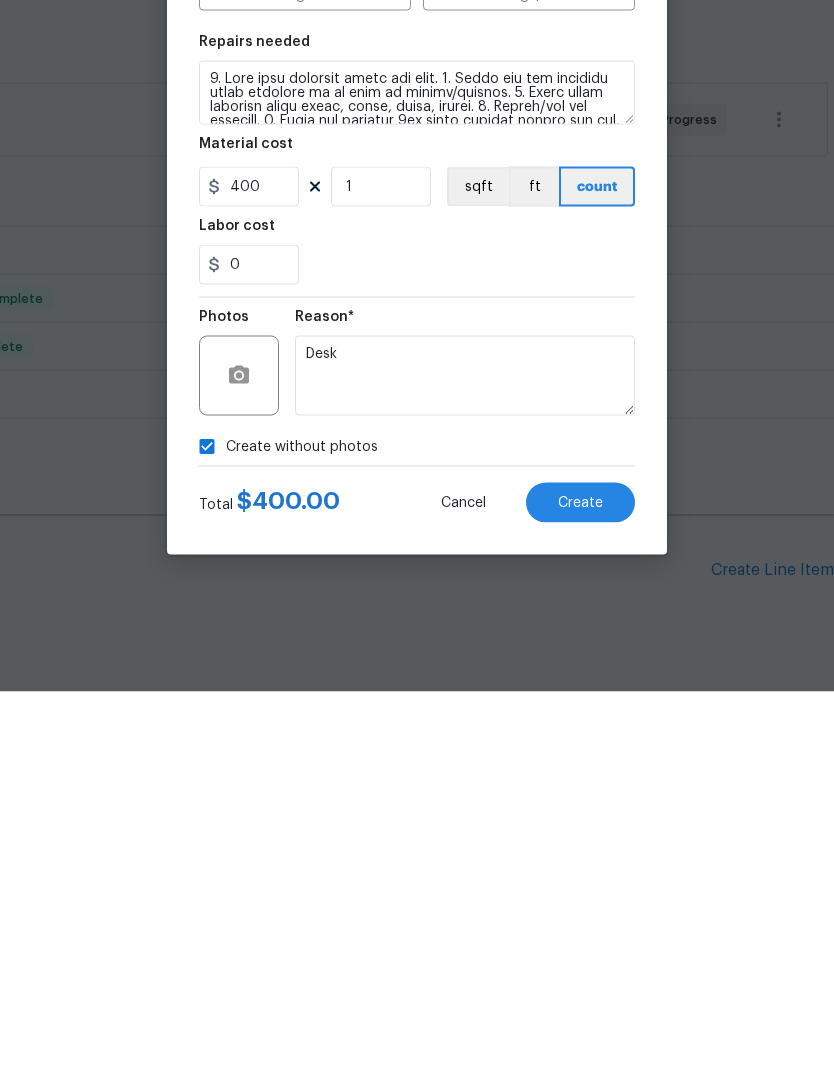 click on "Create" at bounding box center [580, 886] 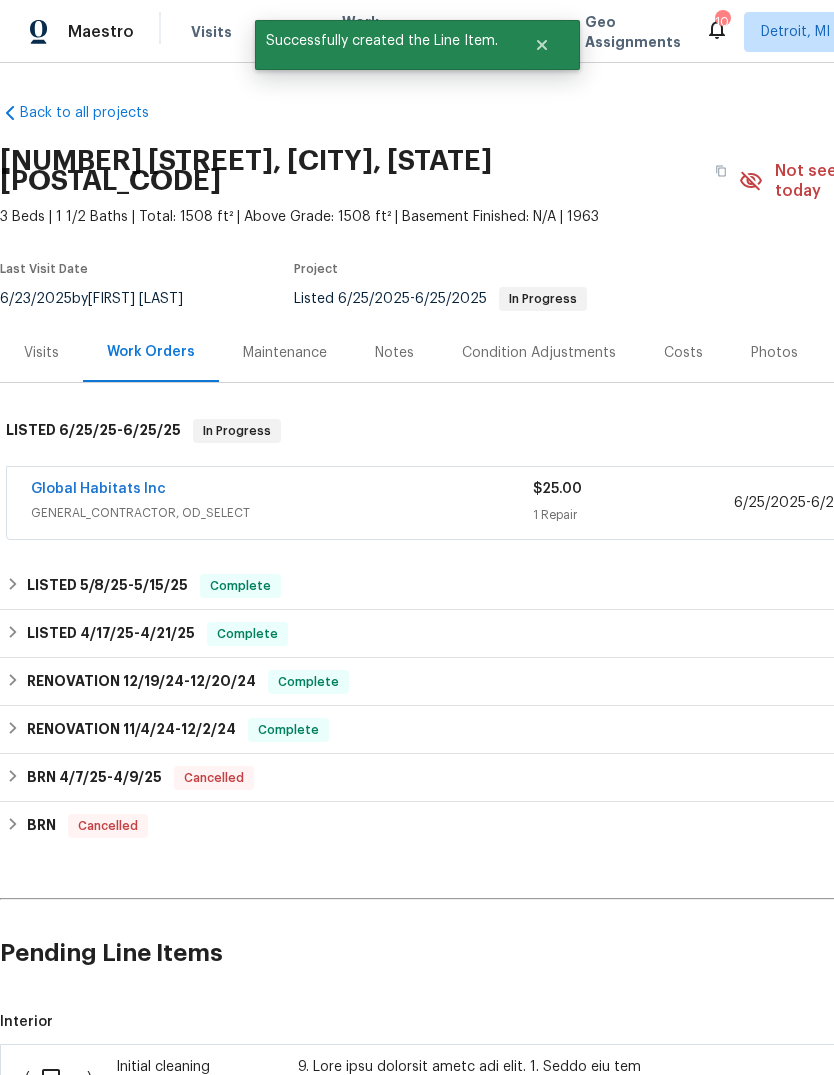 scroll, scrollTop: 0, scrollLeft: 0, axis: both 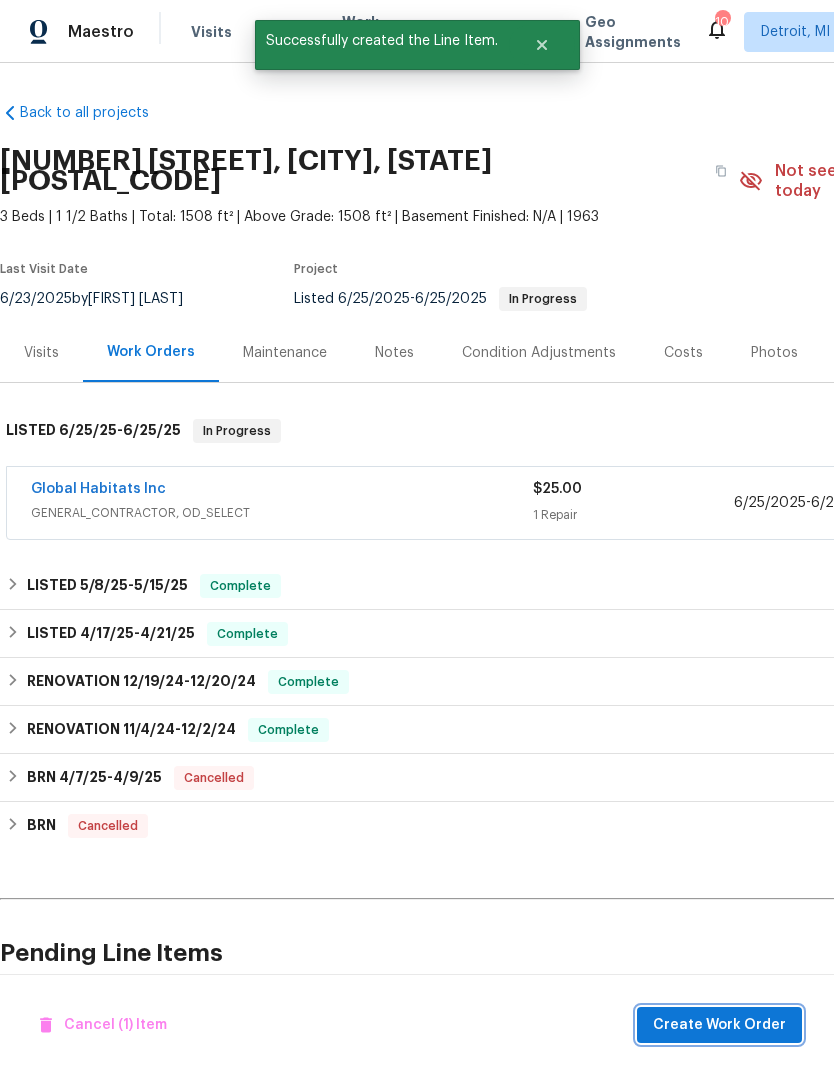 click on "Create Work Order" at bounding box center [719, 1025] 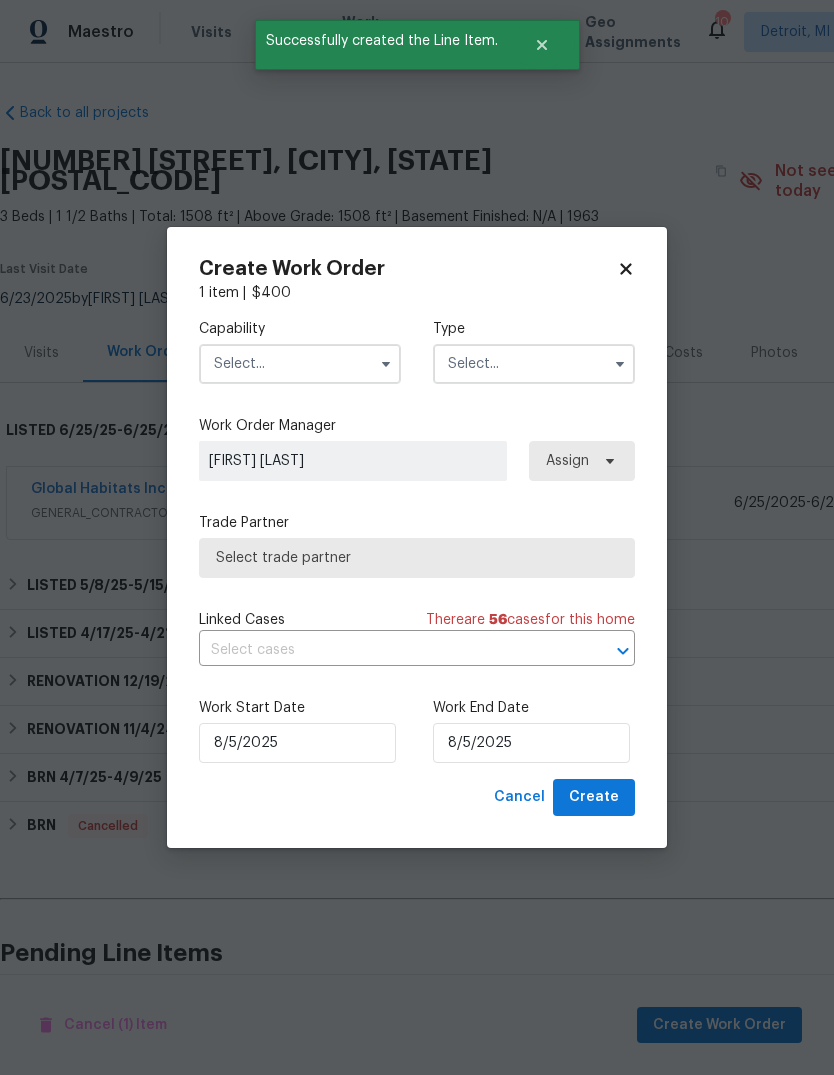 click at bounding box center (300, 364) 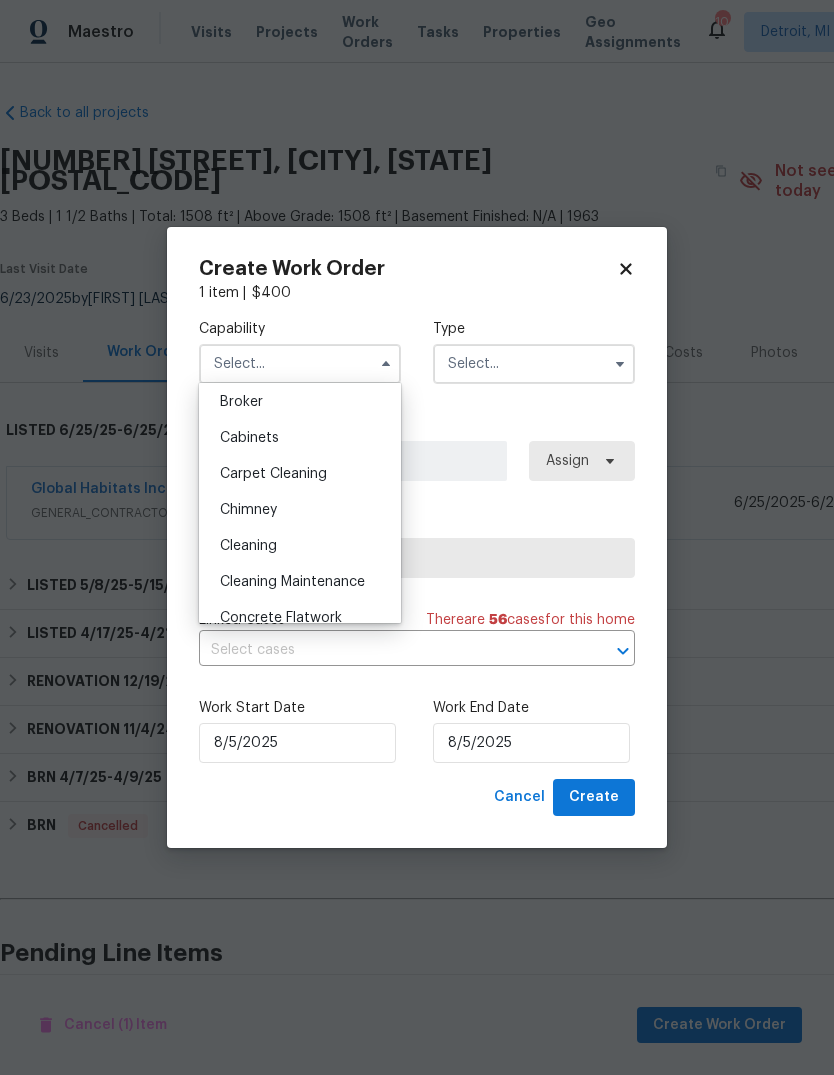 scroll, scrollTop: 150, scrollLeft: 0, axis: vertical 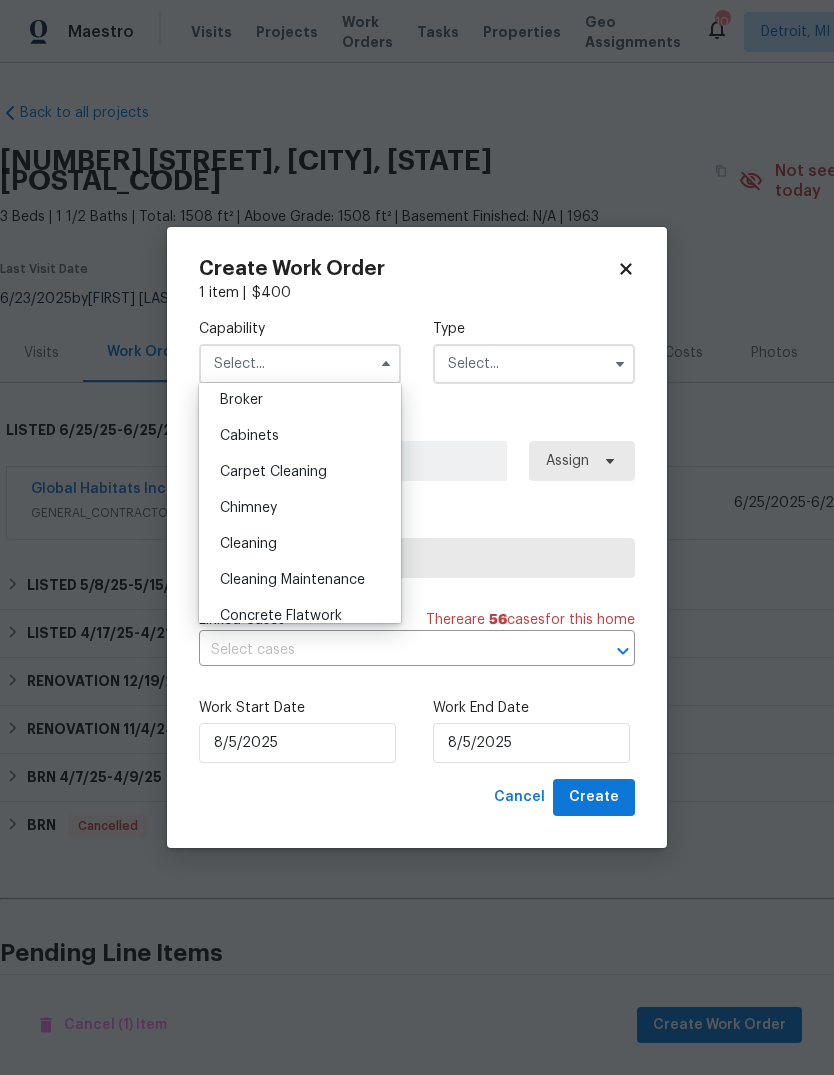 click on "Cleaning" at bounding box center (300, 544) 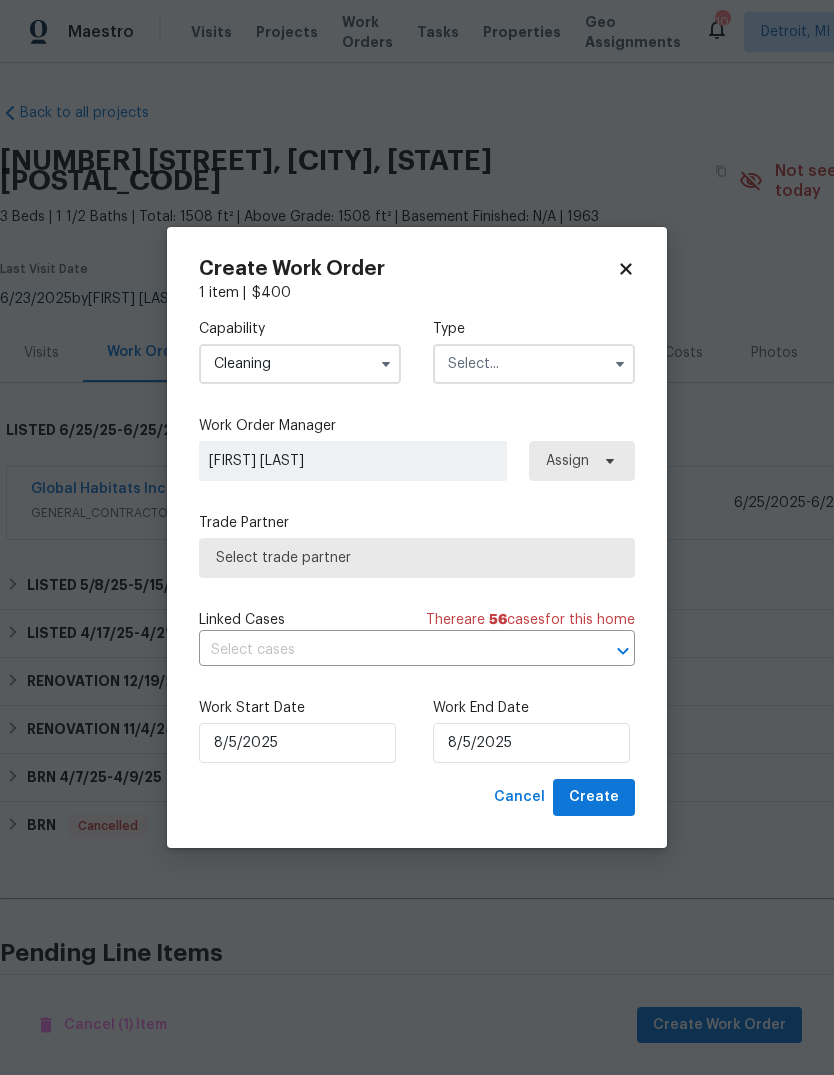 click at bounding box center (534, 364) 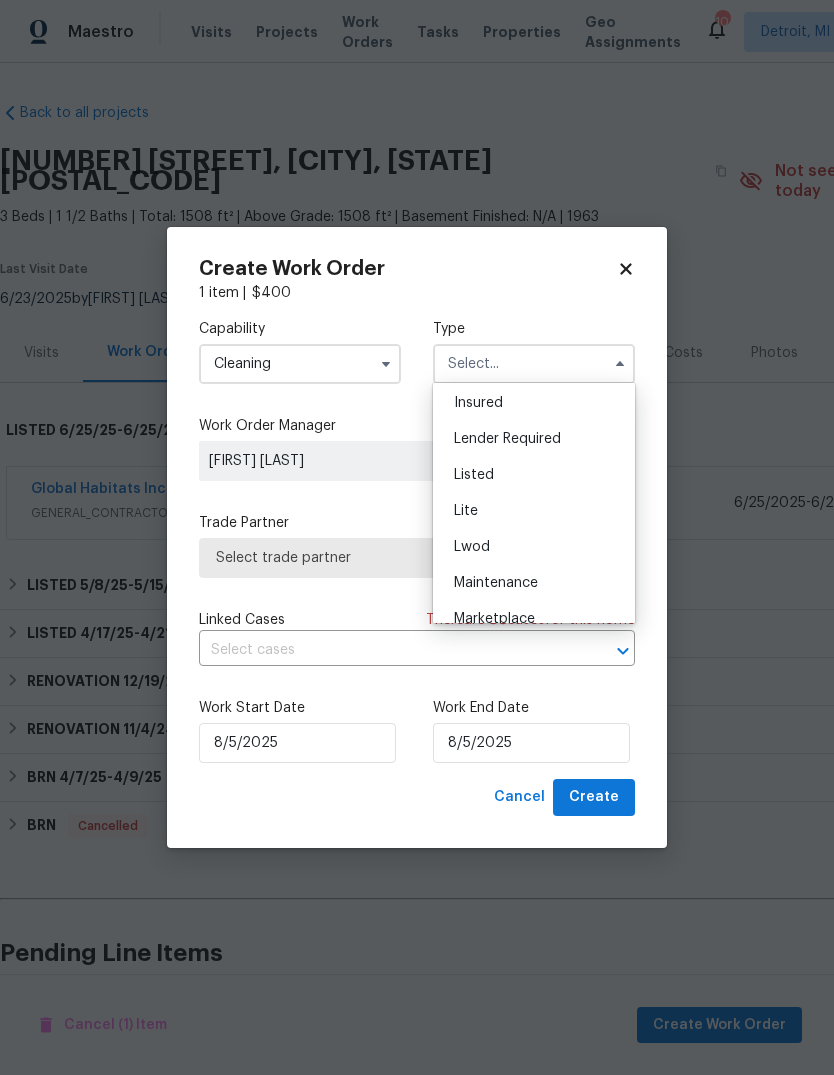 scroll, scrollTop: 138, scrollLeft: 0, axis: vertical 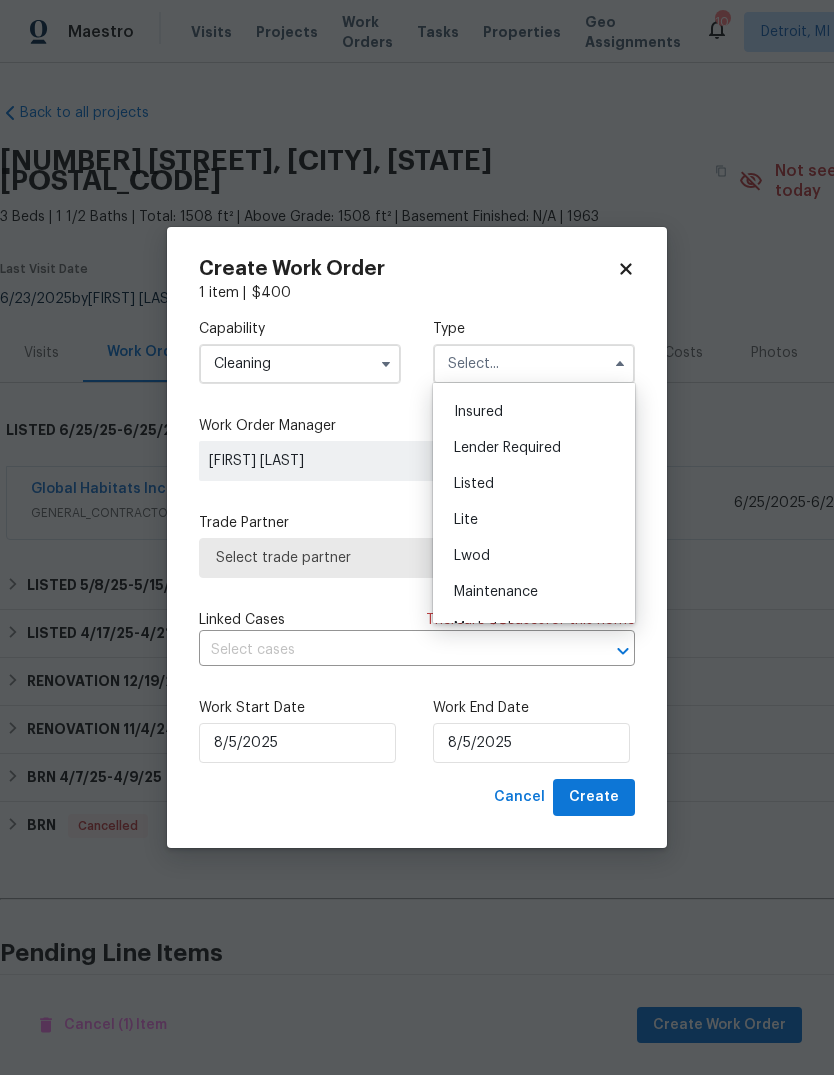 click on "Listed" at bounding box center [534, 484] 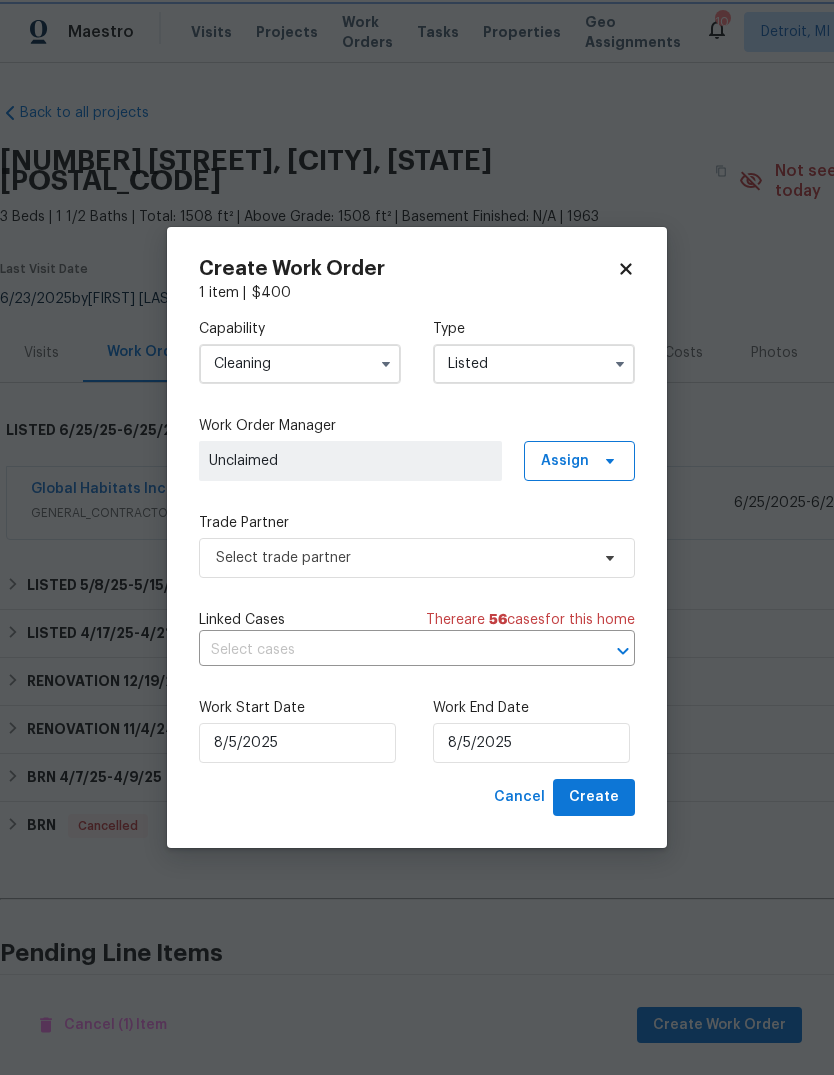 scroll, scrollTop: 0, scrollLeft: 0, axis: both 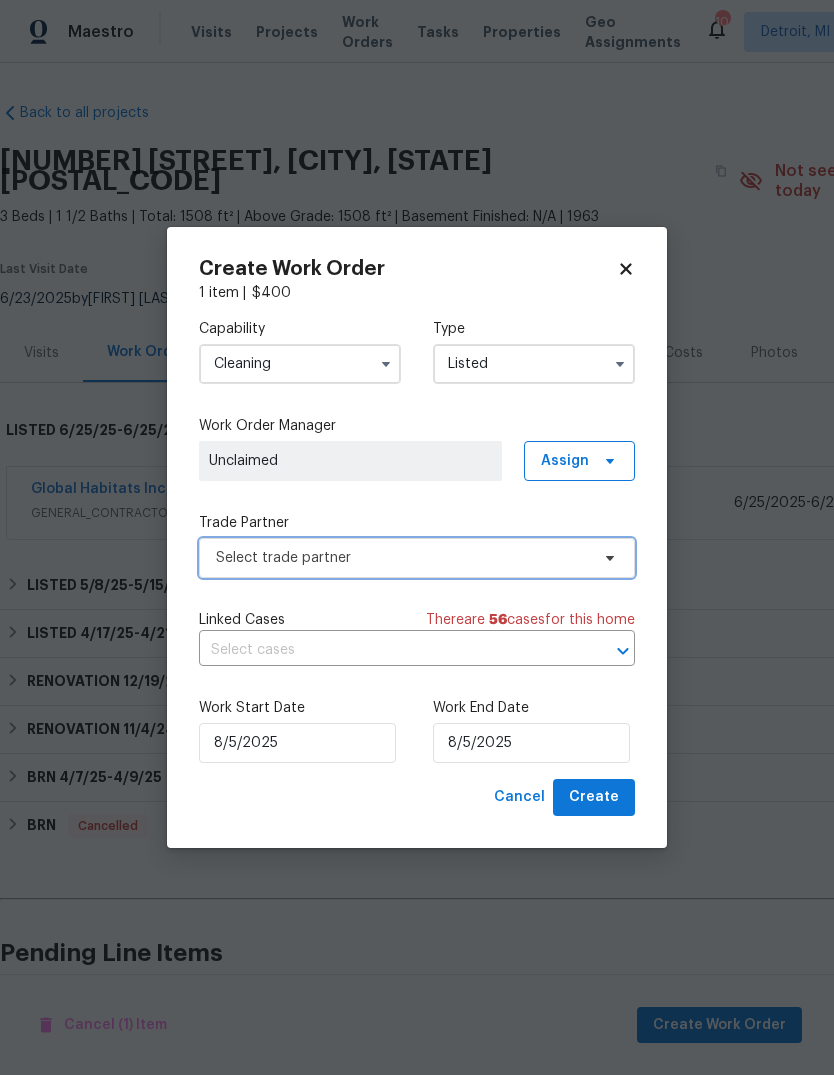 click on "Select trade partner" at bounding box center [402, 558] 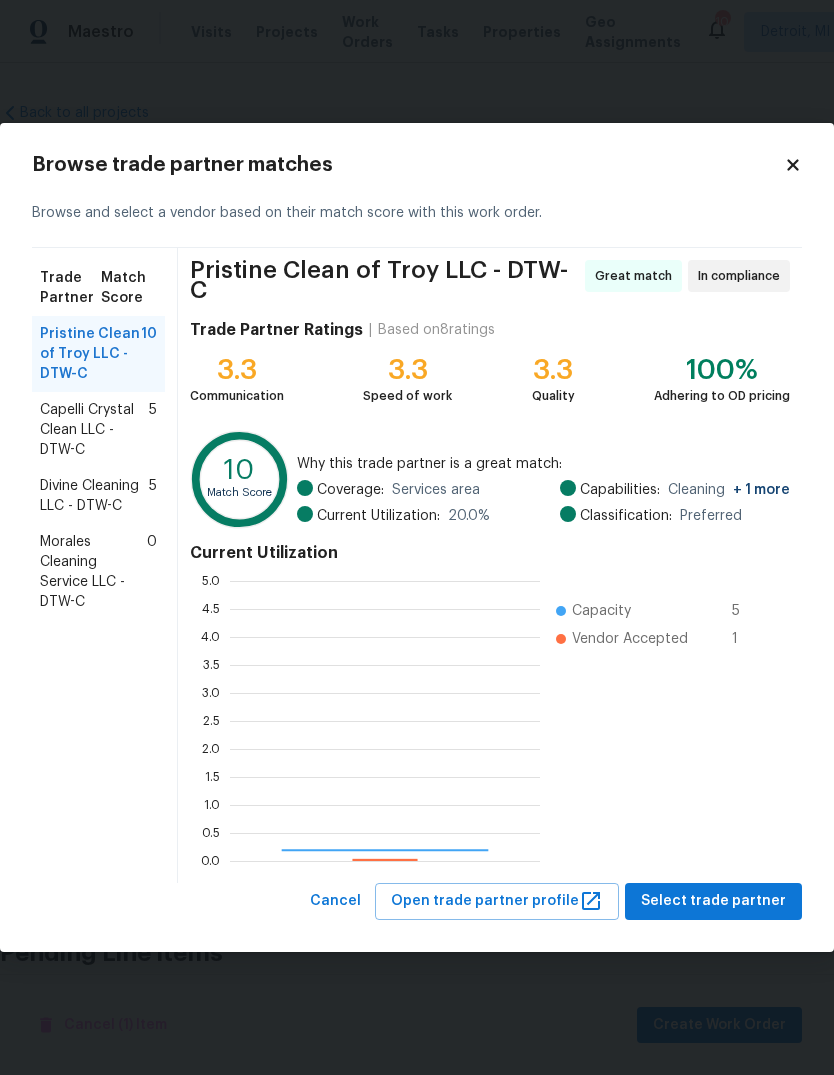 scroll, scrollTop: 2, scrollLeft: 2, axis: both 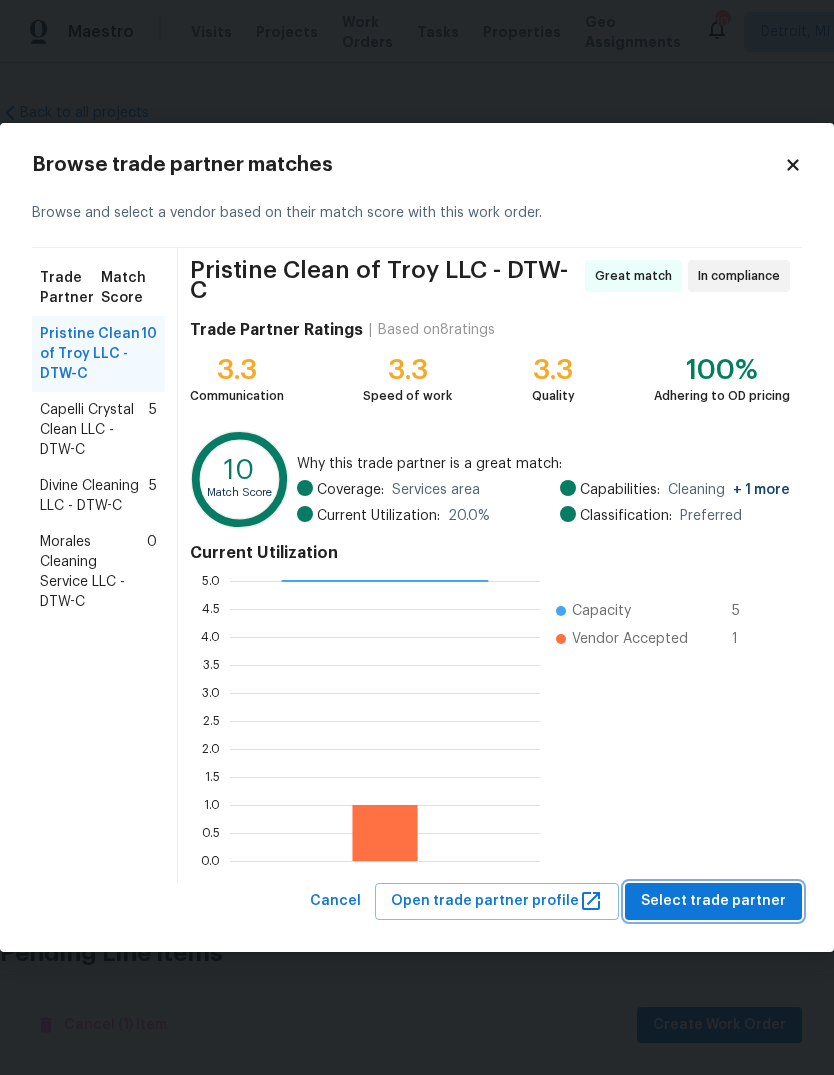 click on "Select trade partner" at bounding box center [713, 901] 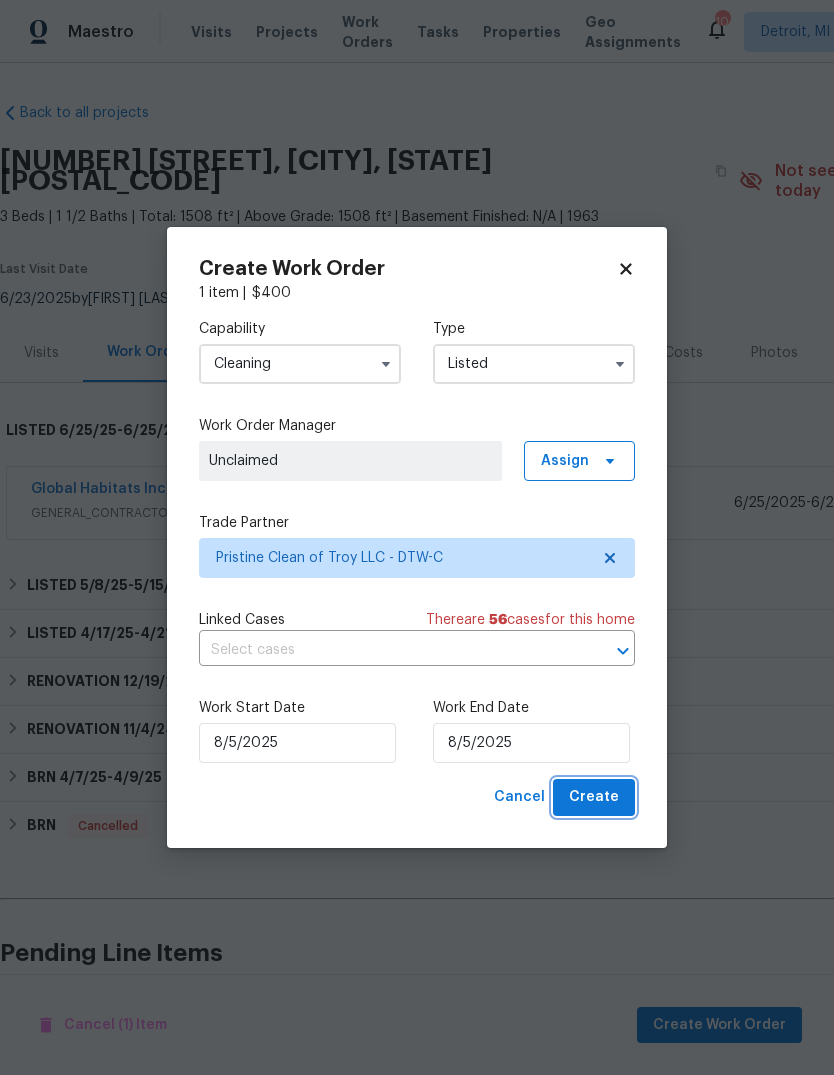 click on "Create" at bounding box center (594, 797) 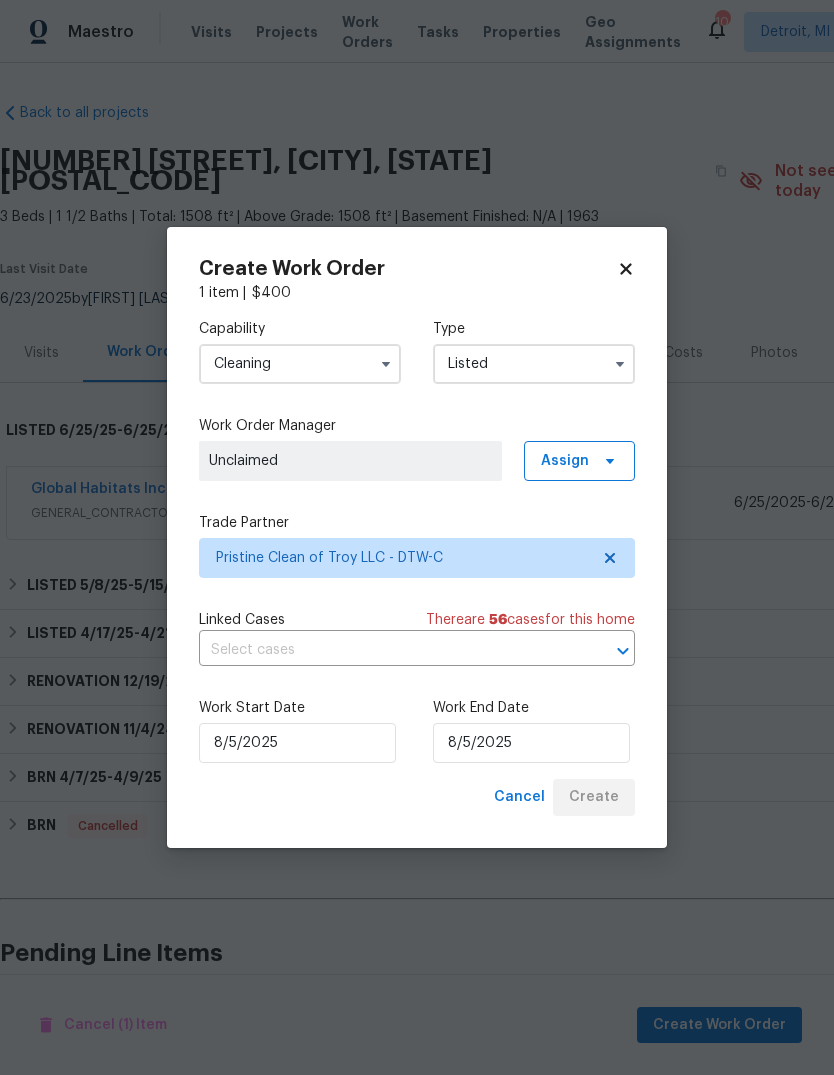 checkbox on "false" 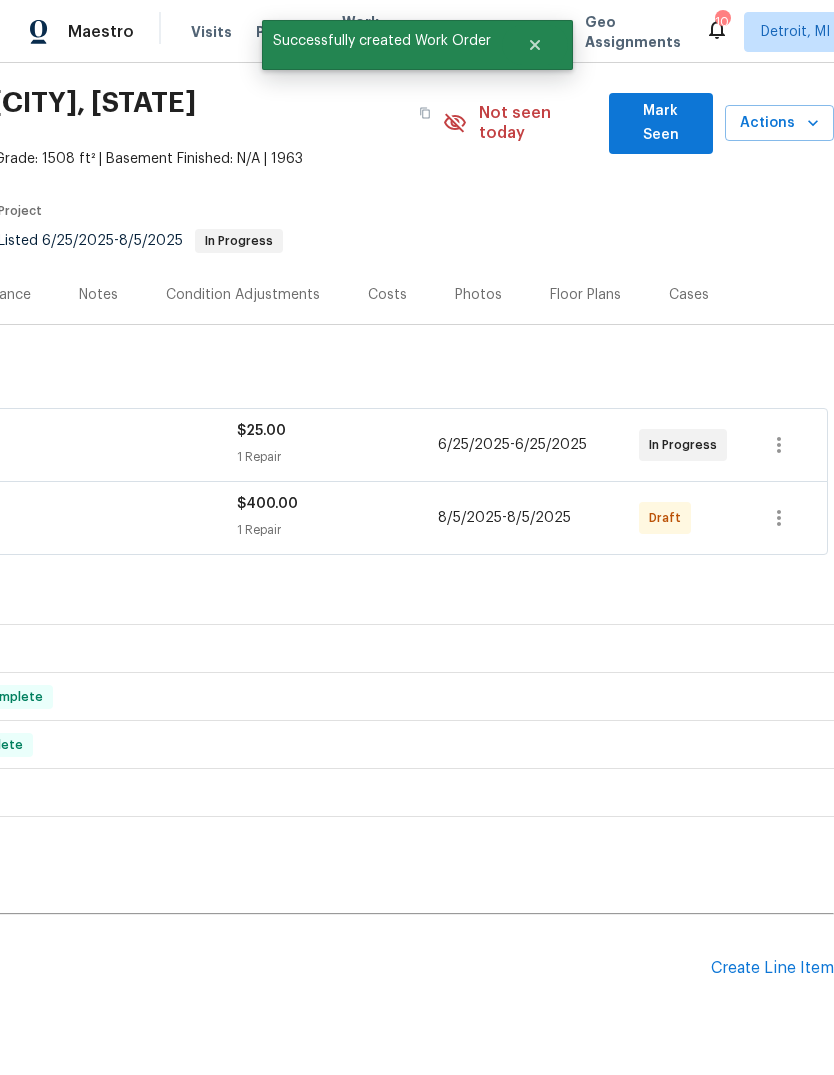 scroll, scrollTop: 58, scrollLeft: 296, axis: both 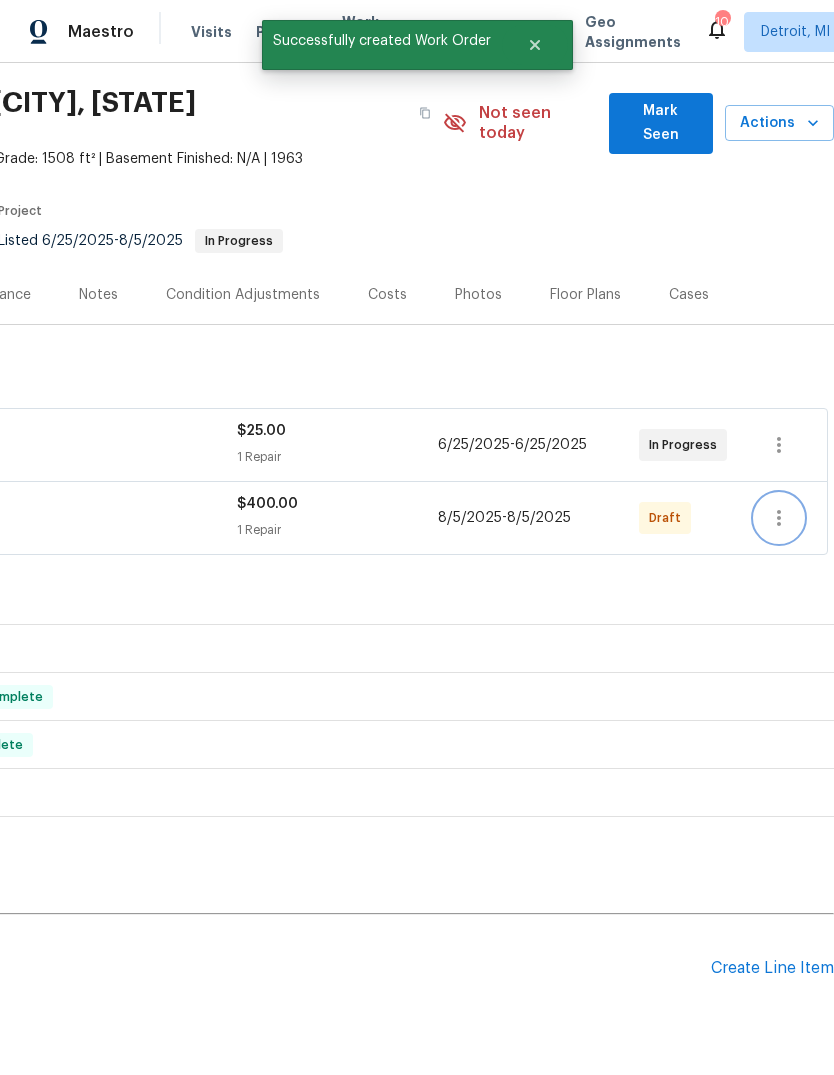 click 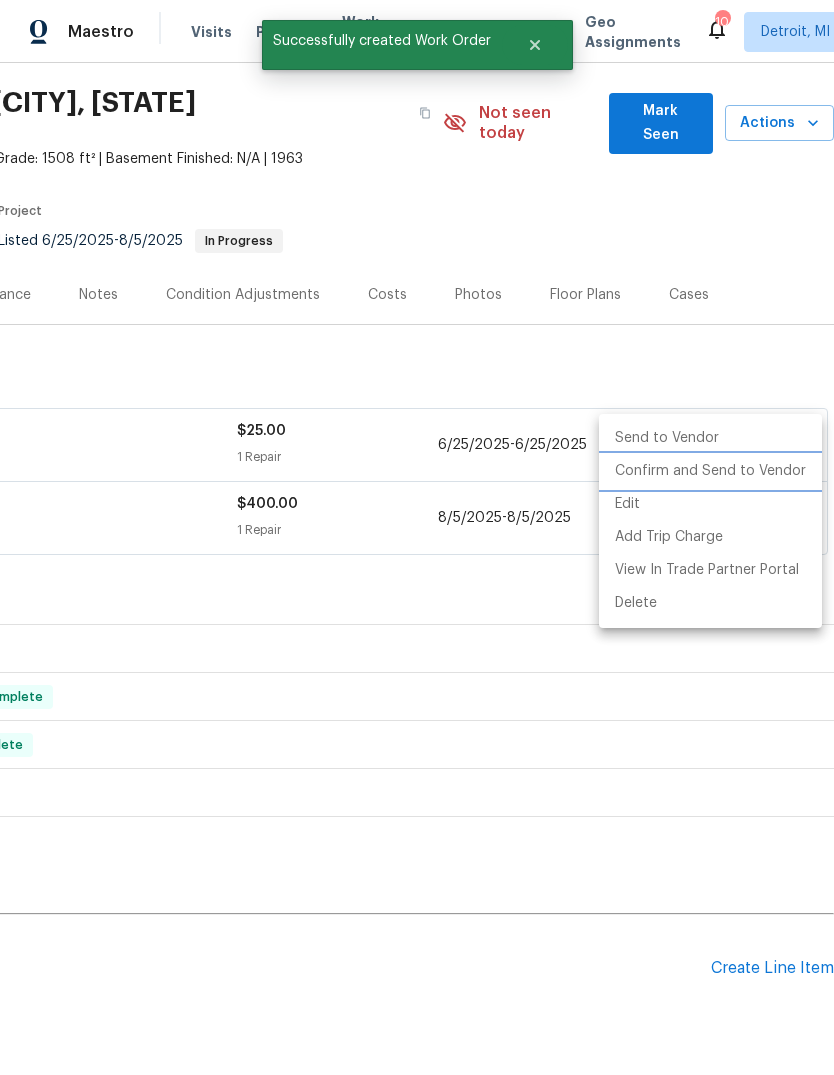 click on "Confirm and Send to Vendor" at bounding box center [710, 471] 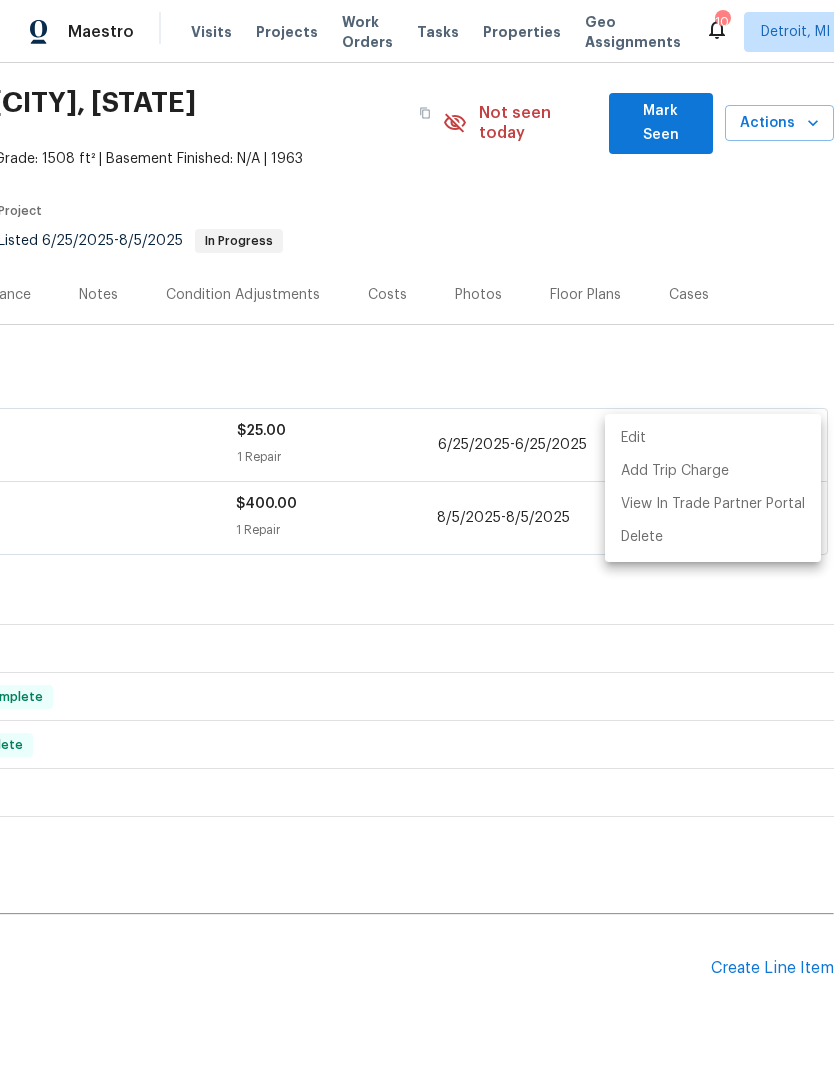 click at bounding box center [417, 537] 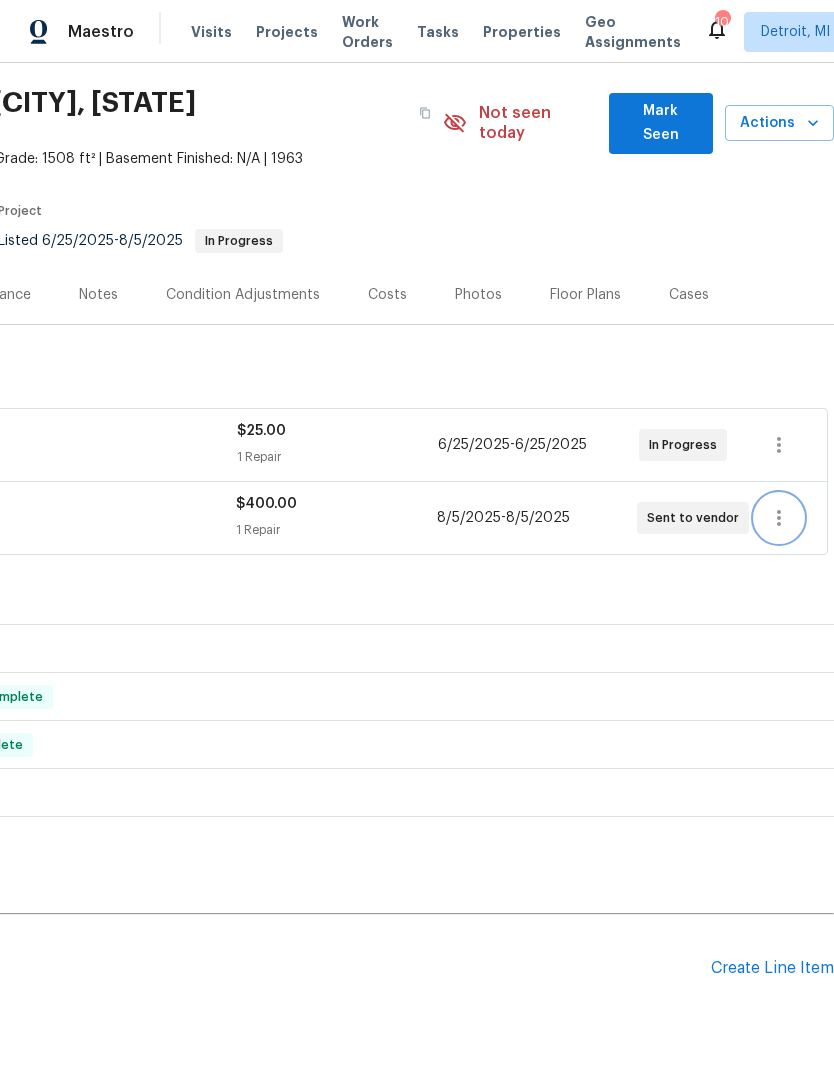 scroll, scrollTop: 53, scrollLeft: 0, axis: vertical 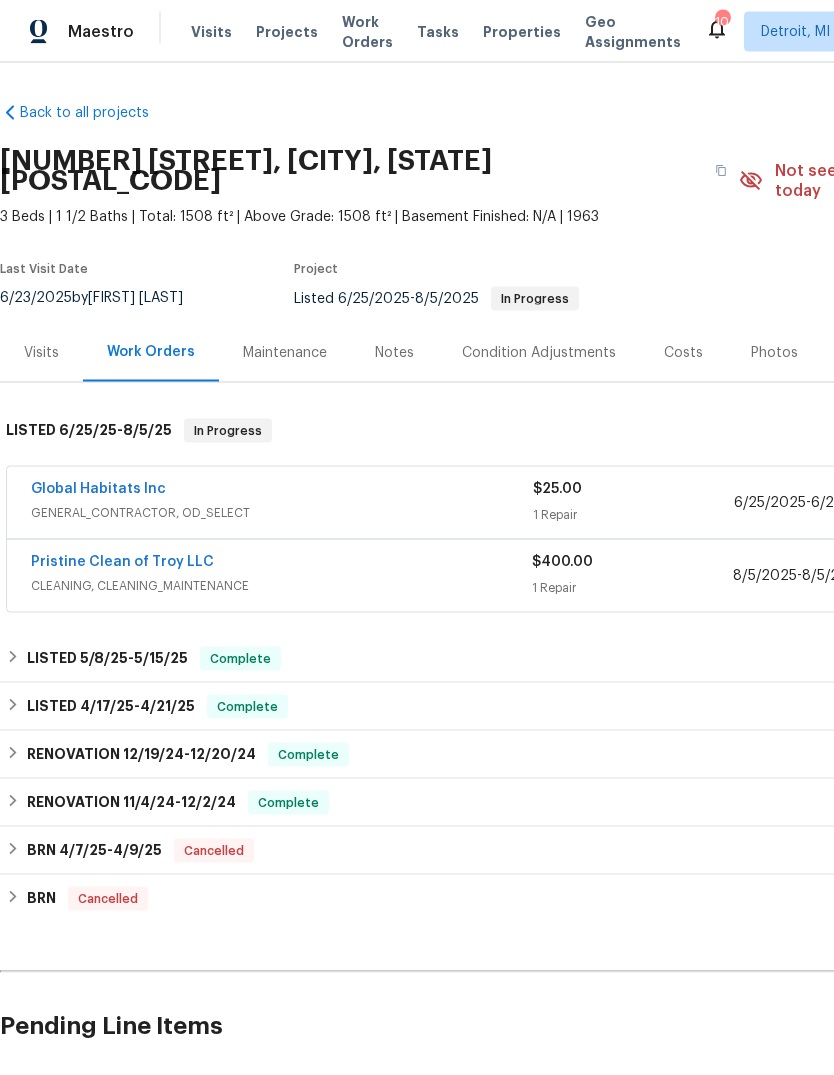 click on "Pristine Clean of Troy LLC" at bounding box center (122, 562) 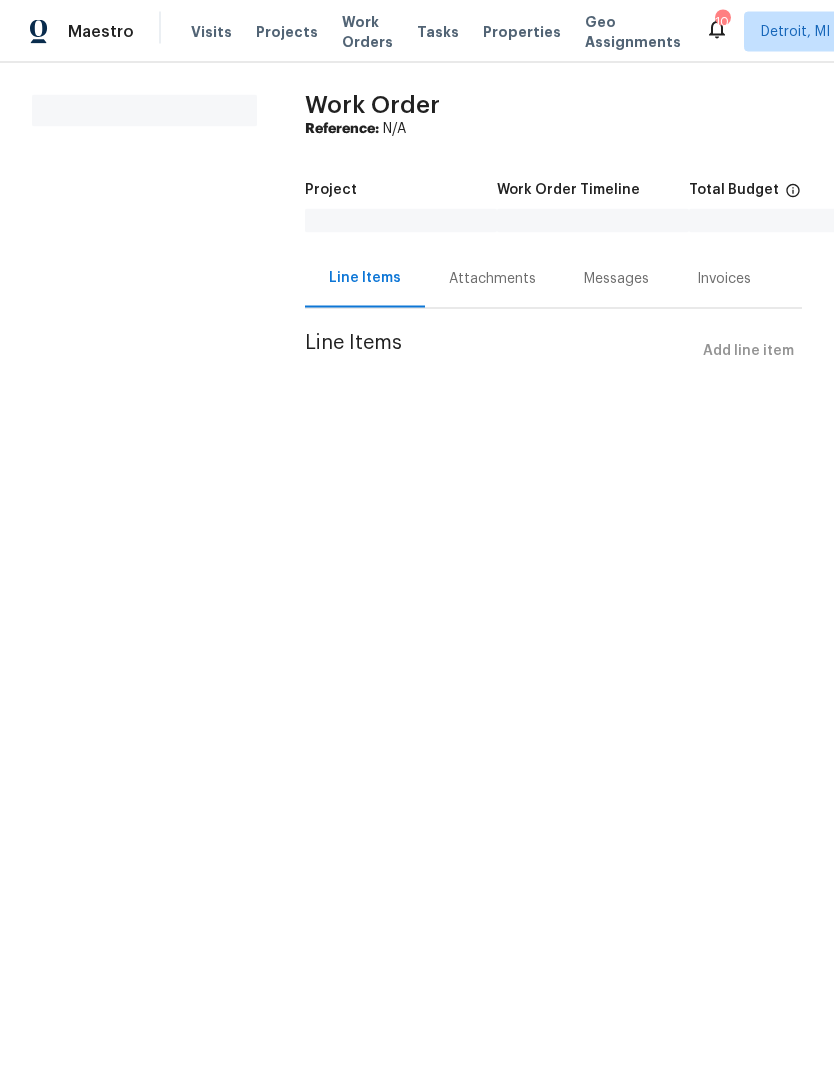scroll, scrollTop: 0, scrollLeft: 0, axis: both 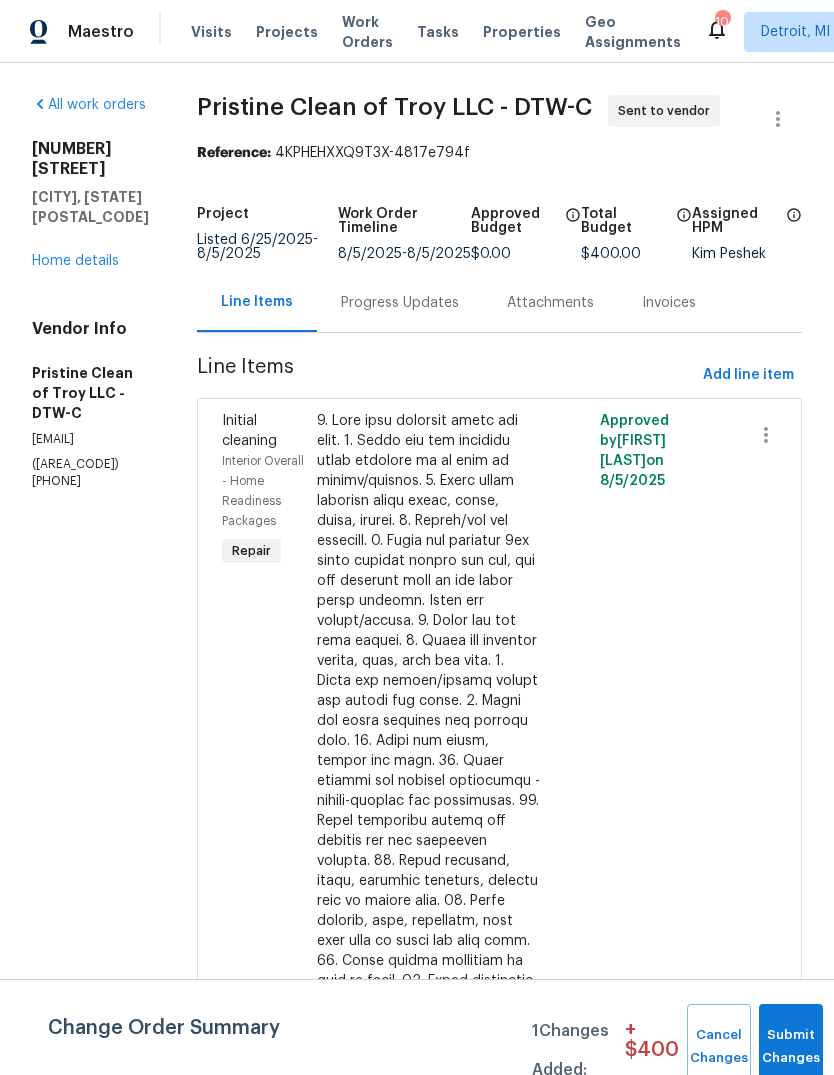 click on "Progress Updates" at bounding box center [400, 303] 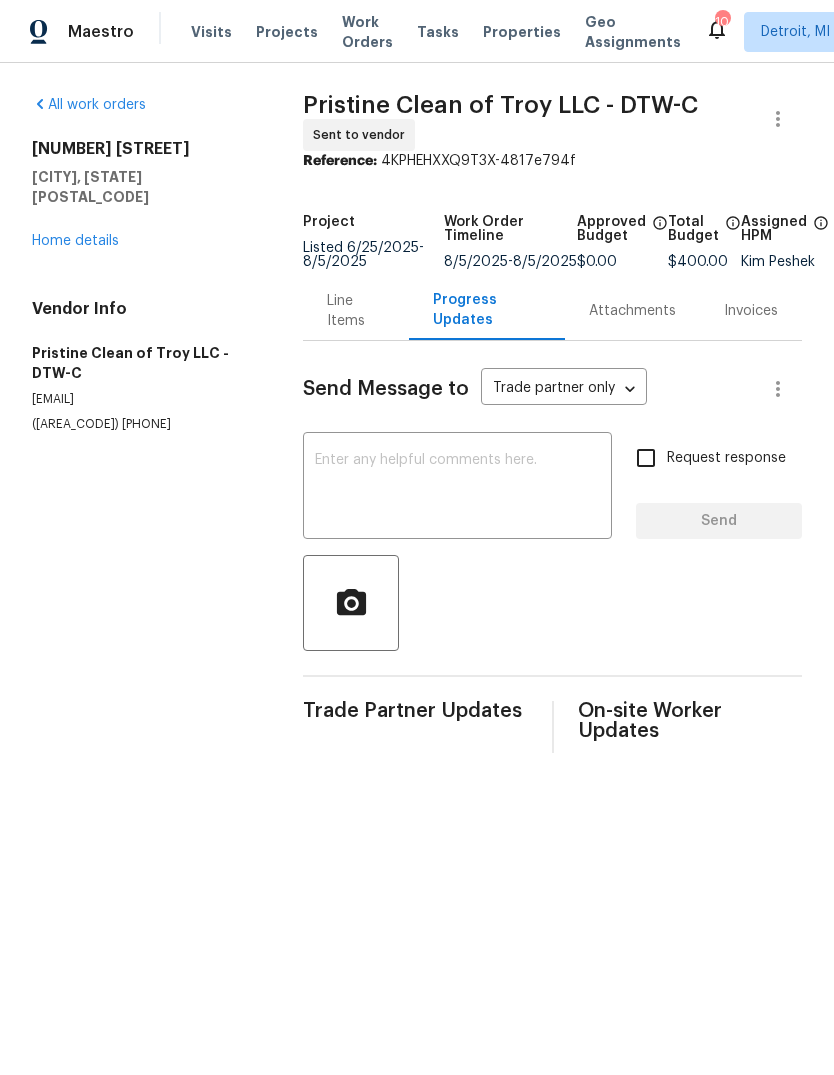 click at bounding box center [457, 488] 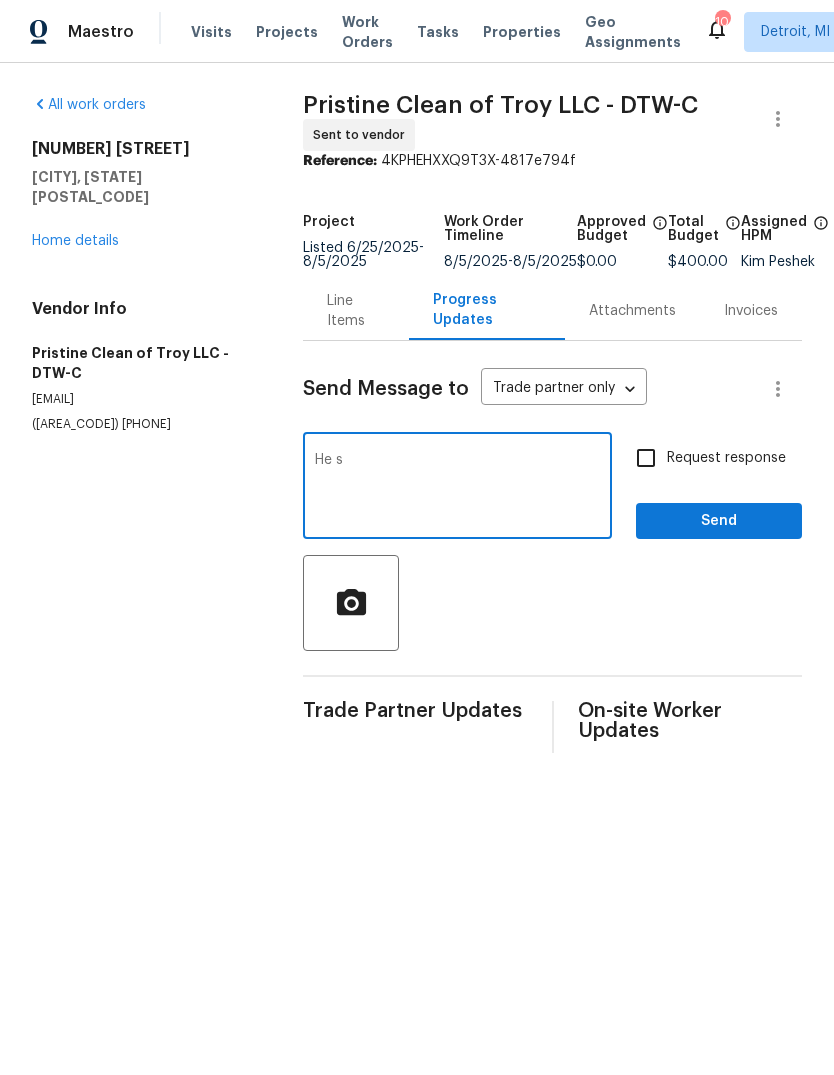 type on "He" 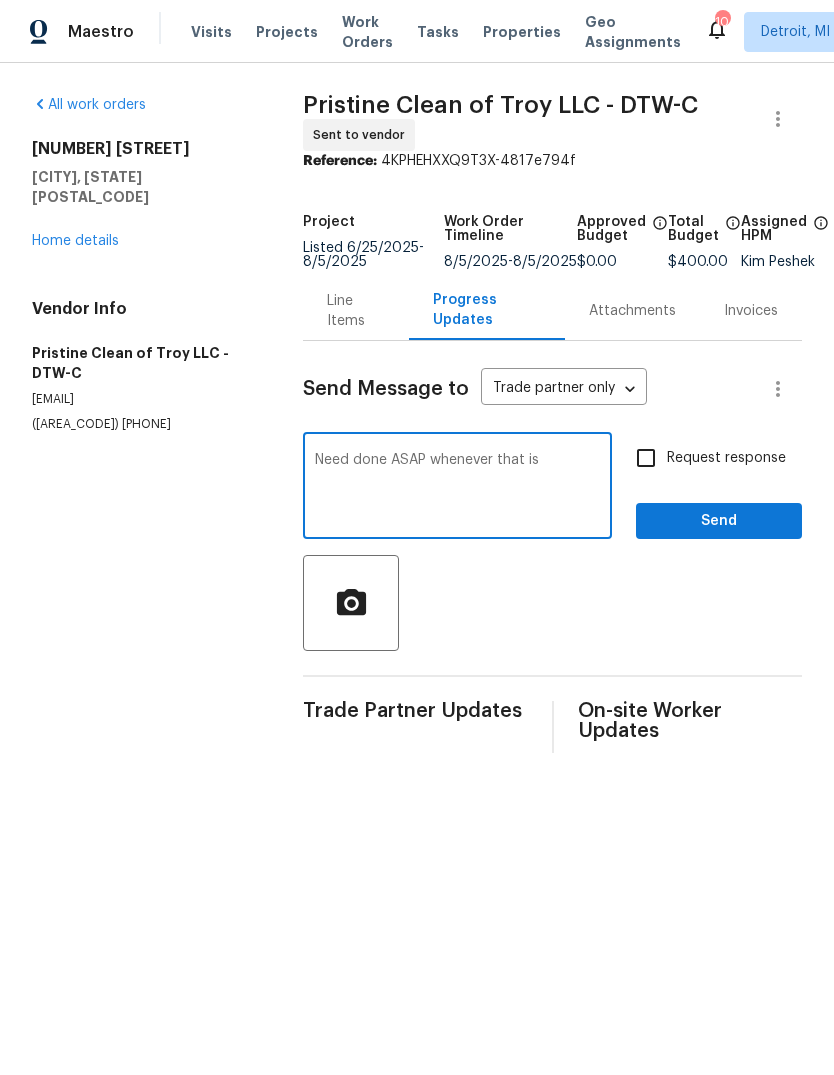 type on "Need done ASAP whenever that is" 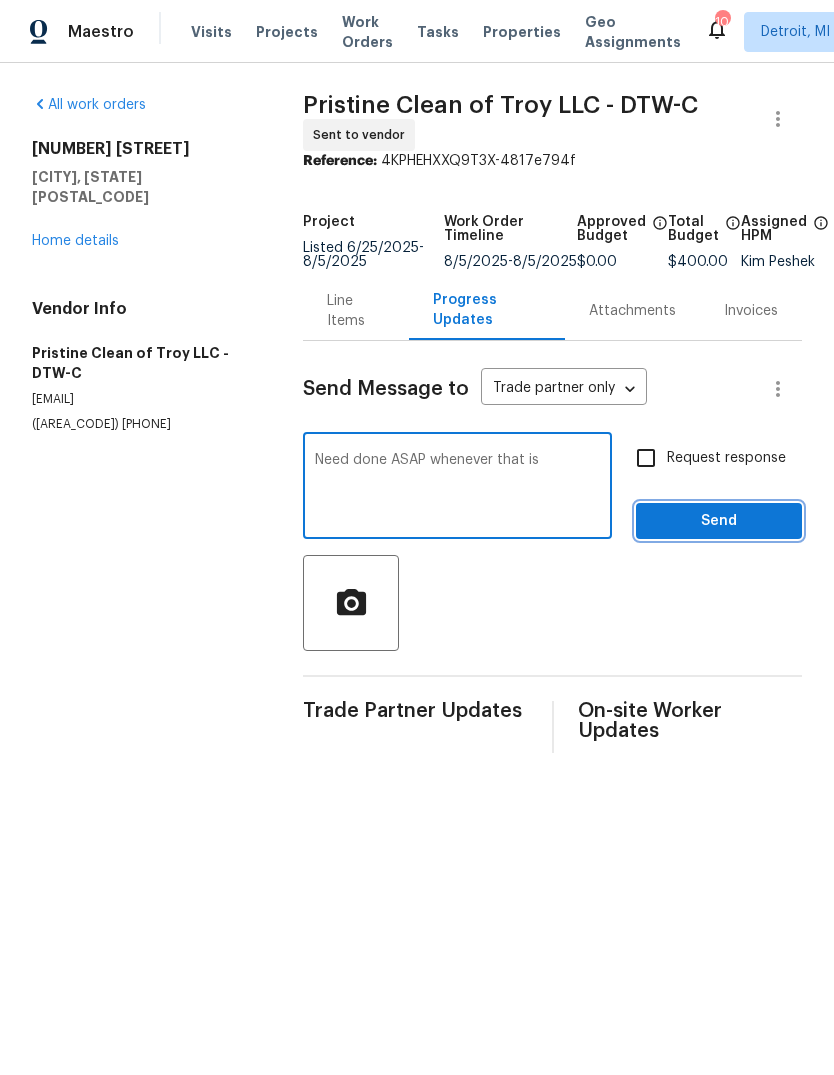 click on "Send" at bounding box center [719, 521] 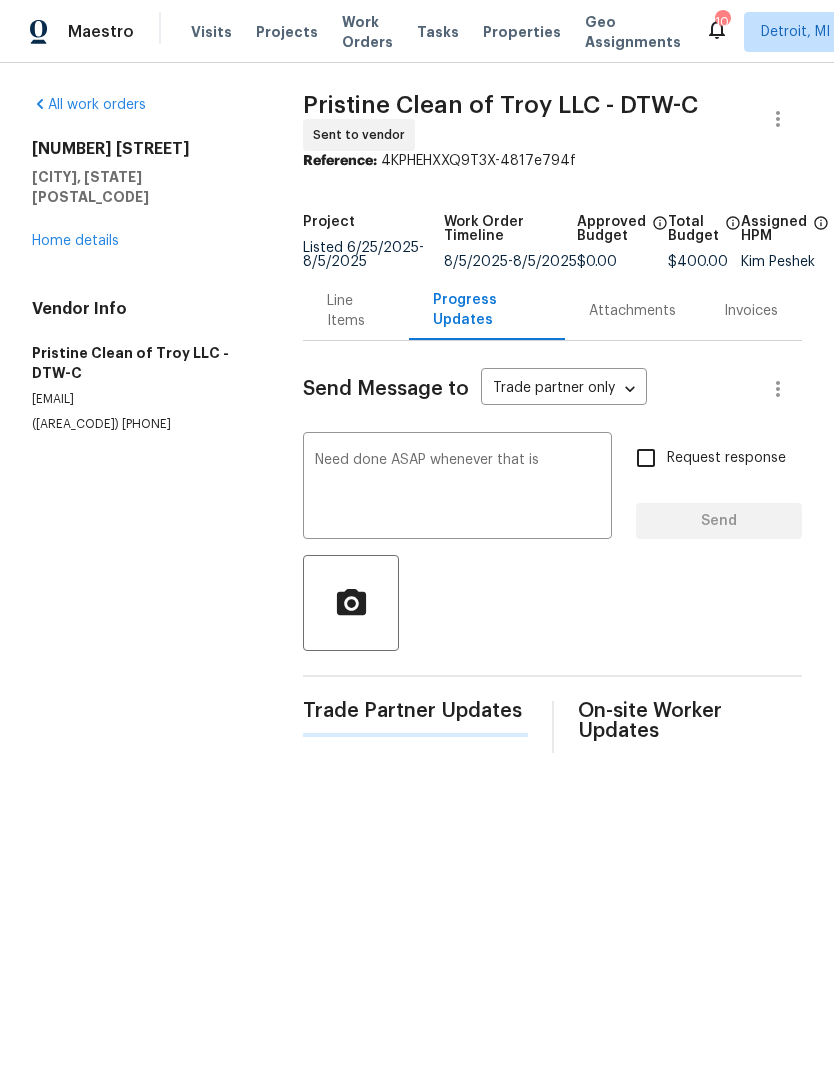 type 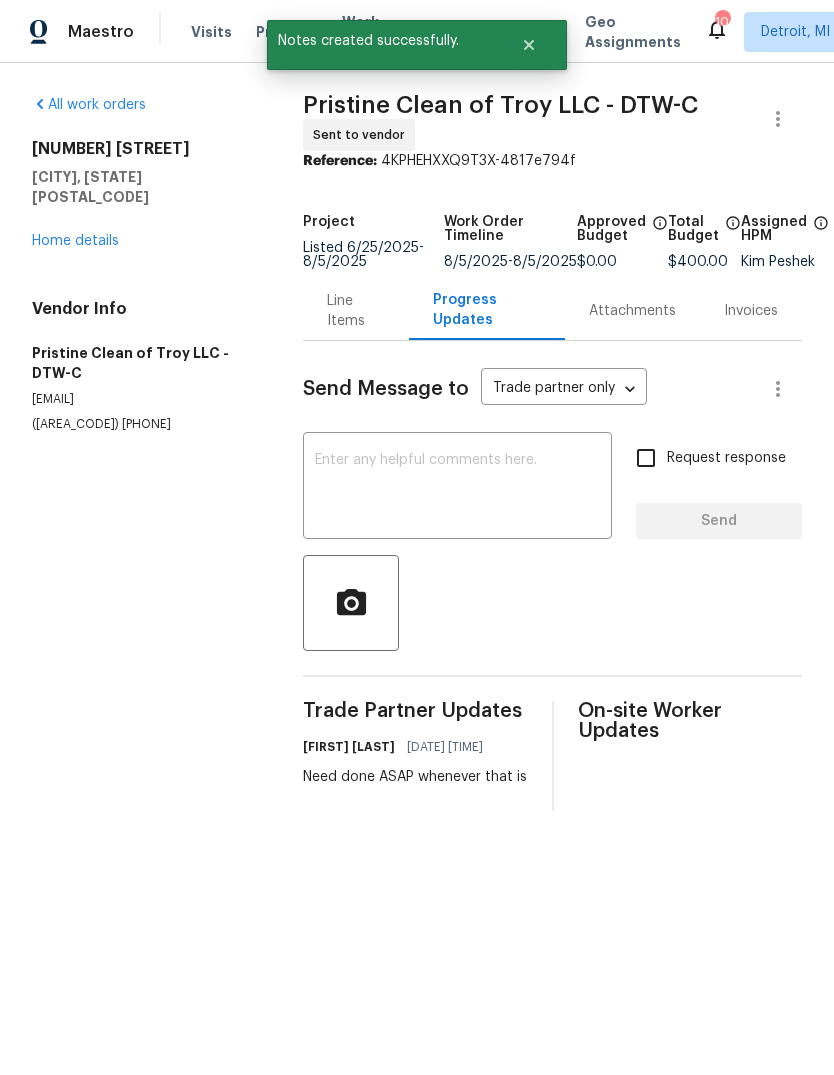 click on "Home details" at bounding box center [75, 241] 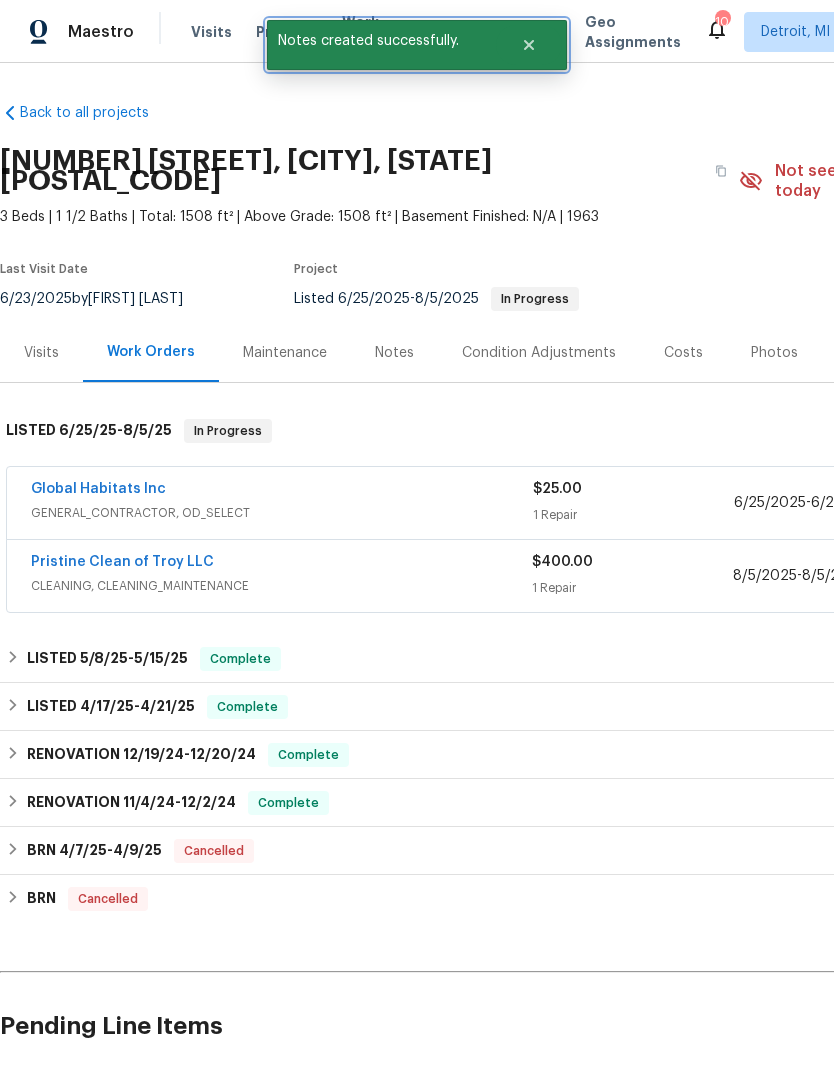 click at bounding box center [529, 45] 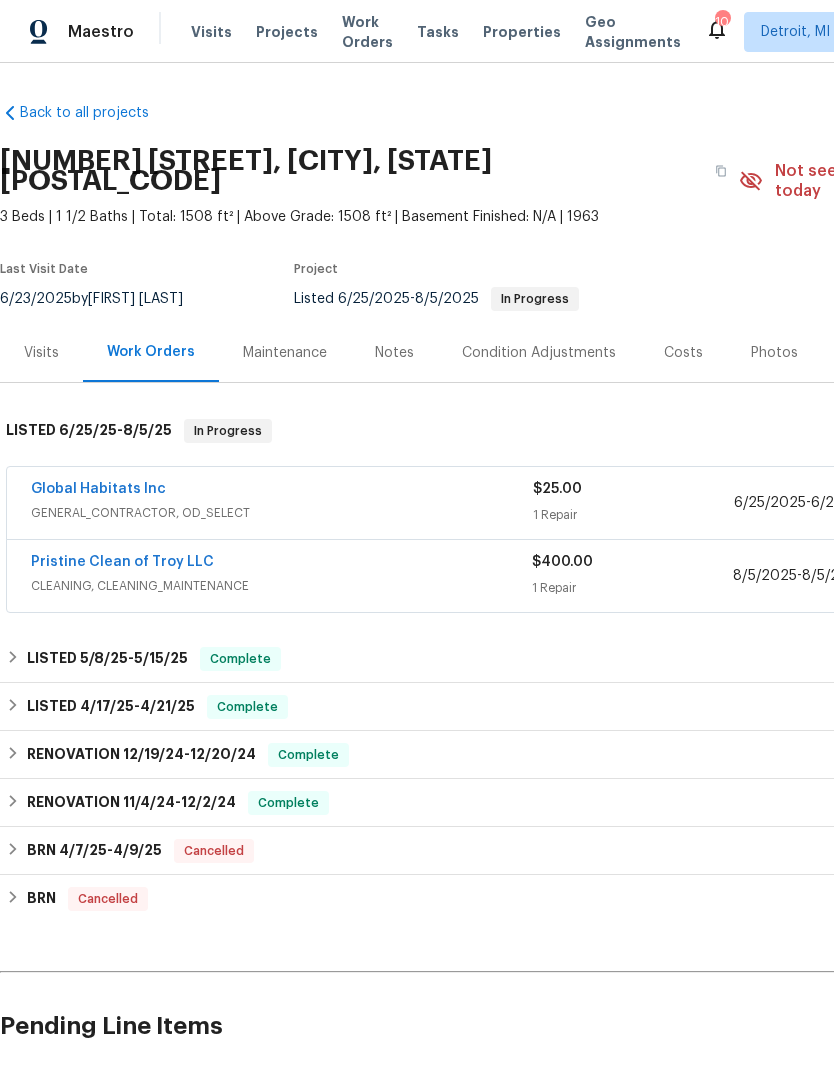 click on "Maestro Visits Projects Work Orders Tasks Properties Geo Assignments 10 Detroit, MI Dominic Herron" at bounding box center [417, 31] 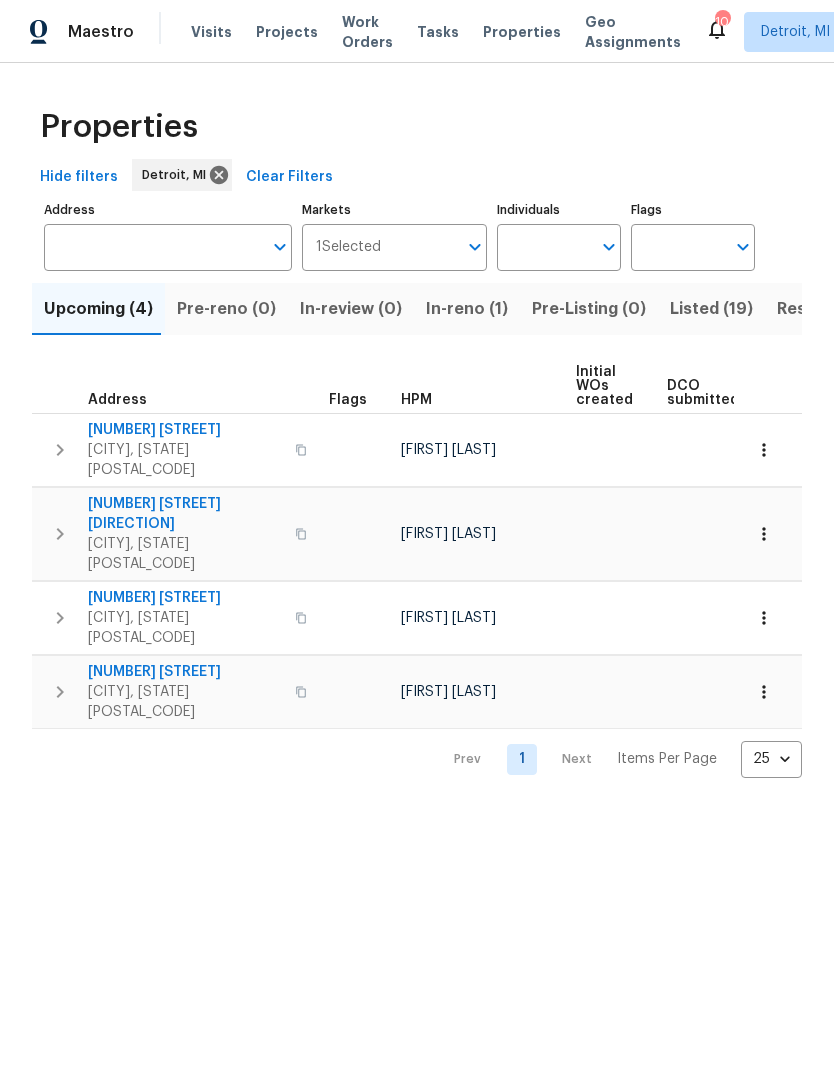 click on "23785 Wilmot Ave" at bounding box center (185, 672) 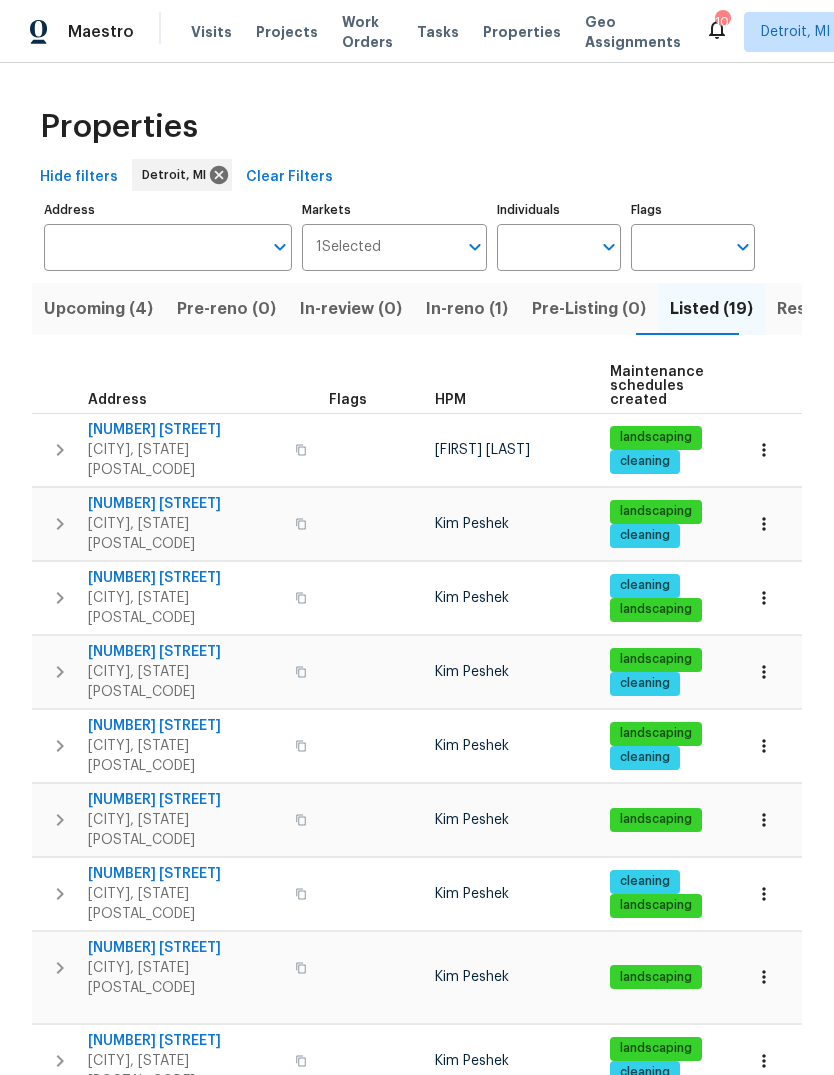 scroll, scrollTop: 16, scrollLeft: 0, axis: vertical 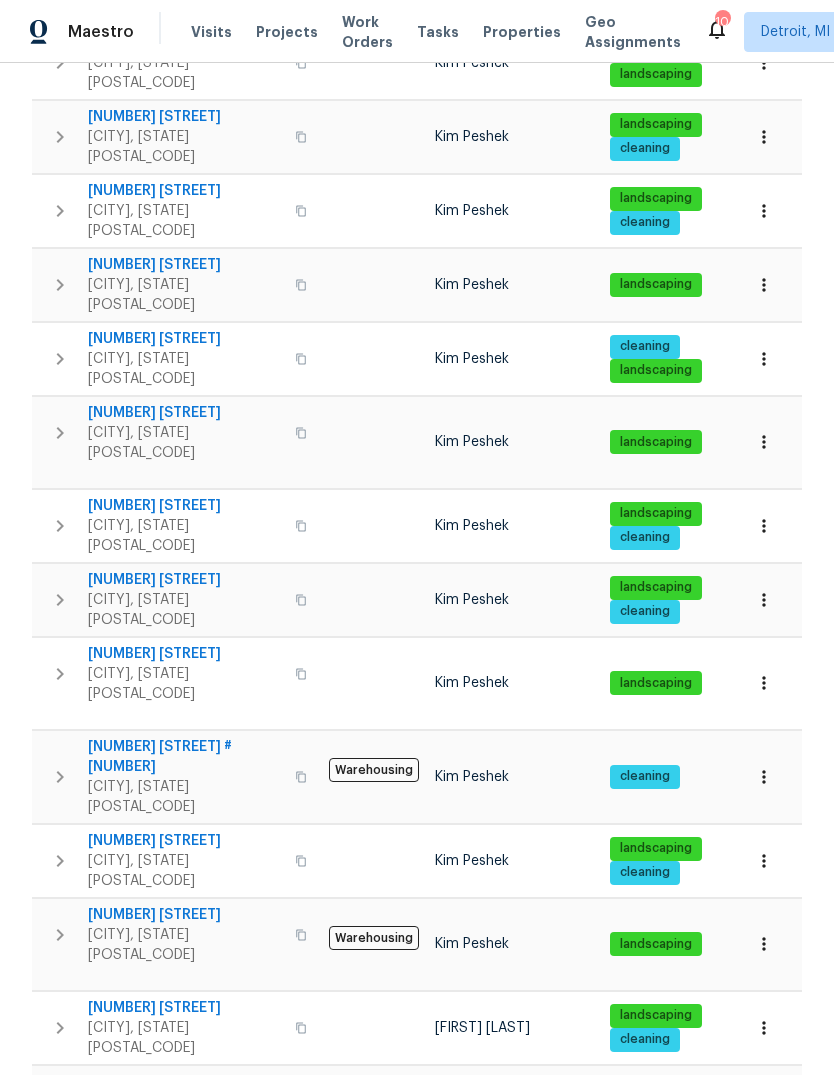 click on "Dearborn, MI 48128" at bounding box center [185, 1038] 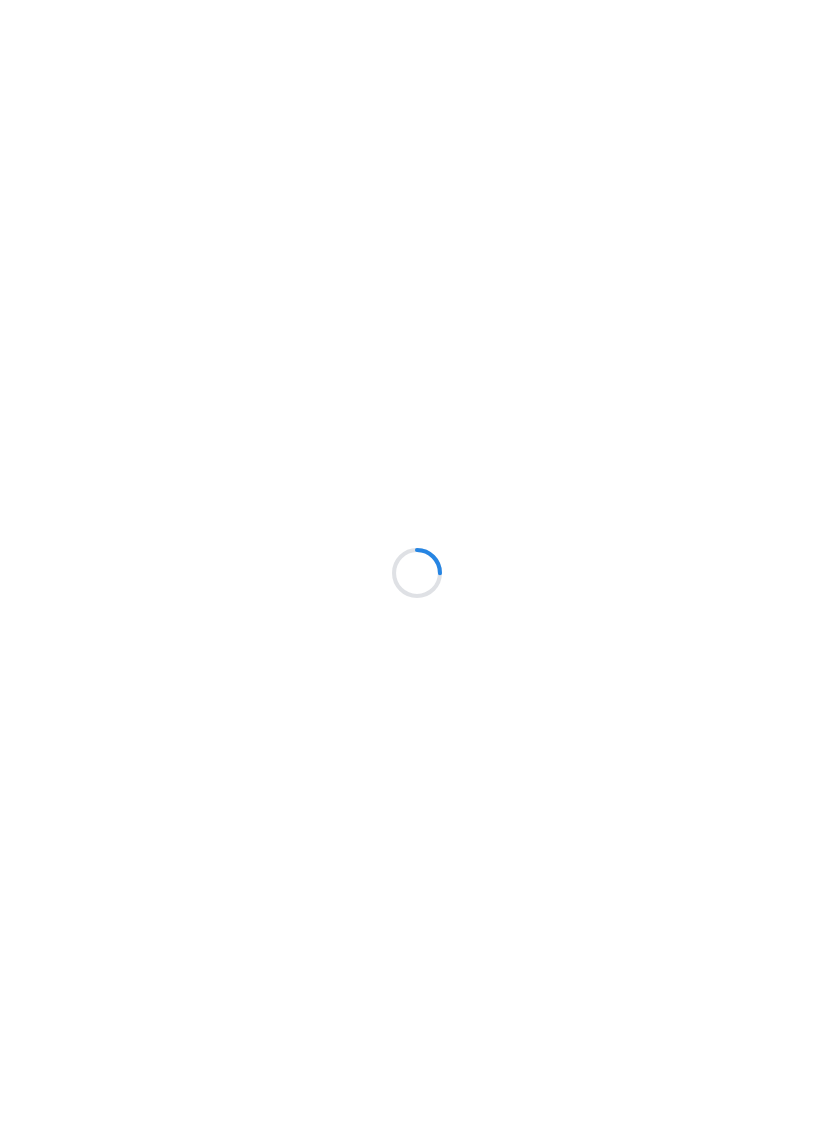 scroll, scrollTop: 0, scrollLeft: 0, axis: both 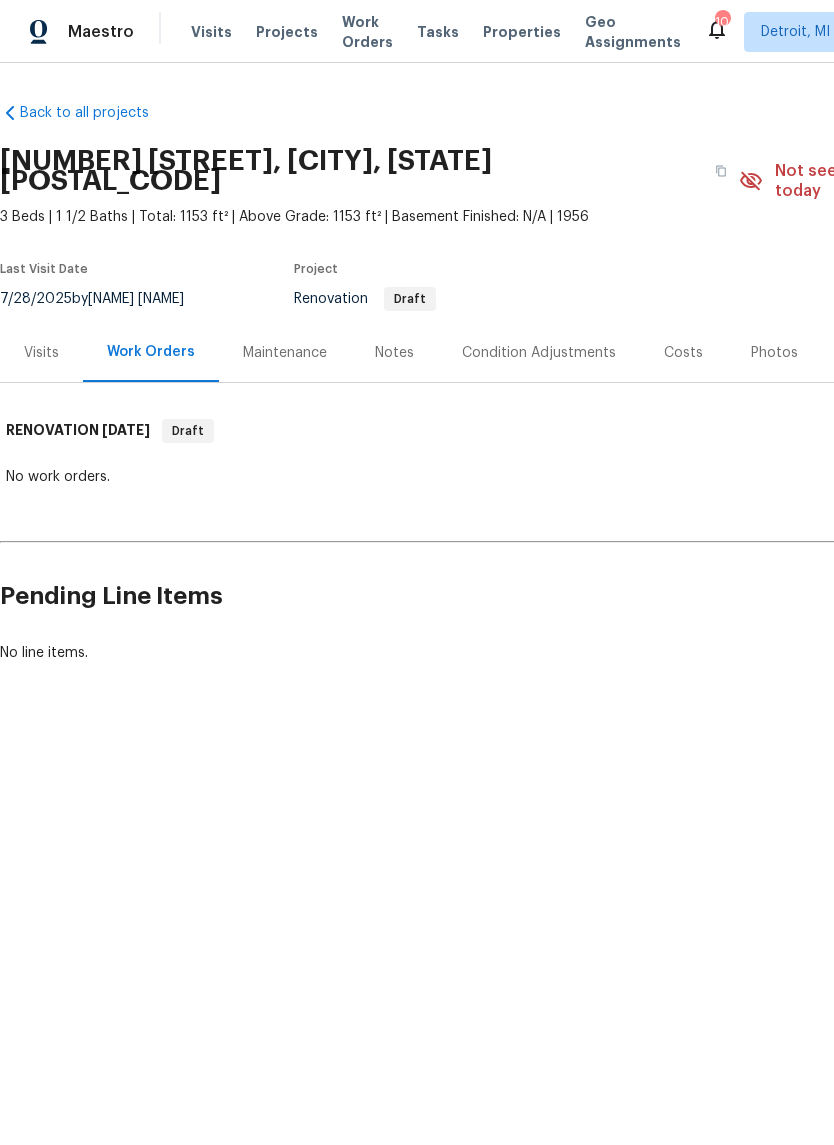 click on "Visits" at bounding box center (41, 353) 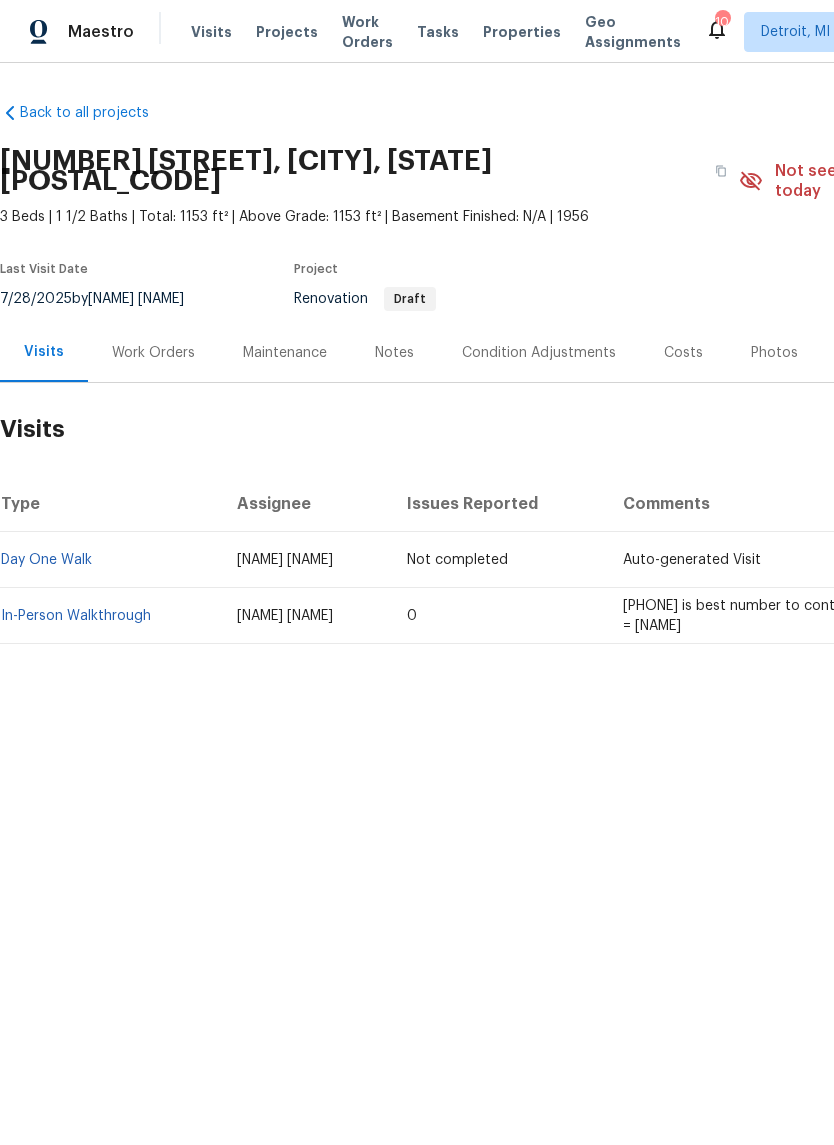 click on "Back to all projects 23785 Wilmot Ave, Eastpointe, MI 48021 3 Beds | 1 1/2 Baths | Total: 1153 ft² | Above Grade: 1153 ft² | Basement Finished: N/A | 1956 Not seen today Mark Seen Actions Last Visit Date 7/28/2025  by  Diana Brink   Project Renovation   Draft Visits Work Orders Maintenance Notes Condition Adjustments Costs Photos Floor Plans Cases Visits Type Assignee Issues Reported Comments Visit Date Day One Walk Diana Brink Not completed Auto-generated Visit Thu, Oct 02 2025 In-Person Walkthrough Diana Brink 0 313-884-1307 is best number to contact the seller = Scott Mon, Jul 28 2025" at bounding box center (417, 421) 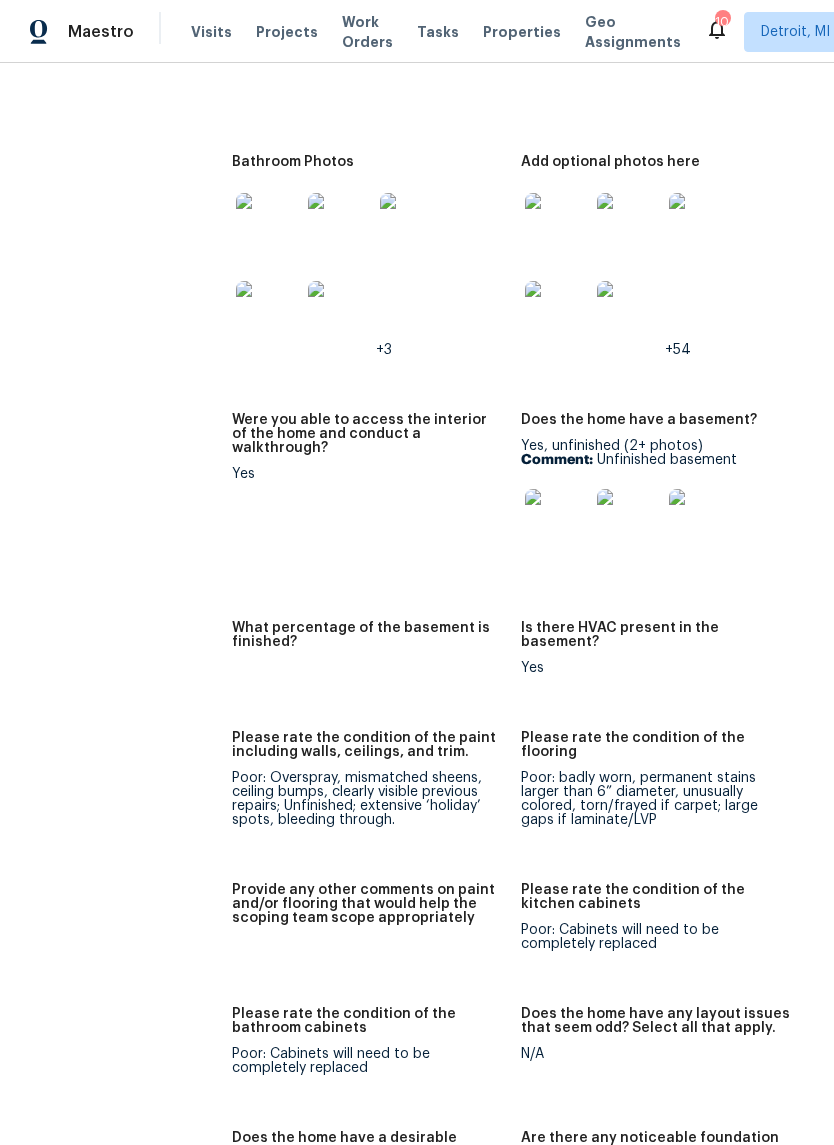 scroll, scrollTop: 2844, scrollLeft: 0, axis: vertical 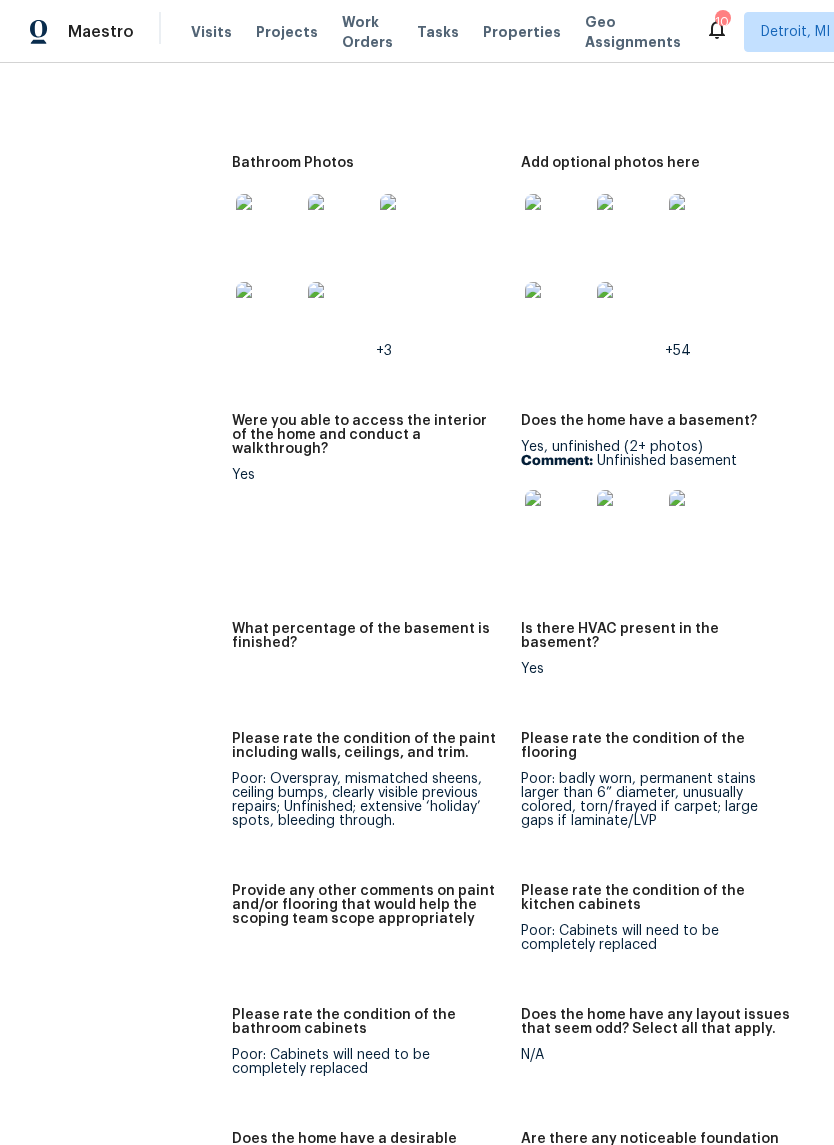 click at bounding box center (557, 226) 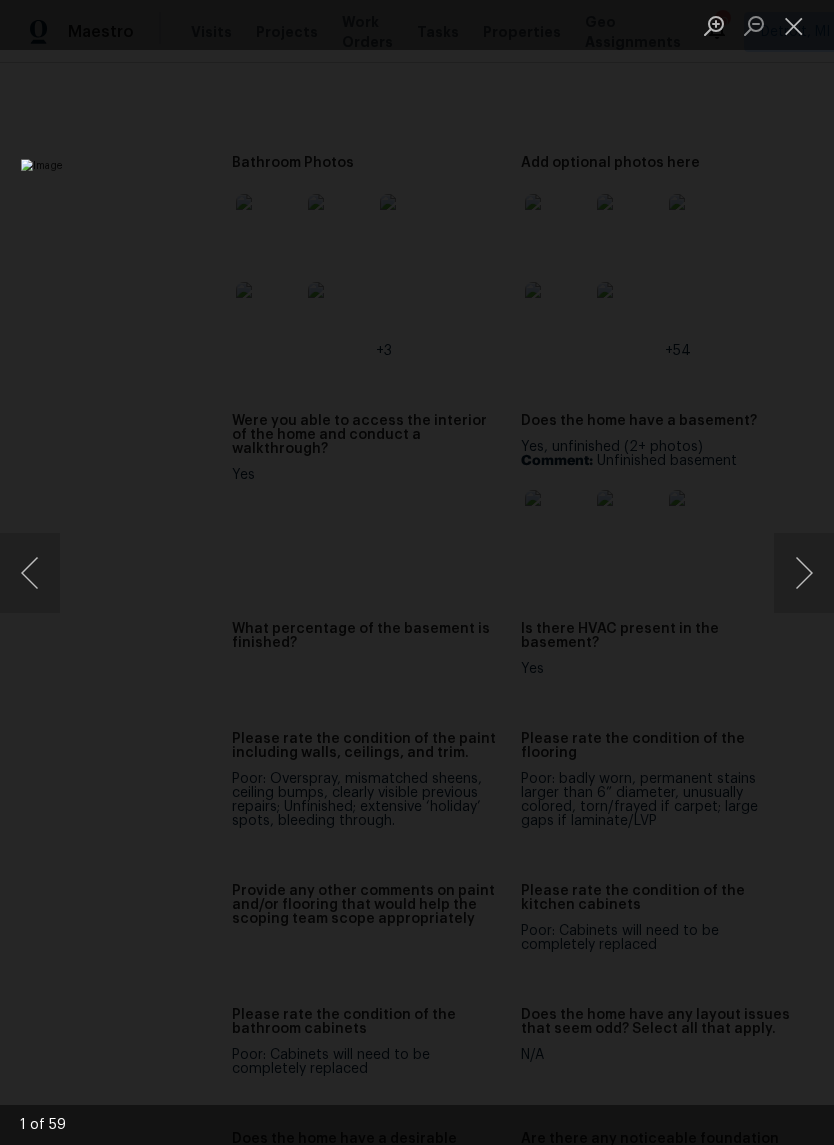 click at bounding box center [804, 573] 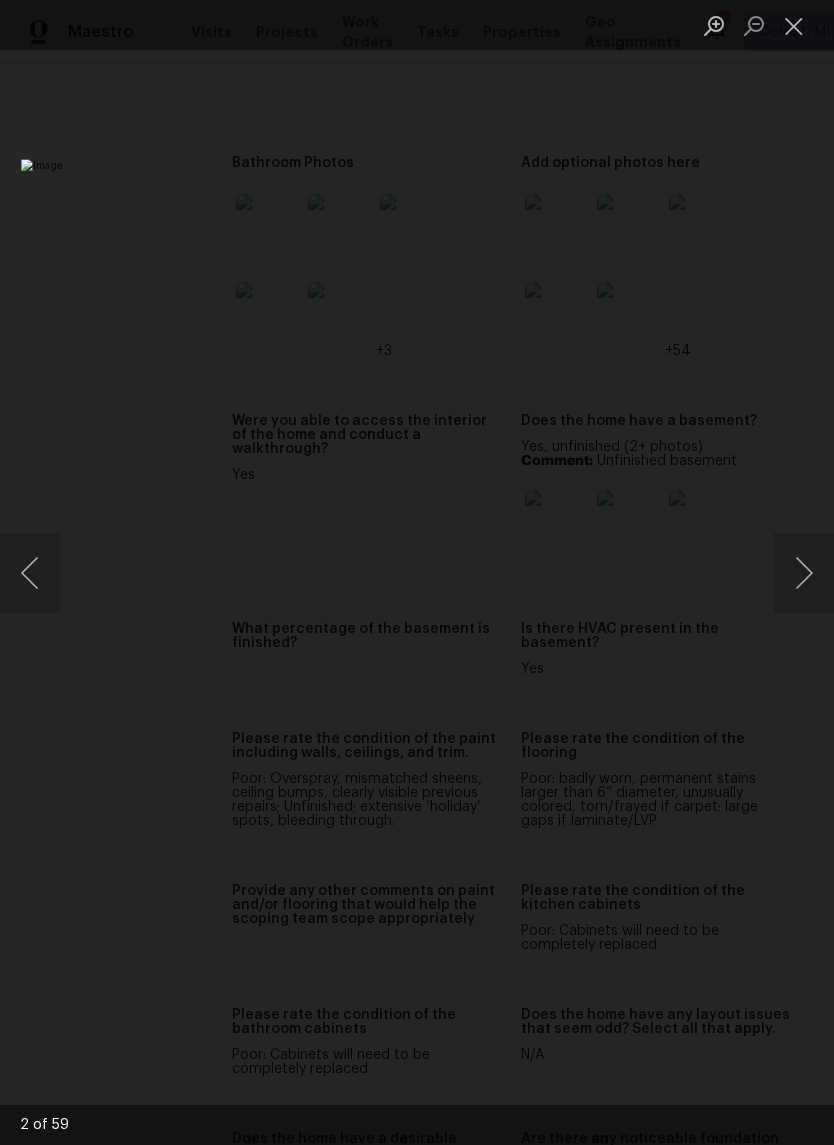 click at bounding box center (804, 573) 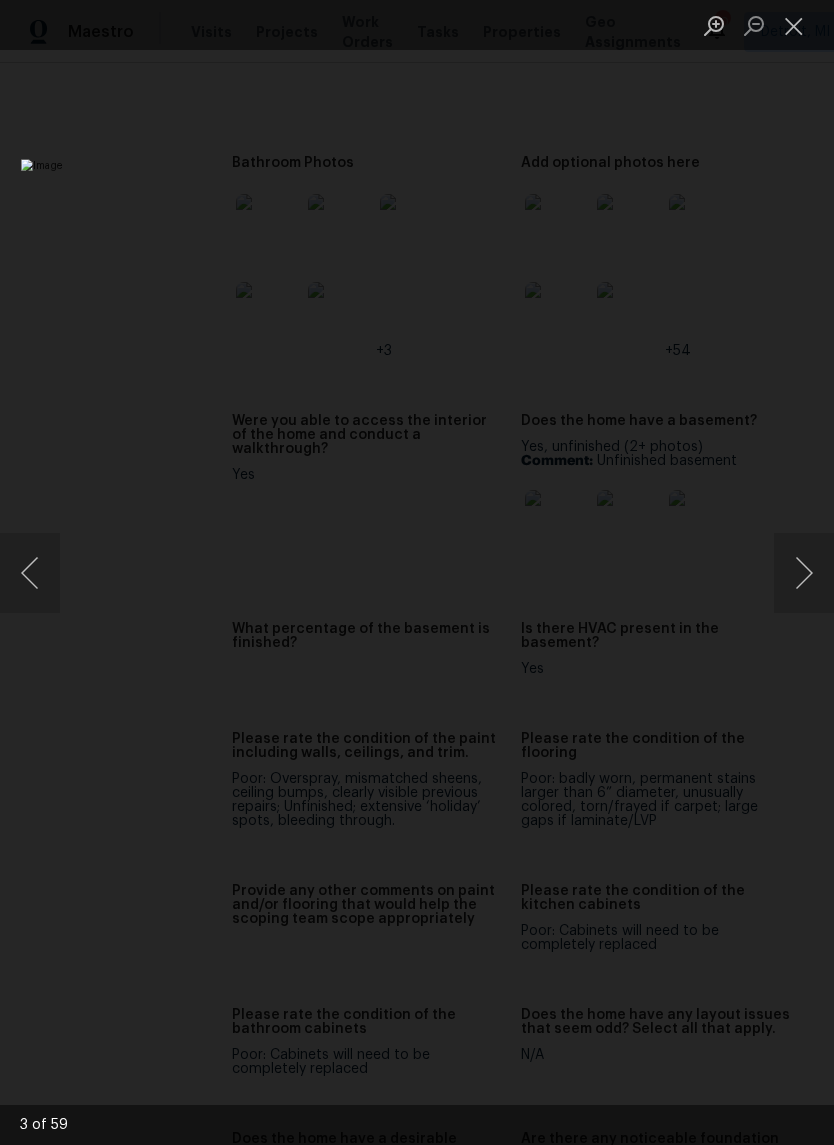 click at bounding box center [804, 573] 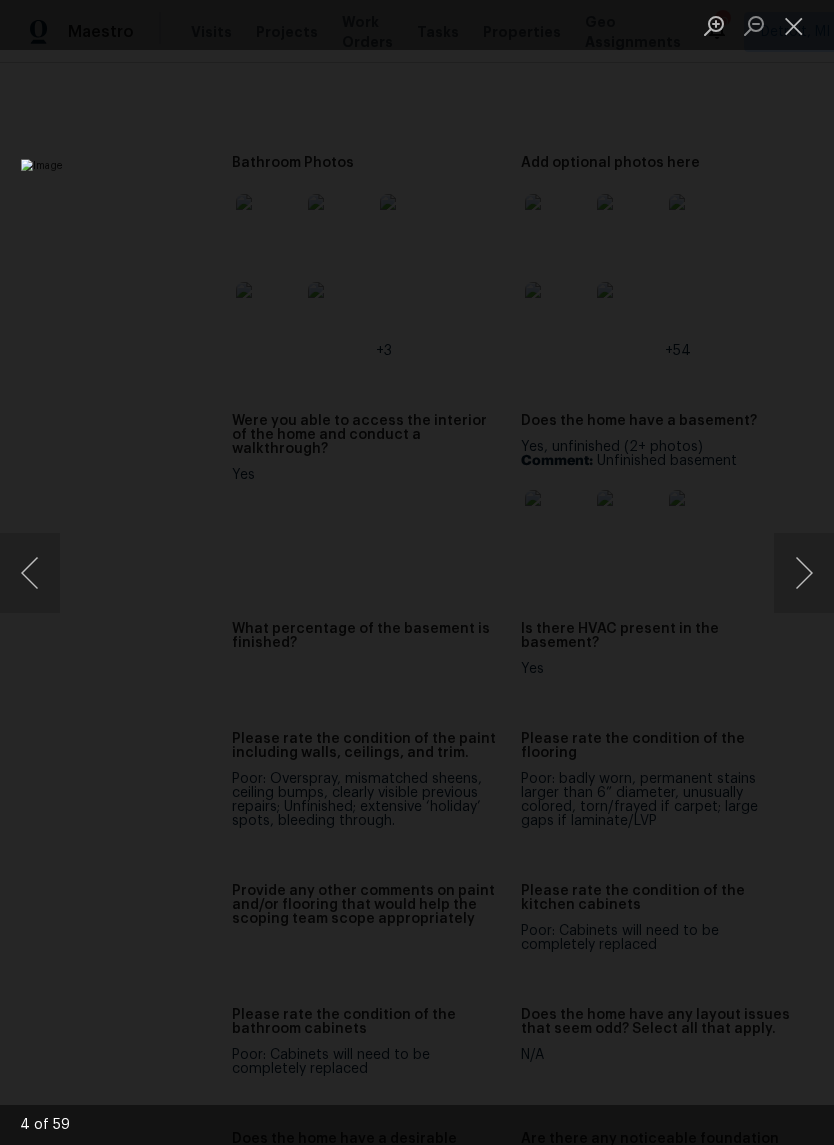 click at bounding box center [804, 573] 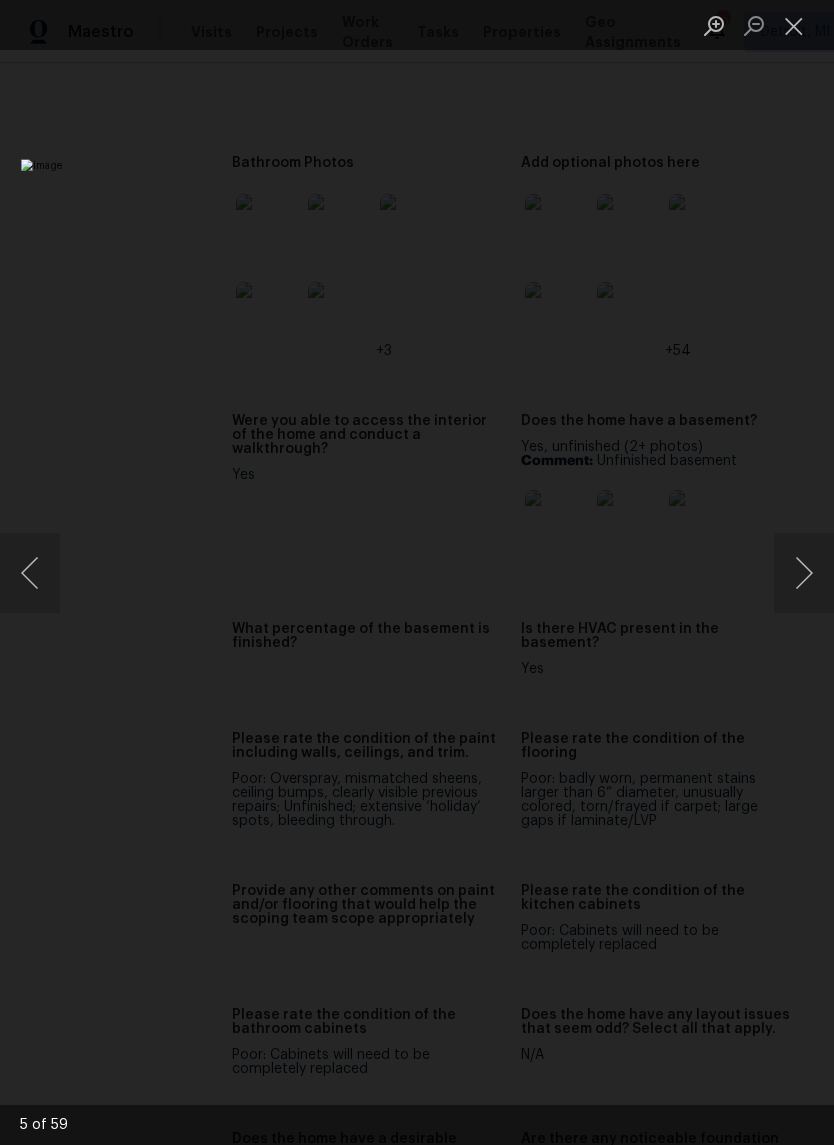 click at bounding box center (804, 573) 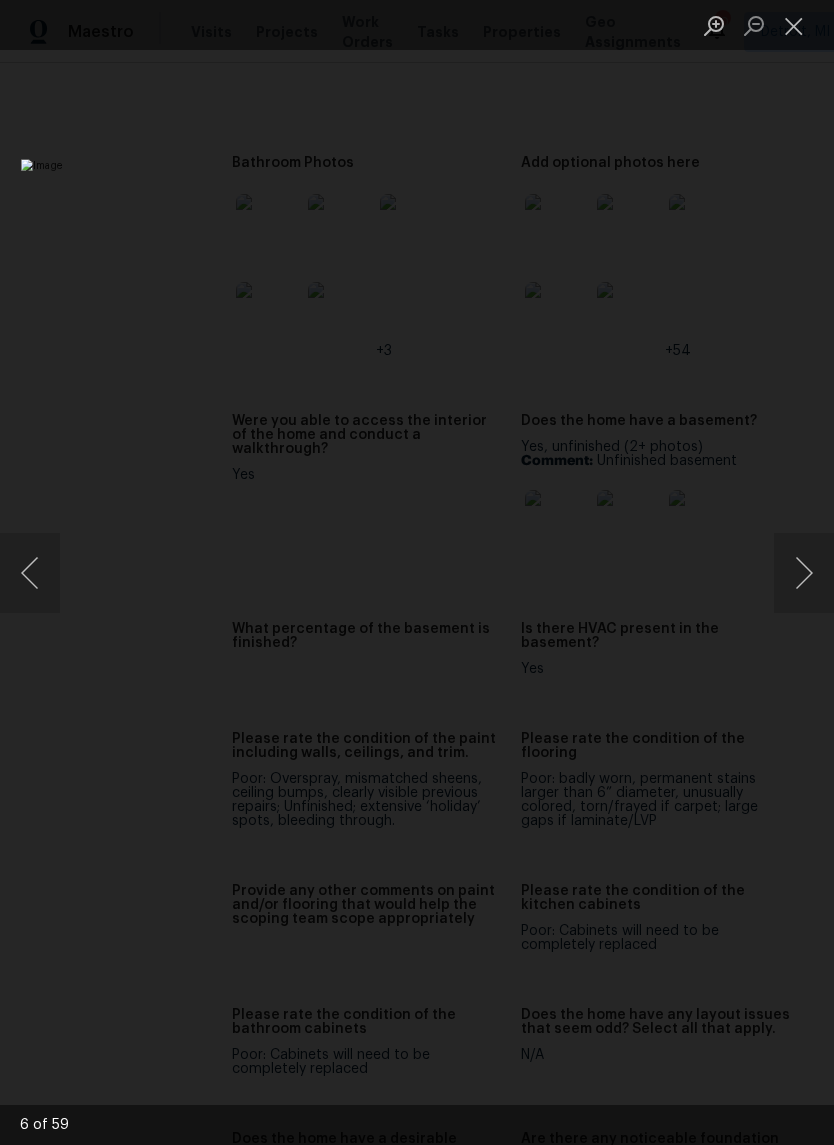 click at bounding box center [804, 573] 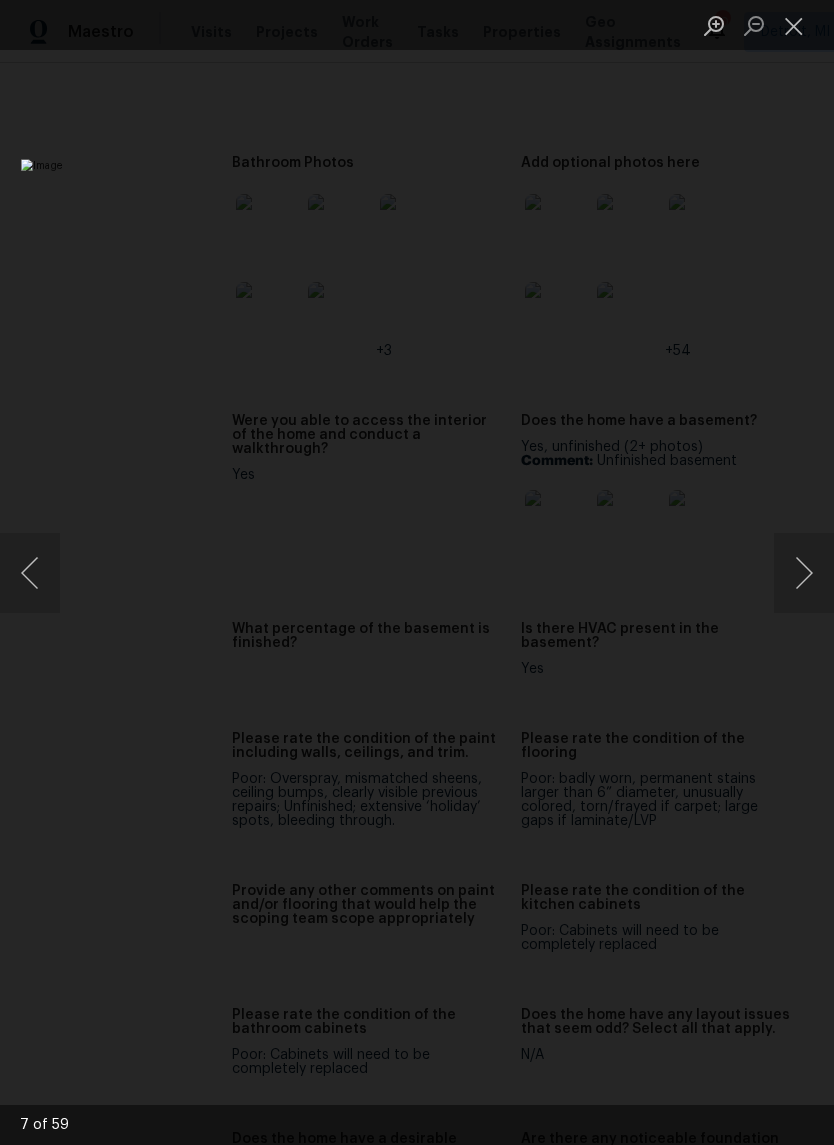 click at bounding box center [804, 573] 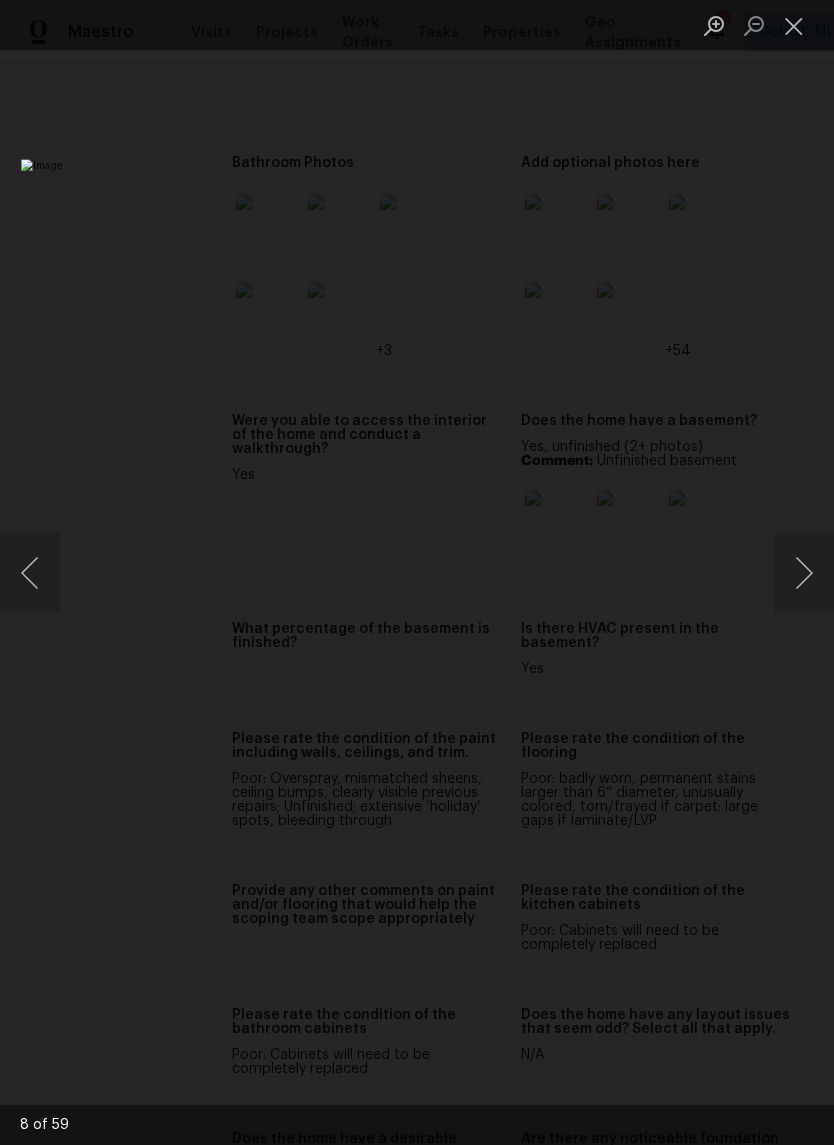 click at bounding box center [804, 573] 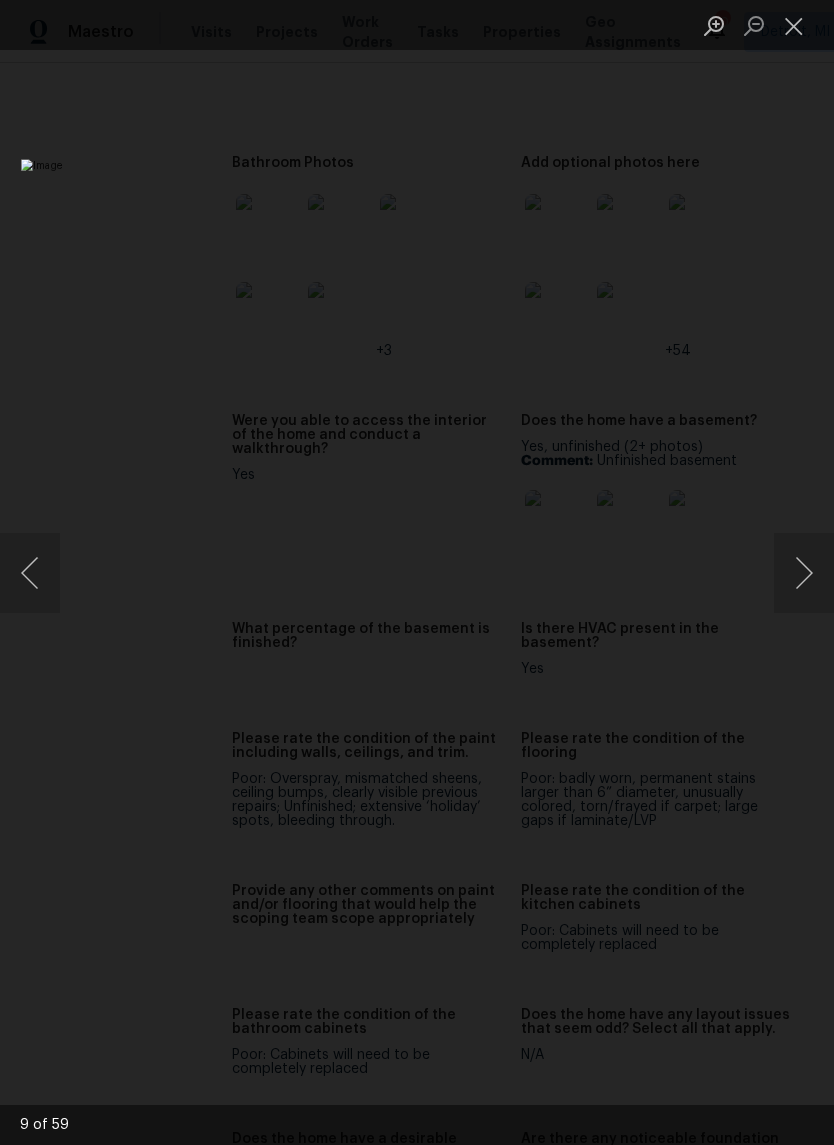 click at bounding box center (804, 573) 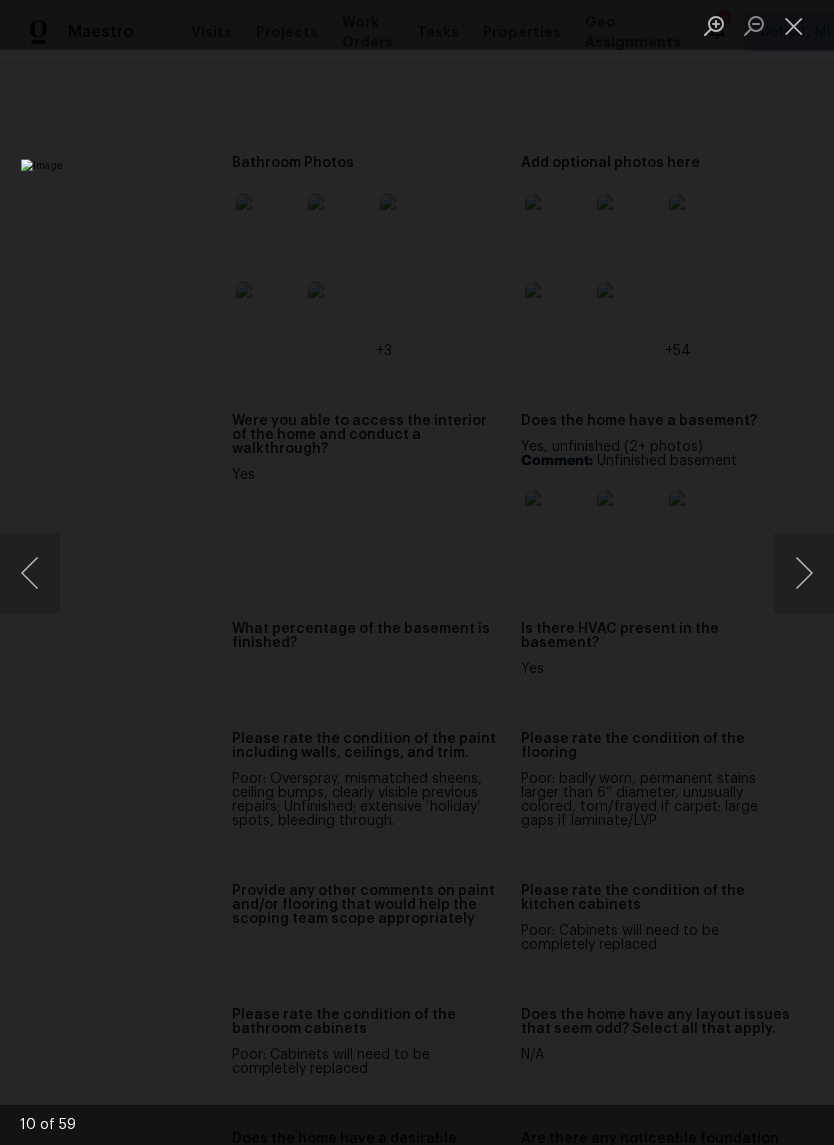 click at bounding box center (804, 573) 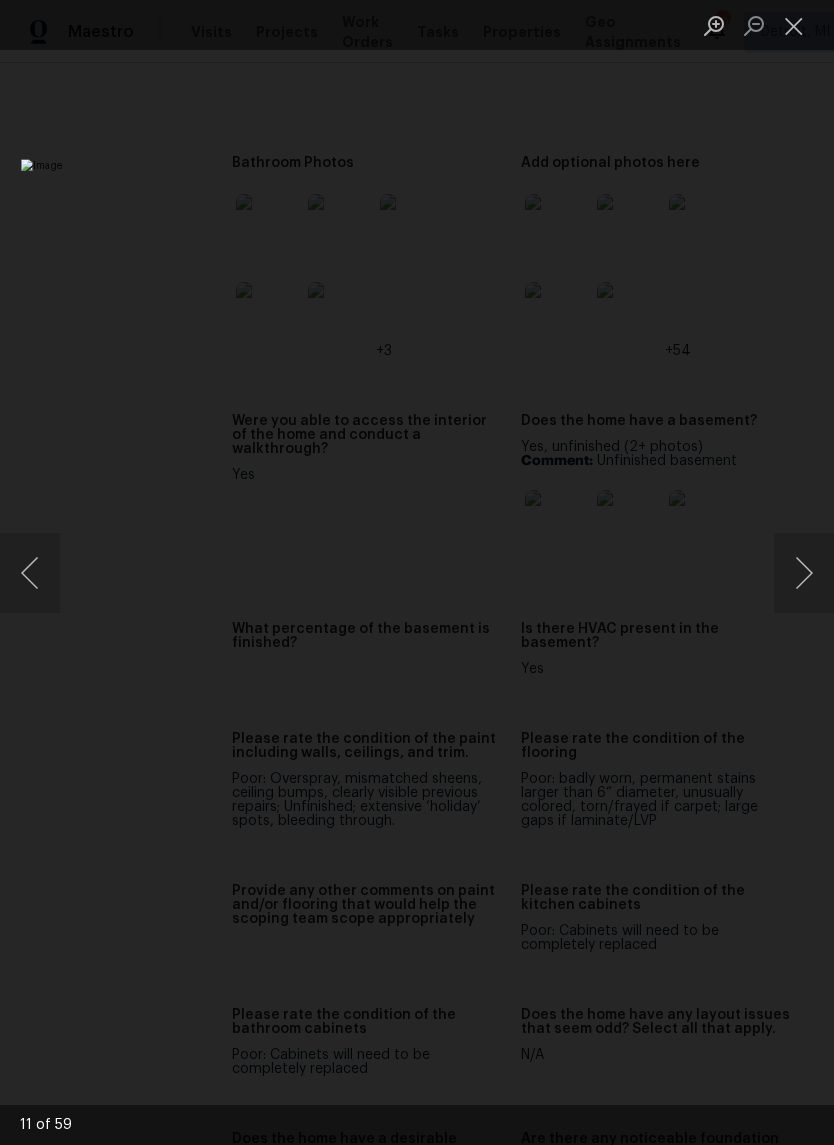 click at bounding box center [804, 573] 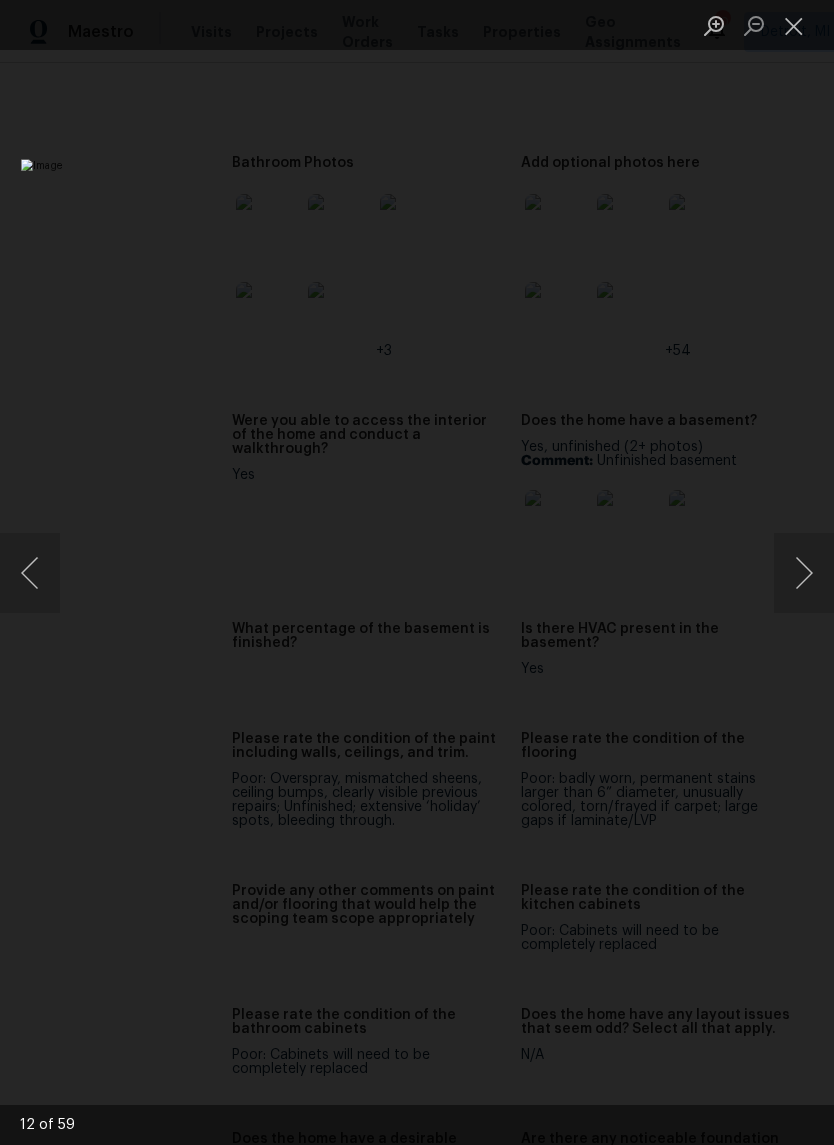 click at bounding box center [804, 573] 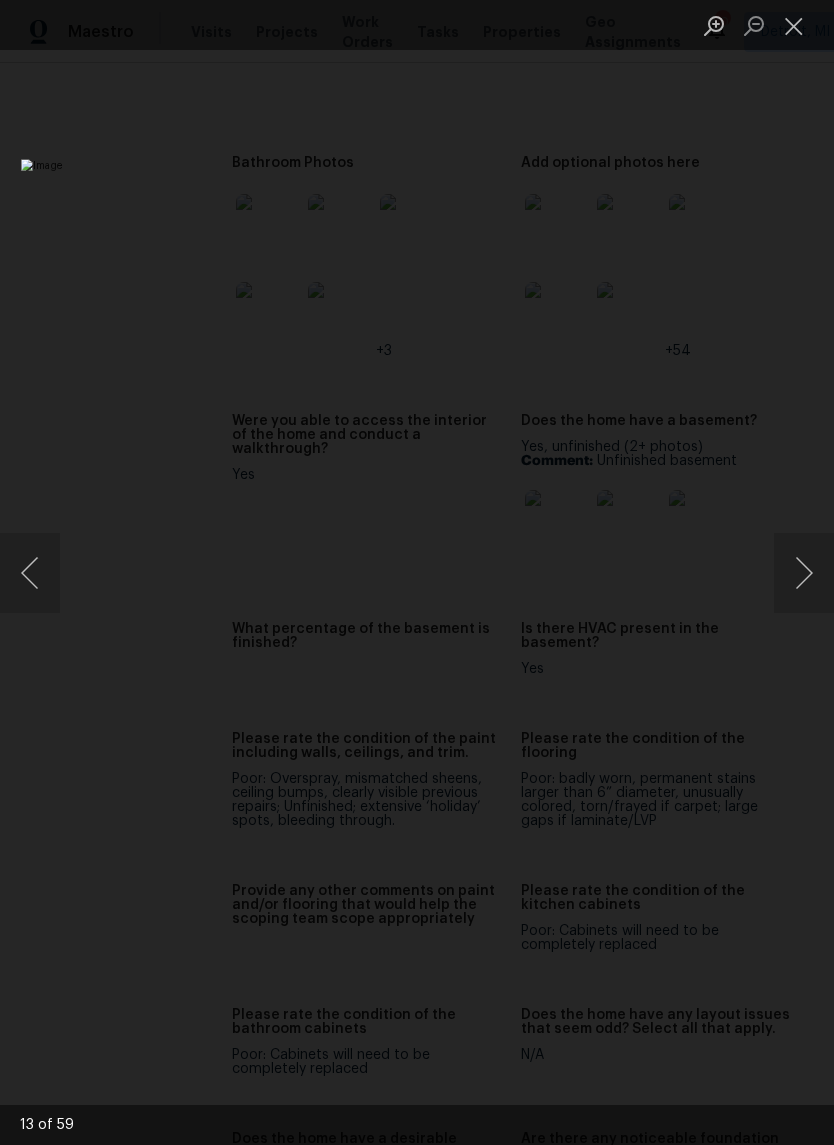 click at bounding box center (804, 573) 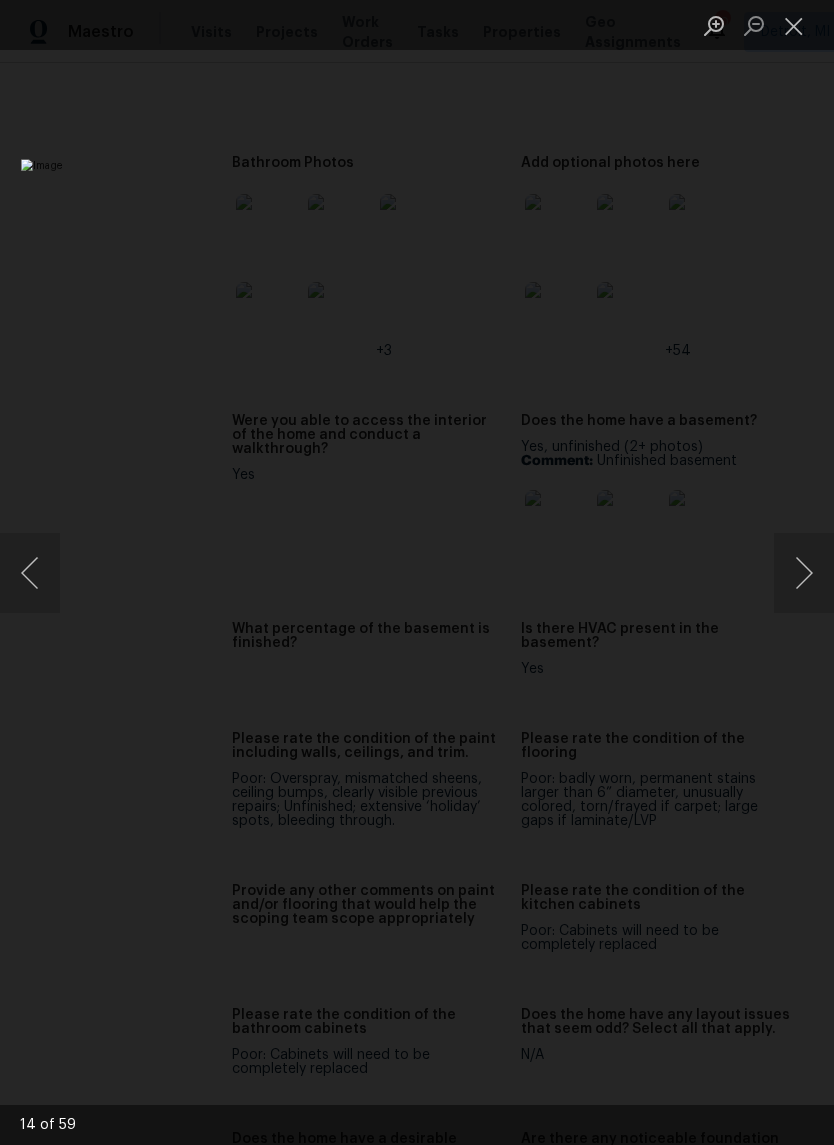 click at bounding box center (804, 573) 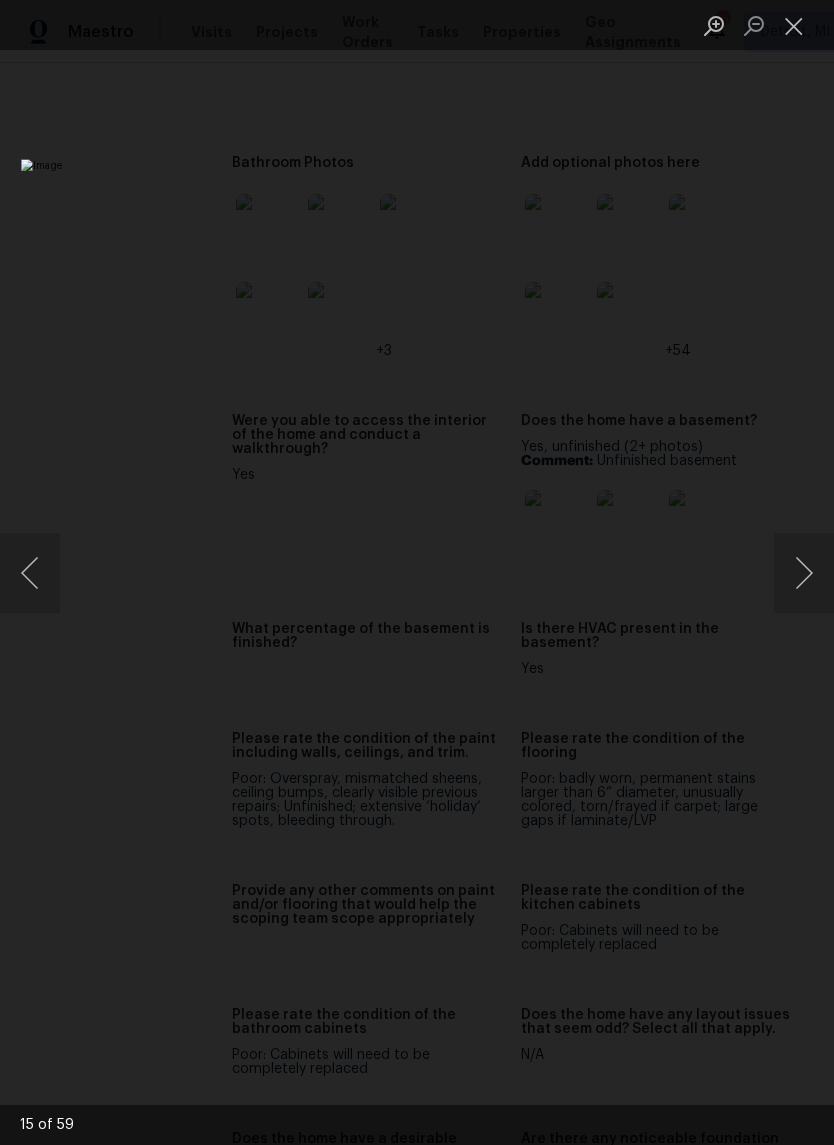 click at bounding box center [804, 573] 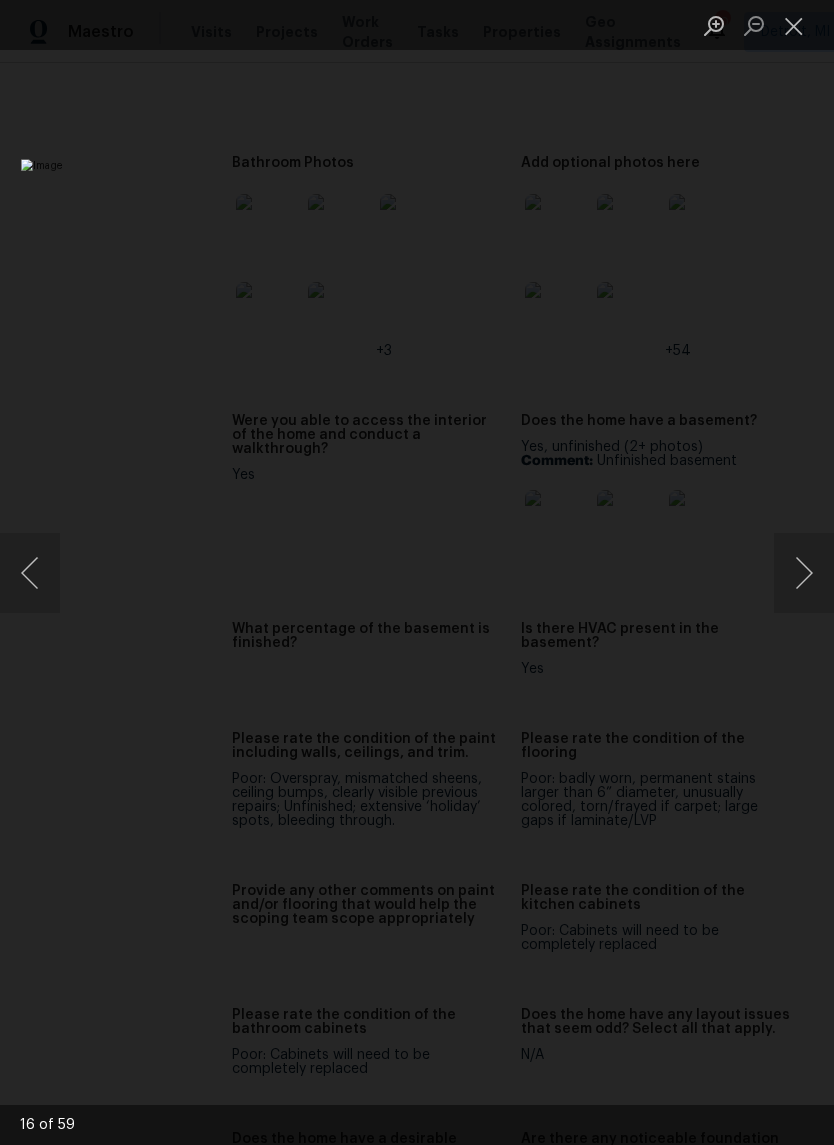click at bounding box center (794, 25) 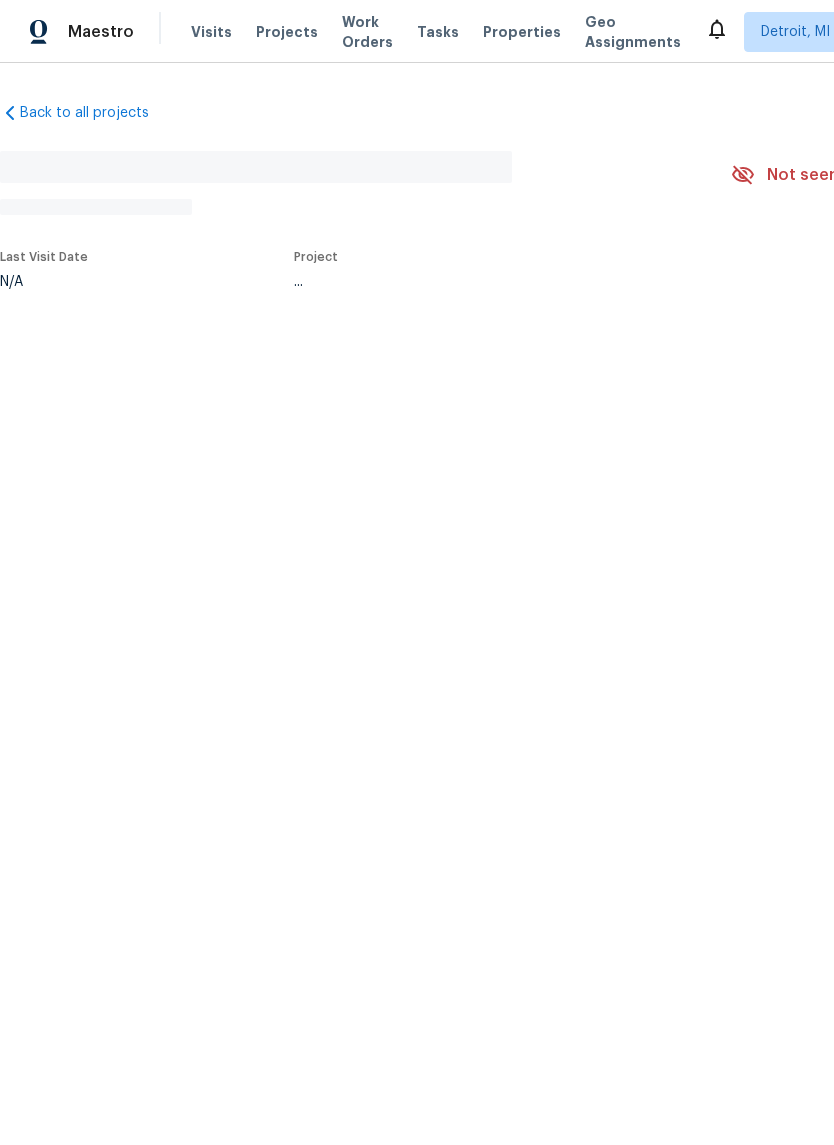 scroll, scrollTop: 0, scrollLeft: 0, axis: both 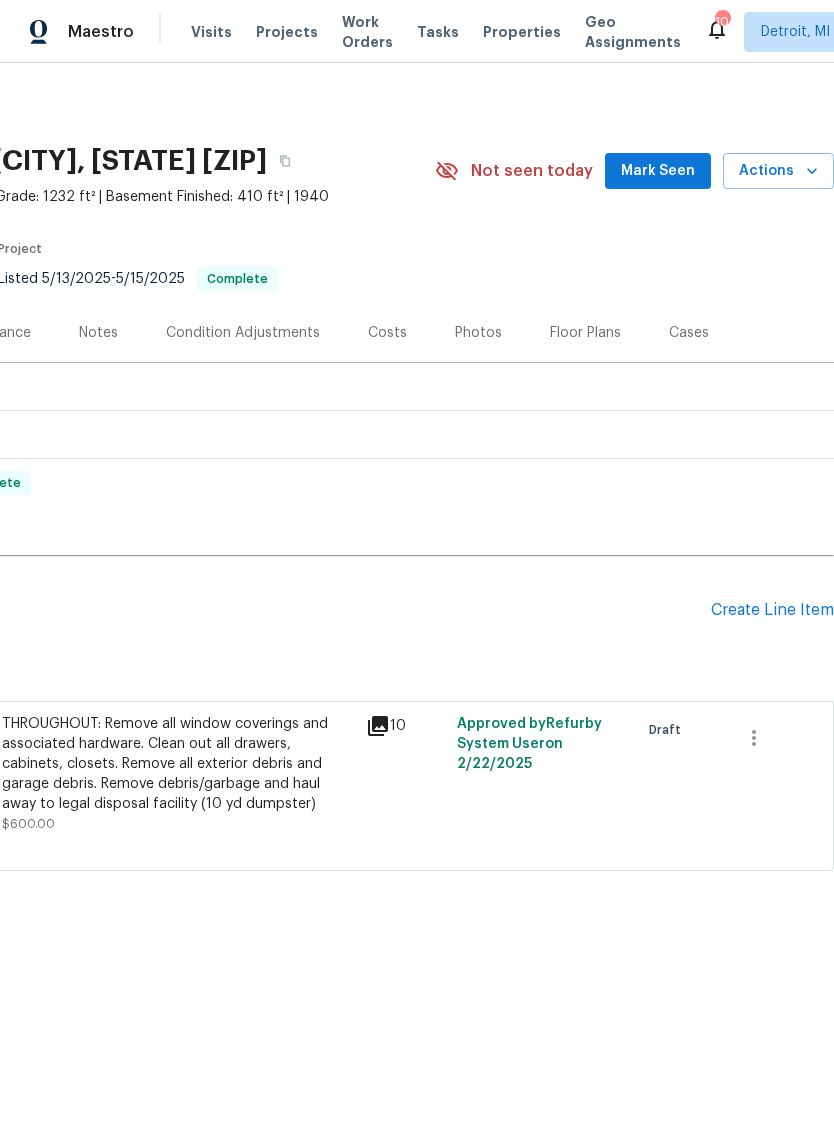 click on "Create Line Item" at bounding box center [772, 610] 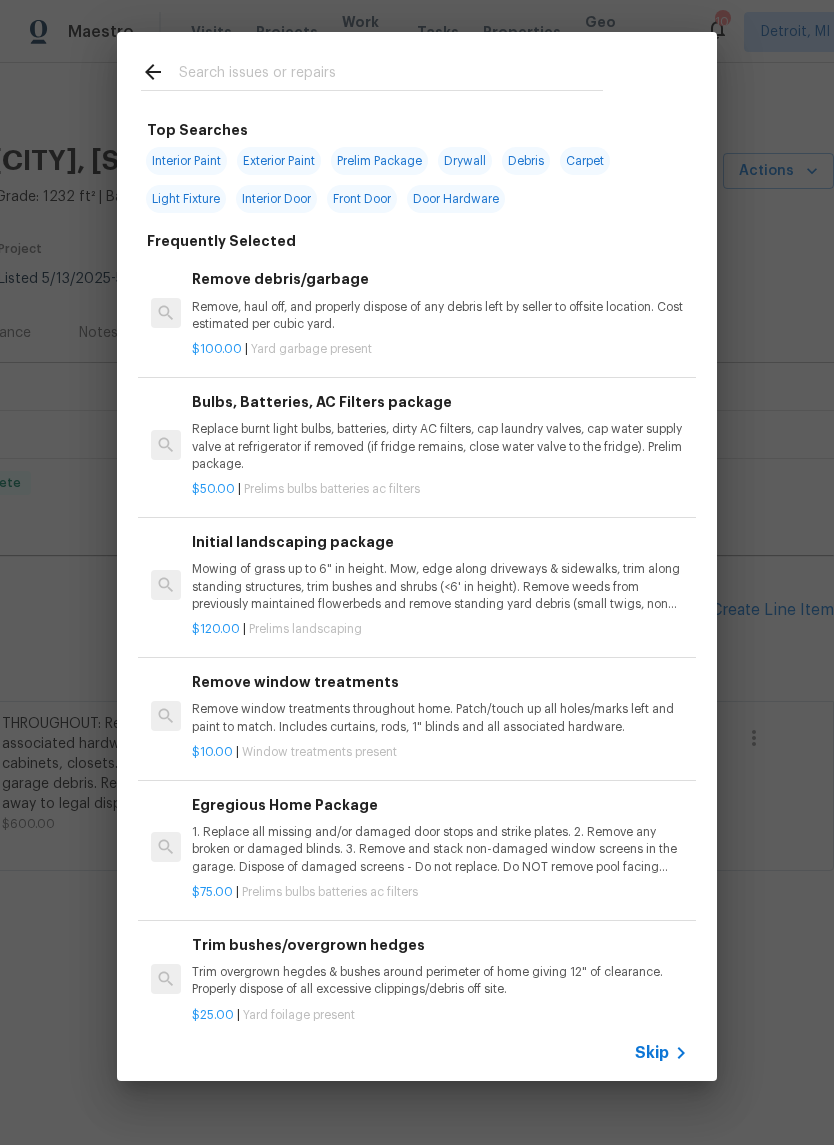 click at bounding box center (391, 75) 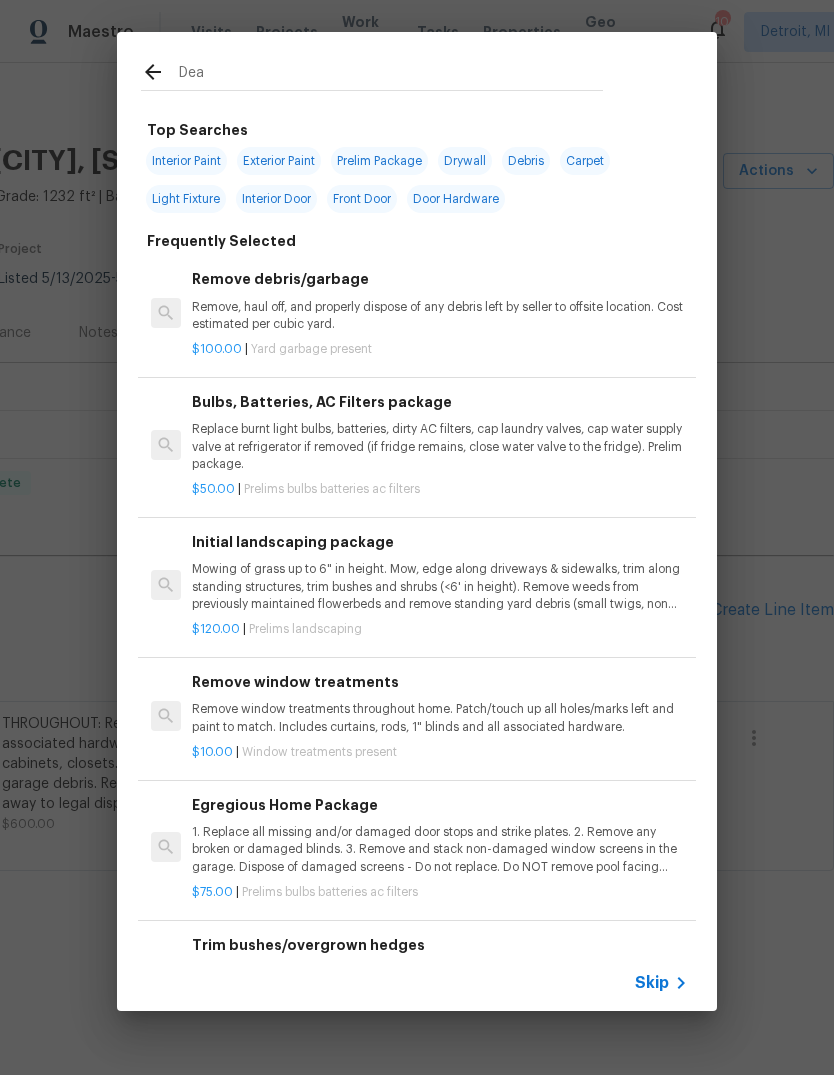 type on "Dead" 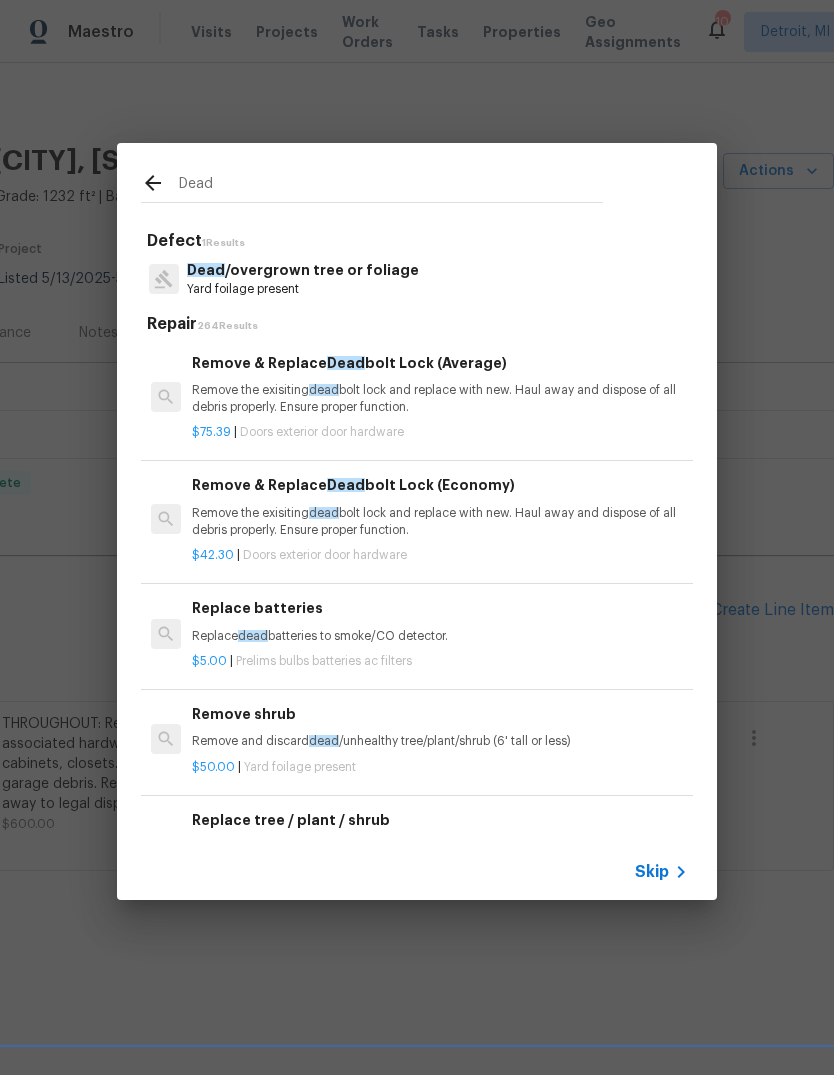 click on "Remove the exisiting  dead bolt lock and replace with new. Haul away and dispose of all debris properly. Ensure proper function." at bounding box center [440, 399] 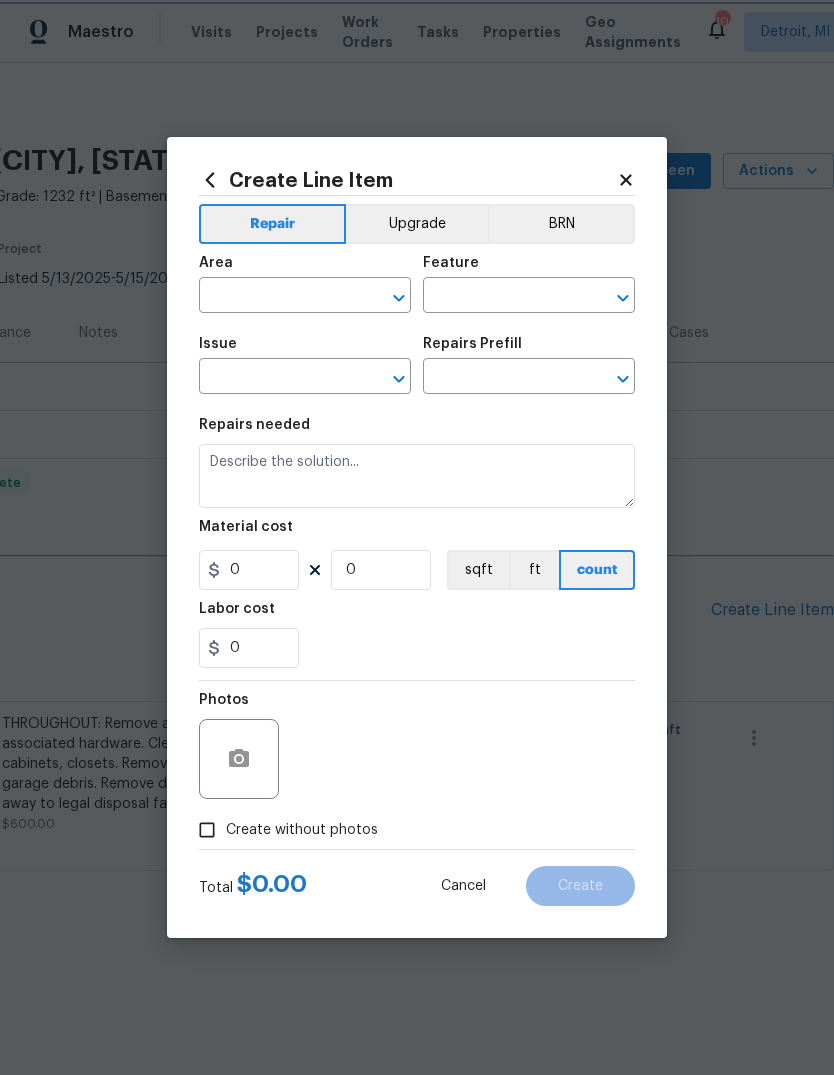 type on "Interior Door" 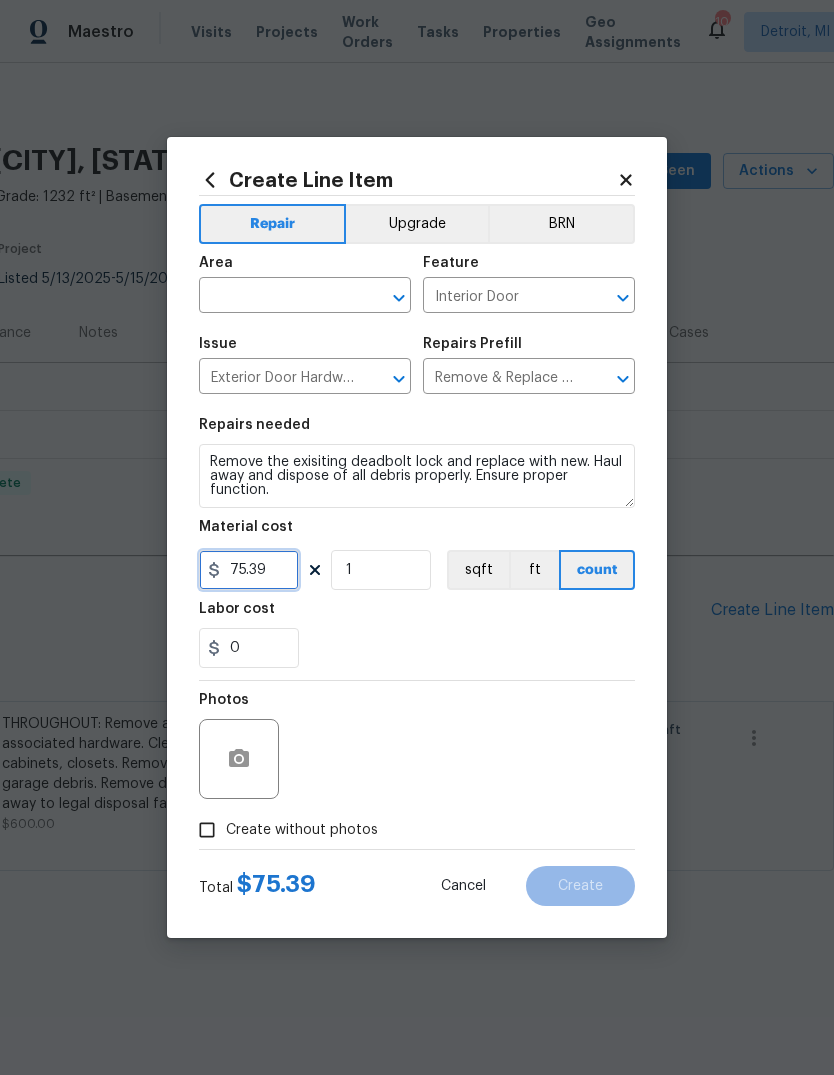 click on "75.39" at bounding box center (249, 570) 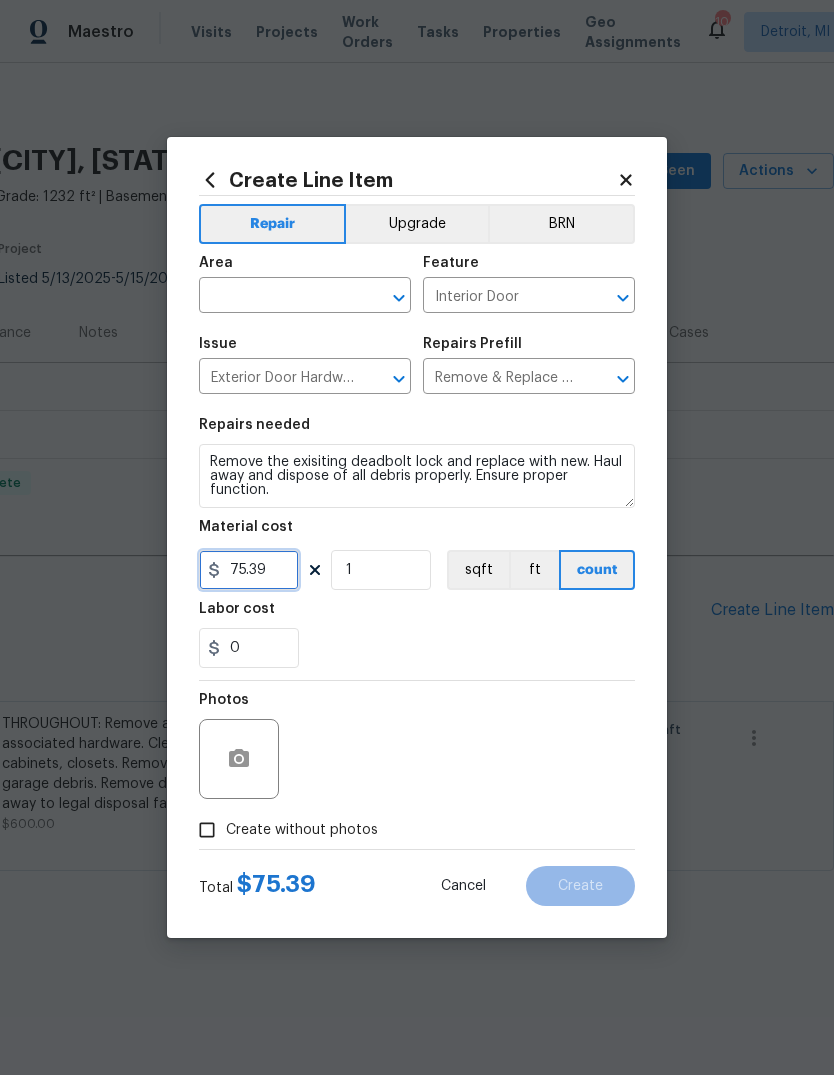 click on "75.39" at bounding box center [249, 570] 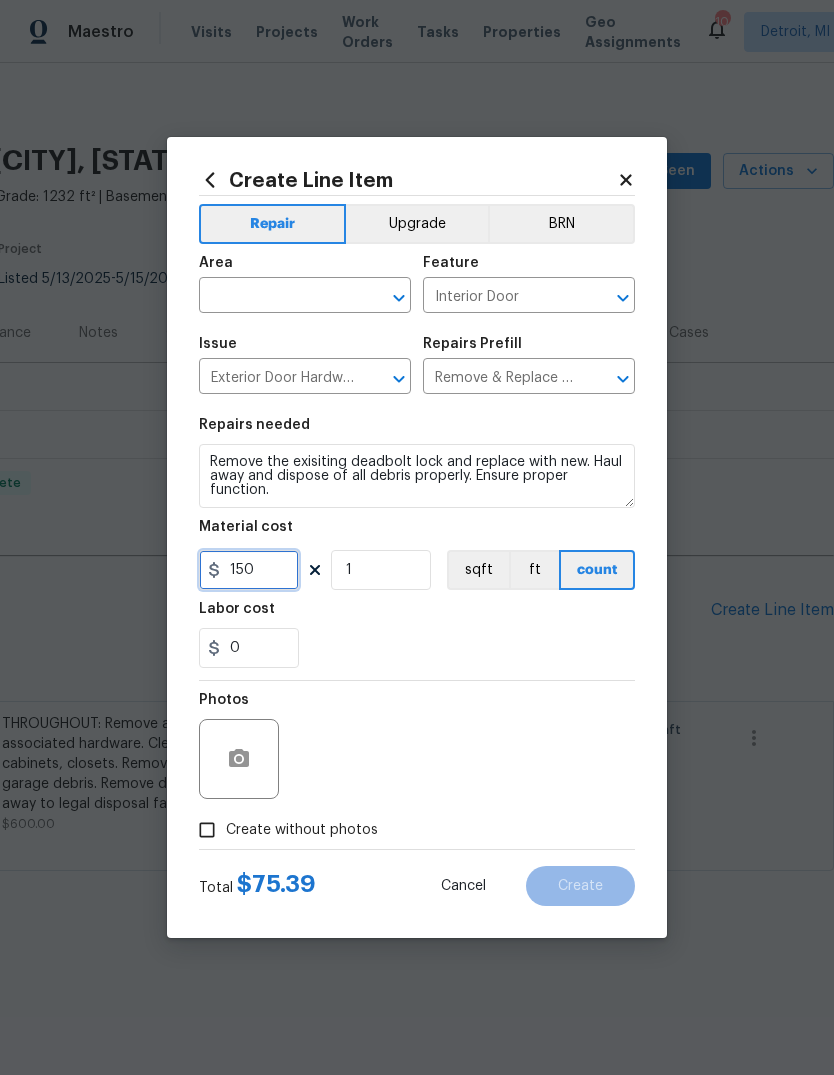 type on "150" 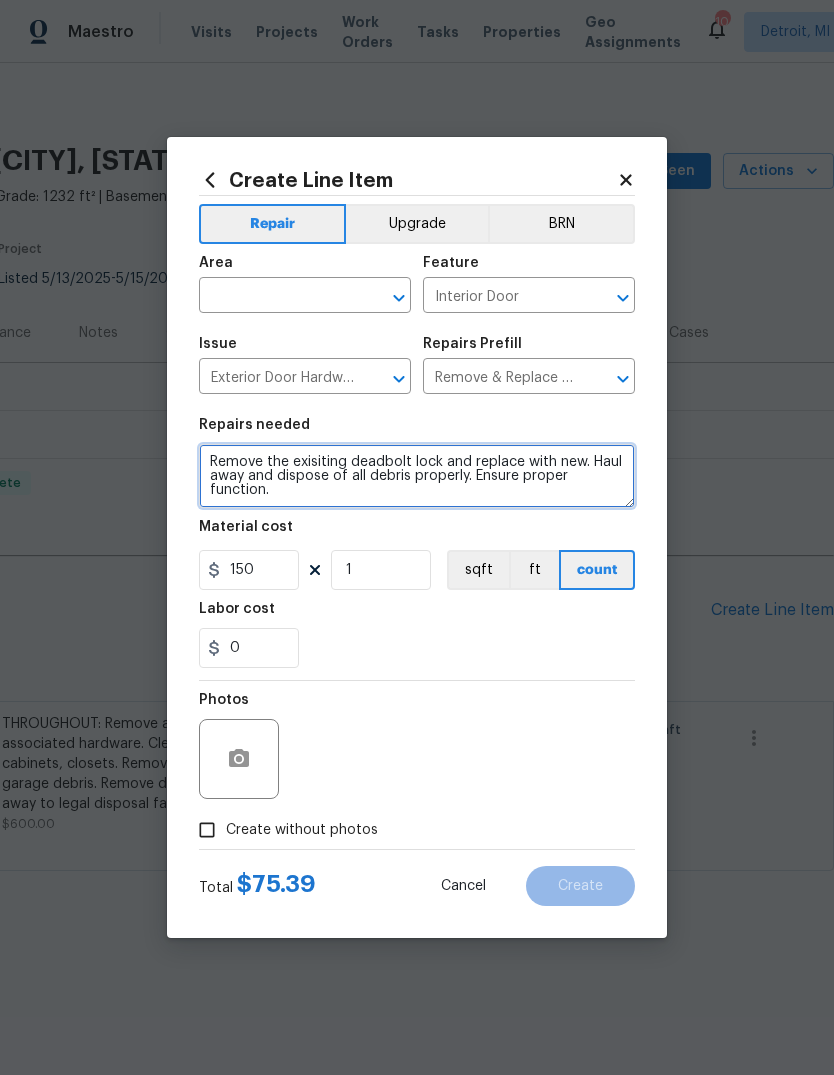 click on "Remove the exisiting deadbolt lock and replace with new. Haul away and dispose of all debris properly. Ensure proper function." at bounding box center (417, 476) 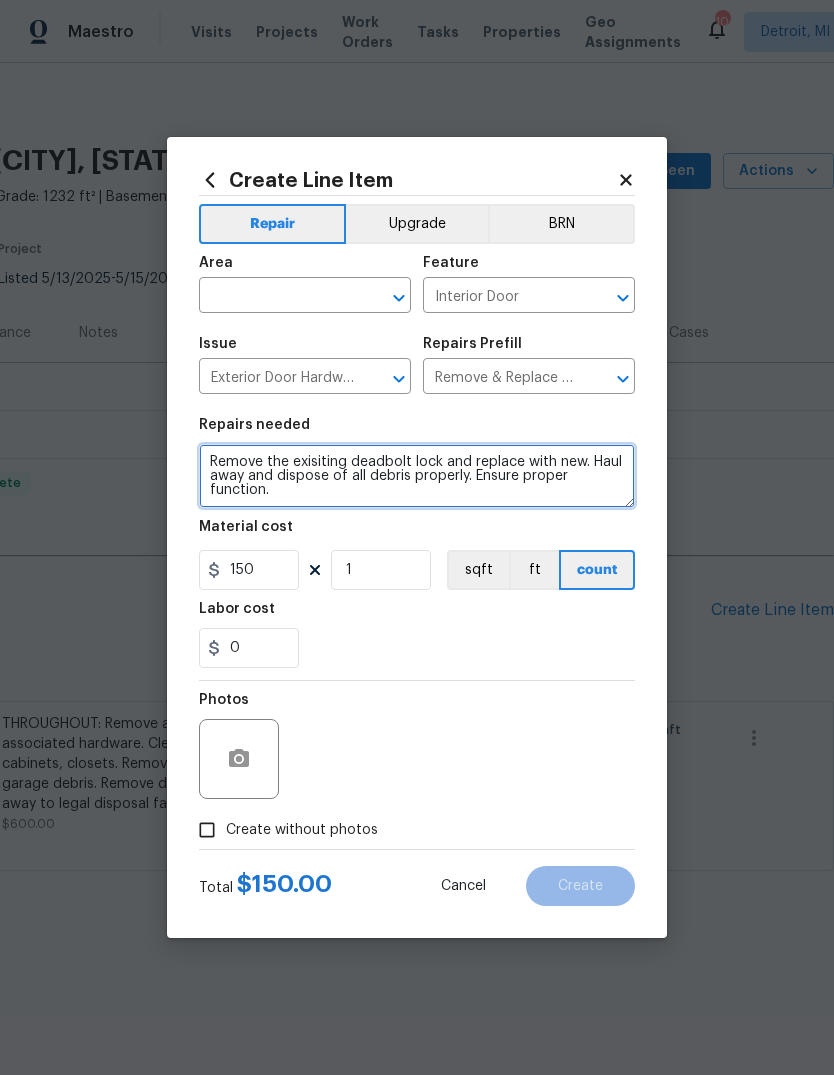 click on "Remove the exisiting deadbolt lock and replace with new. Haul away and dispose of all debris properly. Ensure proper function." at bounding box center [417, 476] 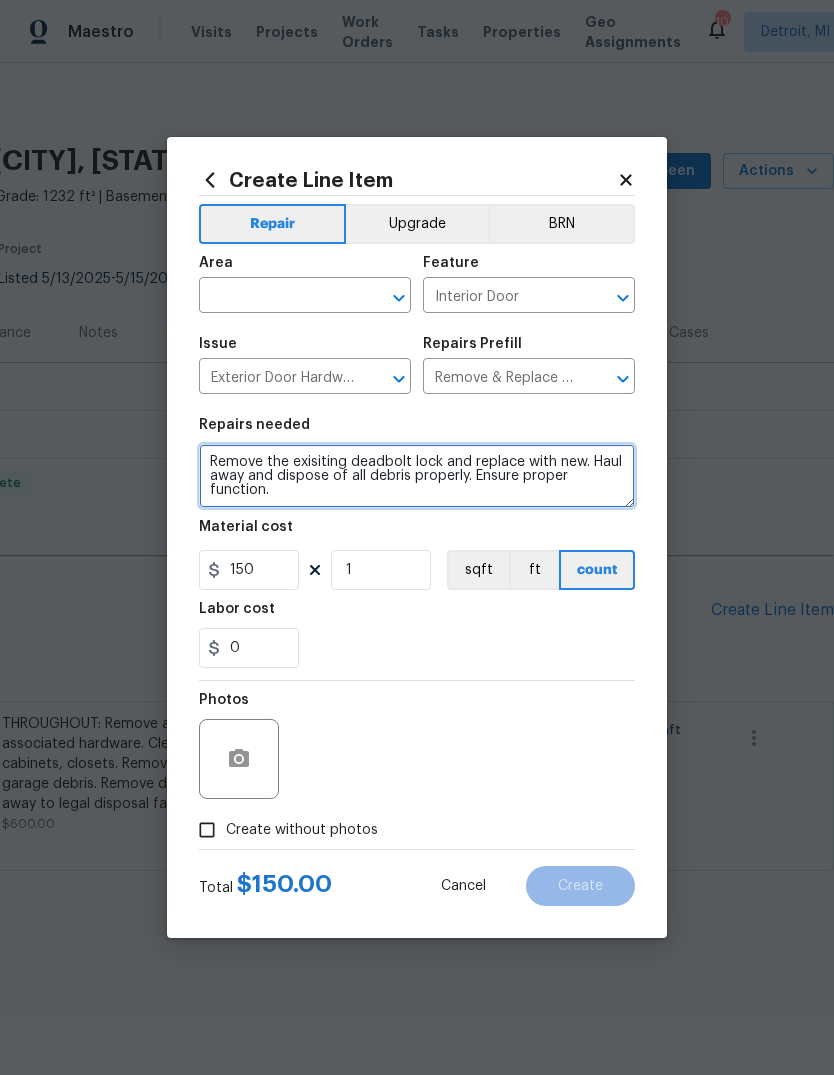 click on "Remove the exisiting deadbolt lock and replace with new. Haul away and dispose of all debris properly. Ensure proper function." at bounding box center [417, 476] 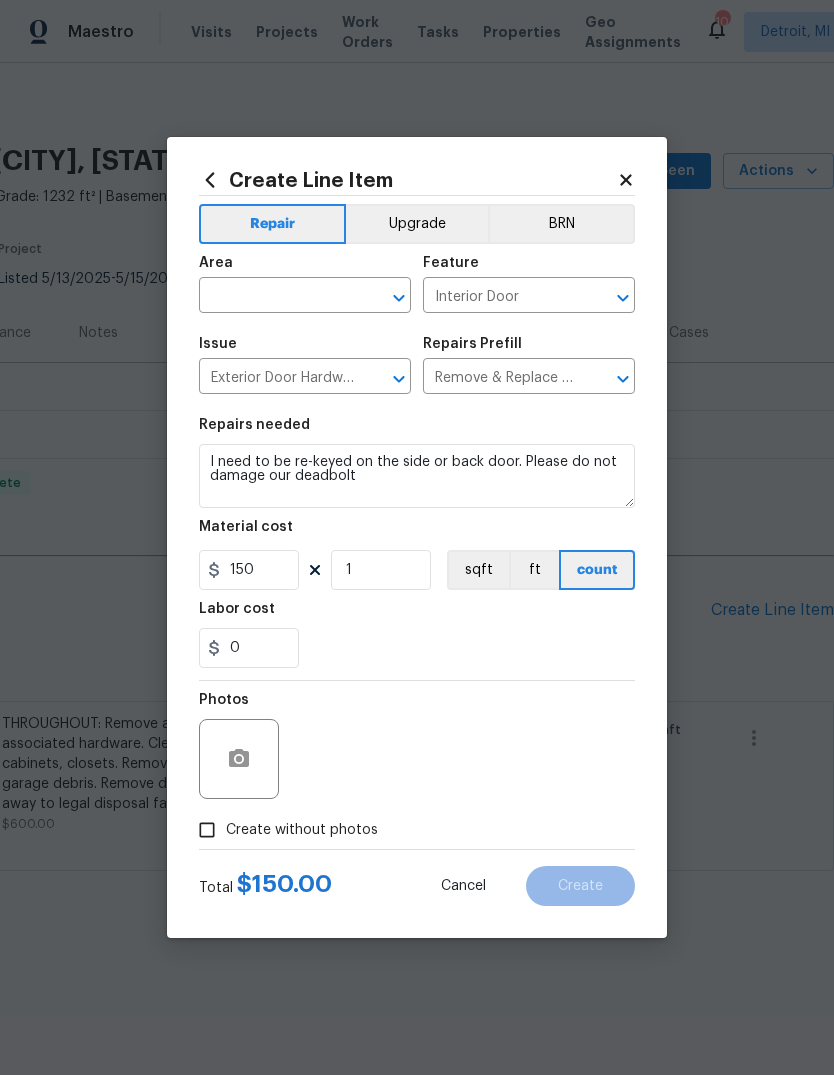 click on "0" at bounding box center [417, 648] 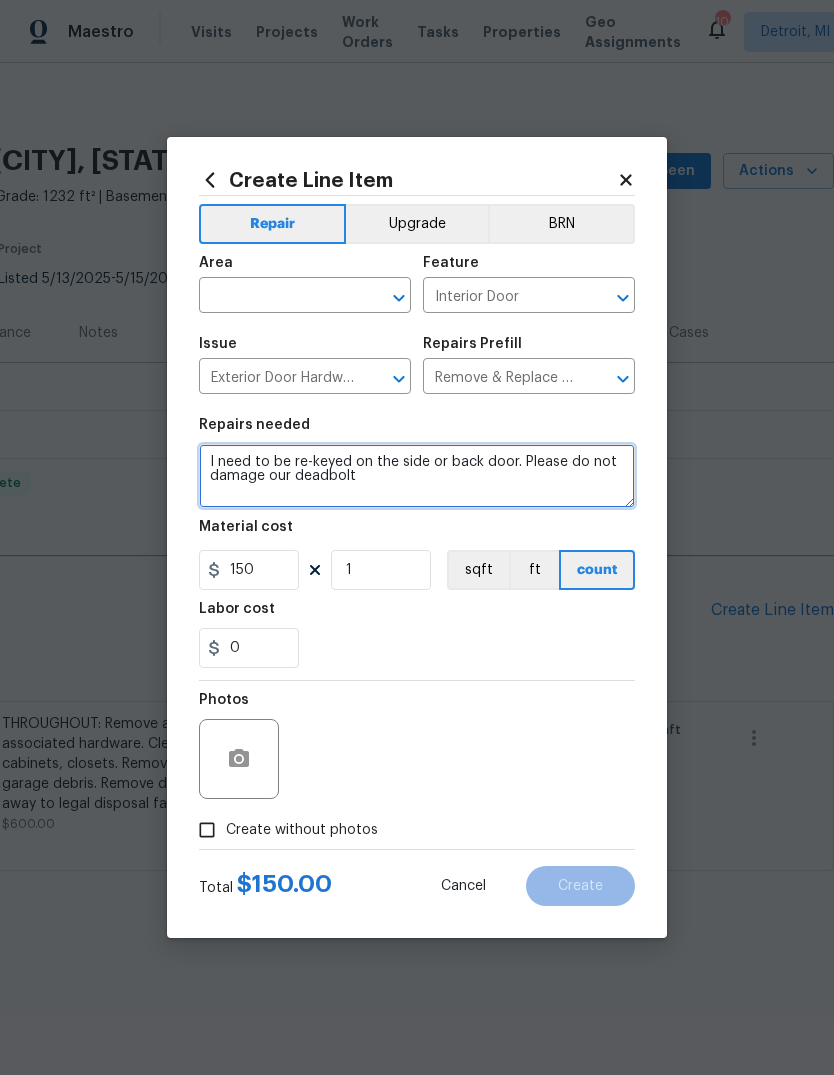 click on "I need to be re-keyed on the side or back door. Please do not damage our deadbolt" at bounding box center (417, 476) 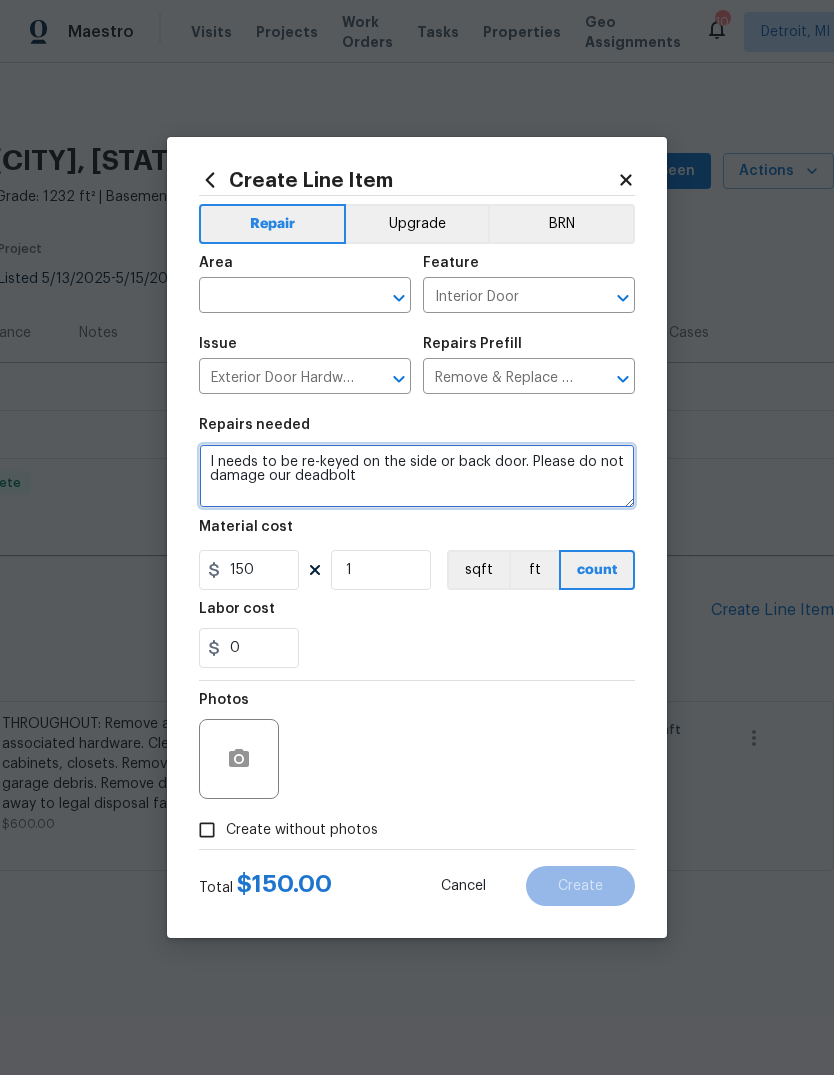 click on "I needs to be re-keyed on the side or back door. Please do not damage our deadbolt" at bounding box center (417, 476) 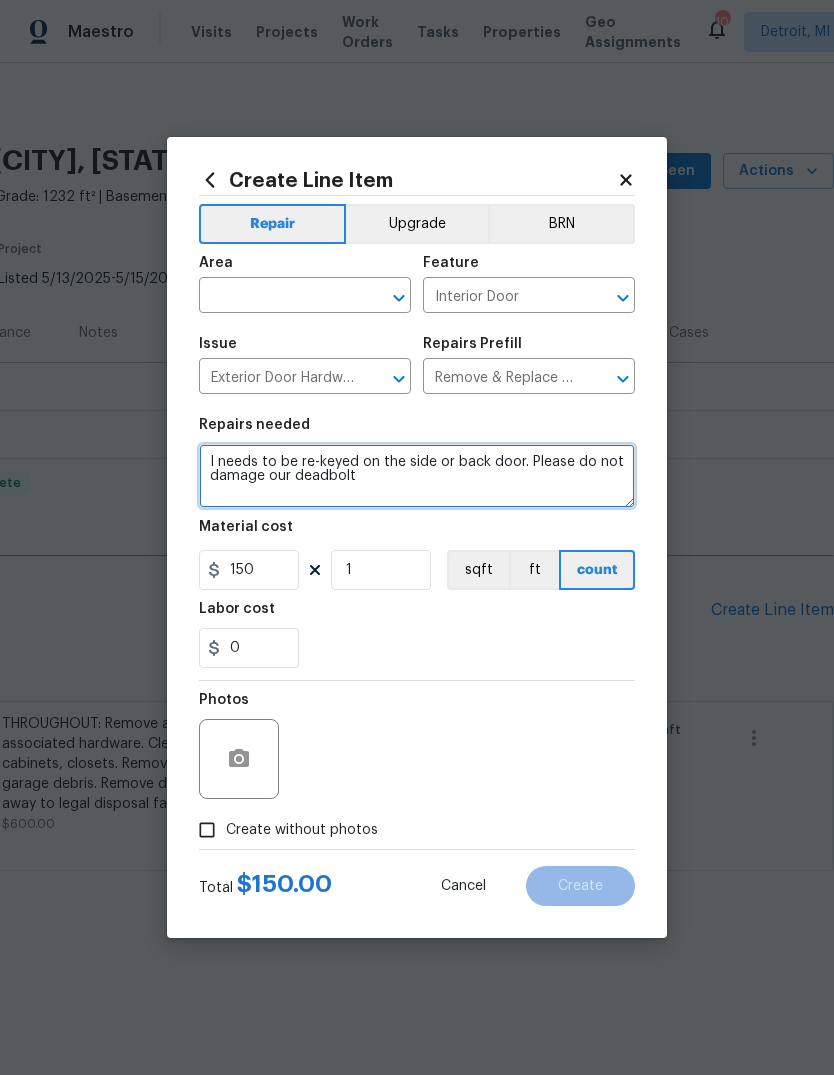 click on "I needs to be re-keyed on the side or back door. Please do not damage our deadbolt" at bounding box center (417, 476) 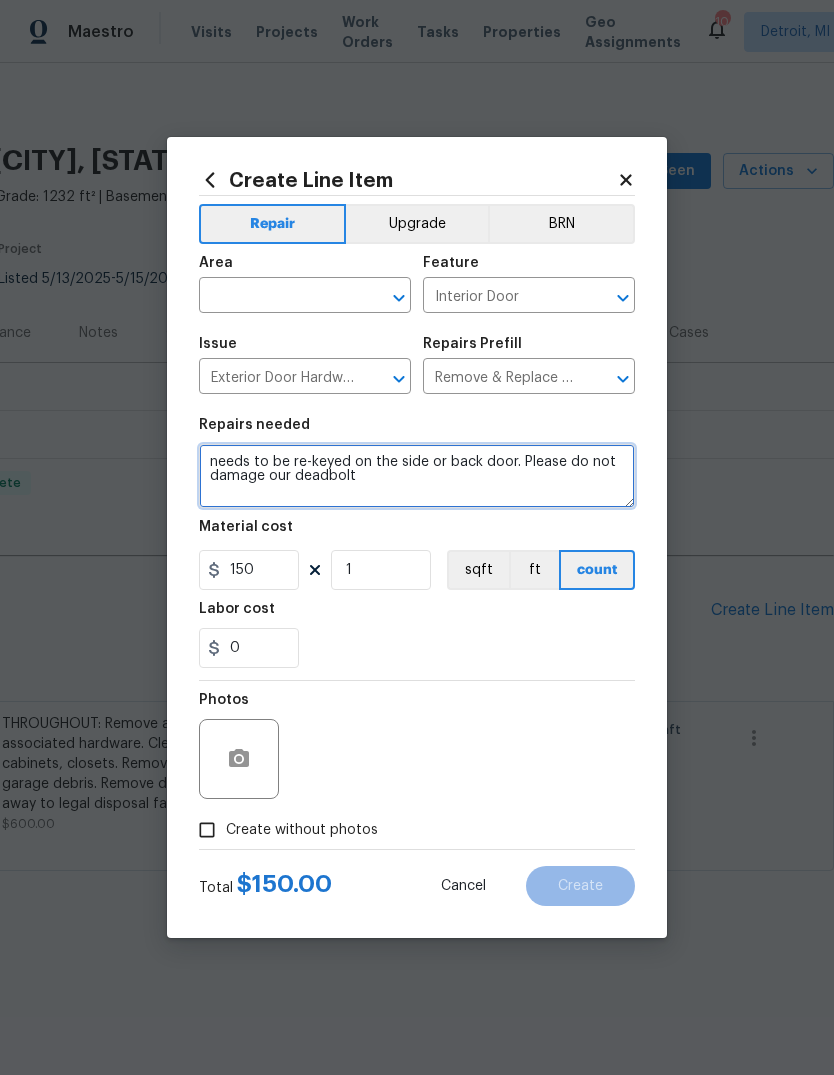 type on "needs to be re-keyed on the side or back door. Please do not damage our deadbolt" 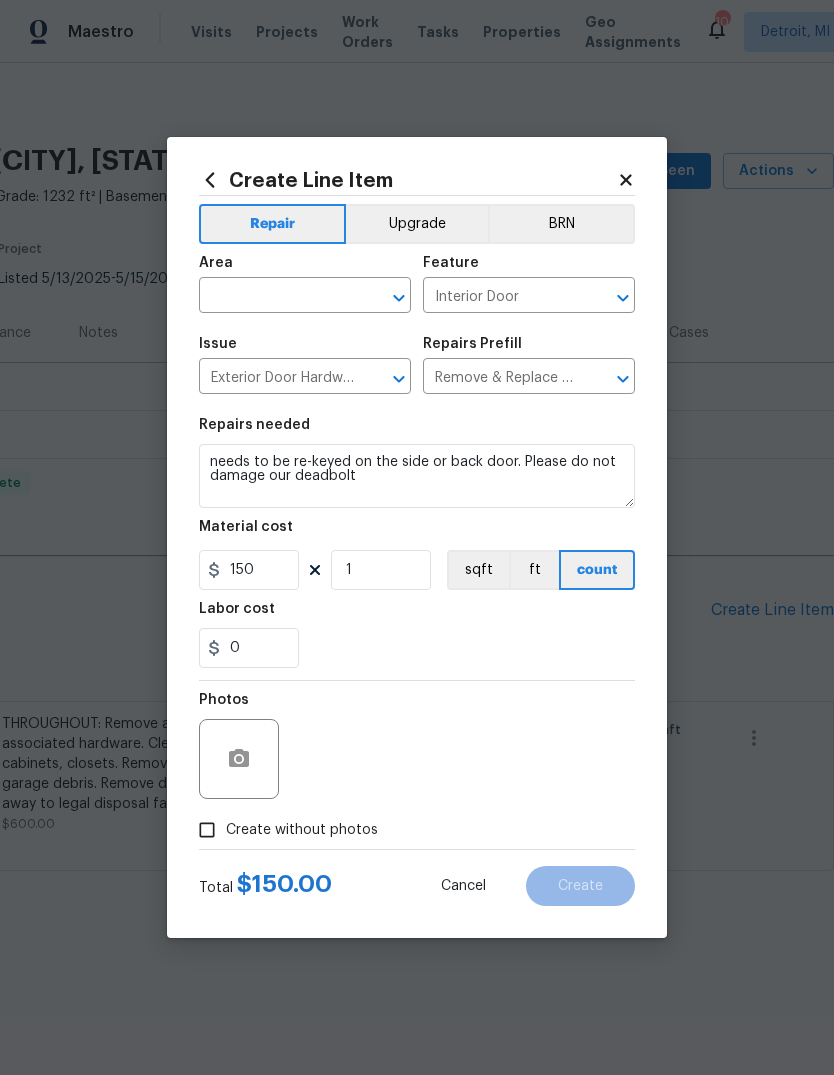 click at bounding box center (277, 297) 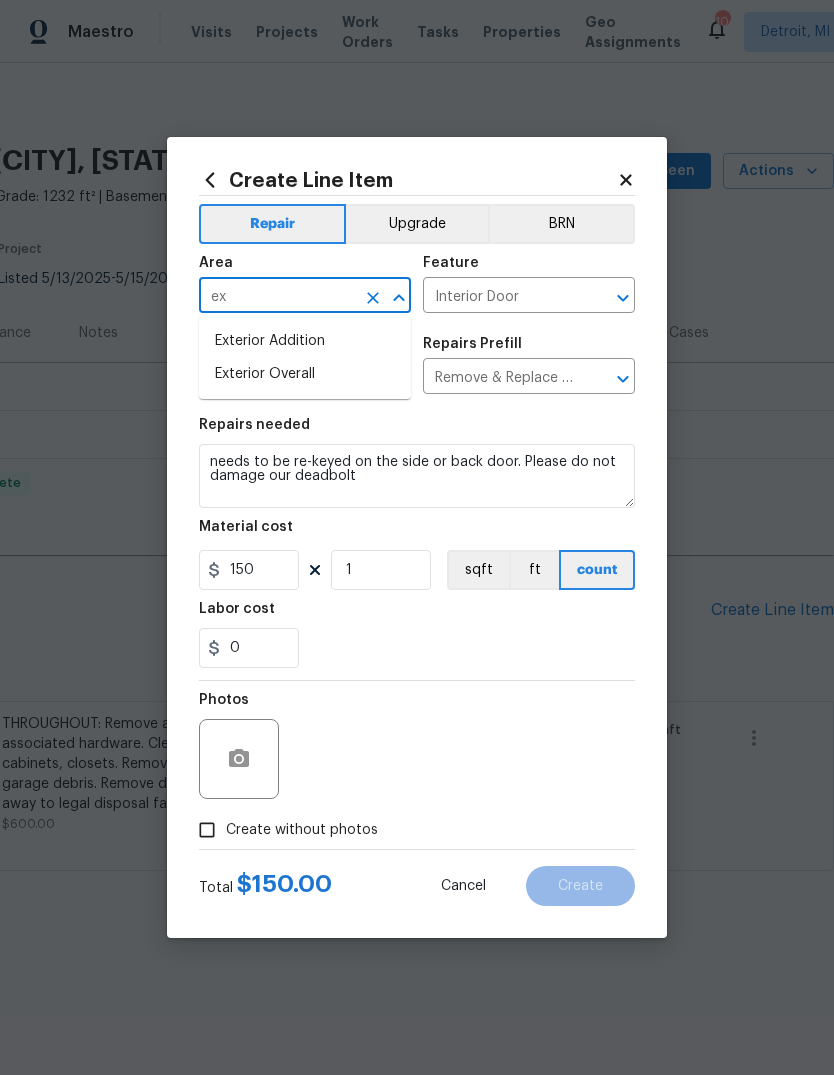 click on "Exterior Overall" at bounding box center (305, 374) 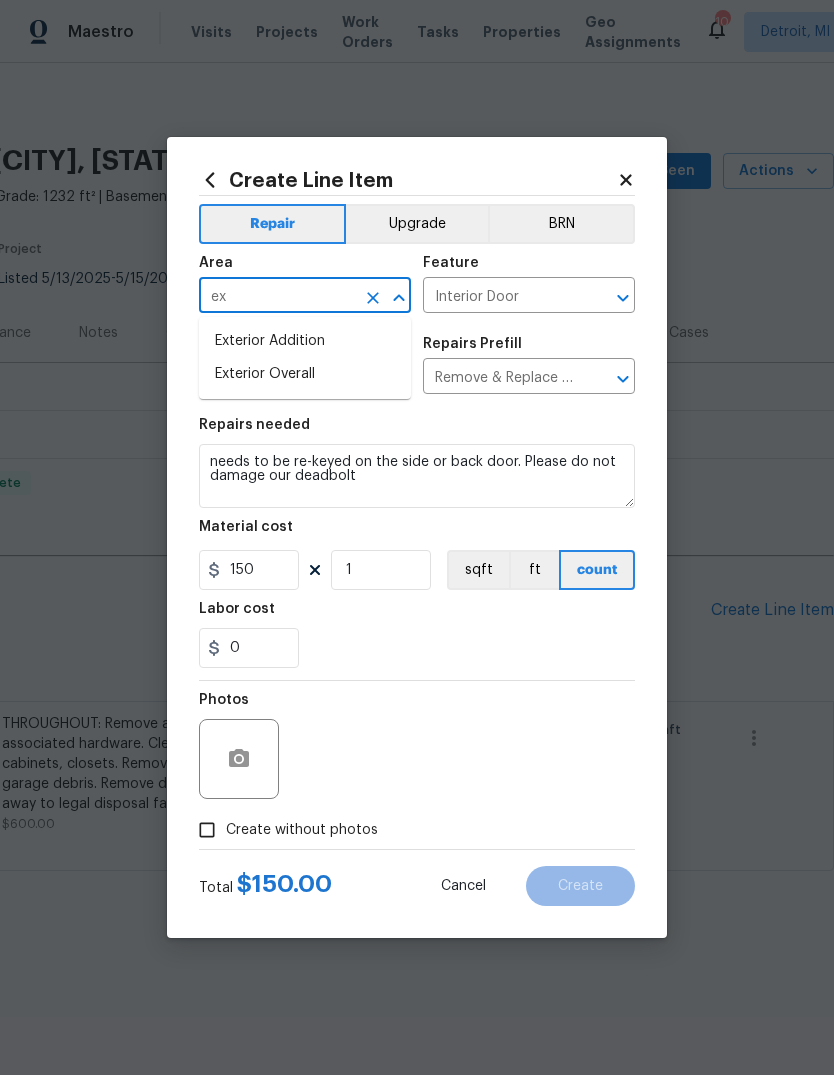 type on "Exterior Overall" 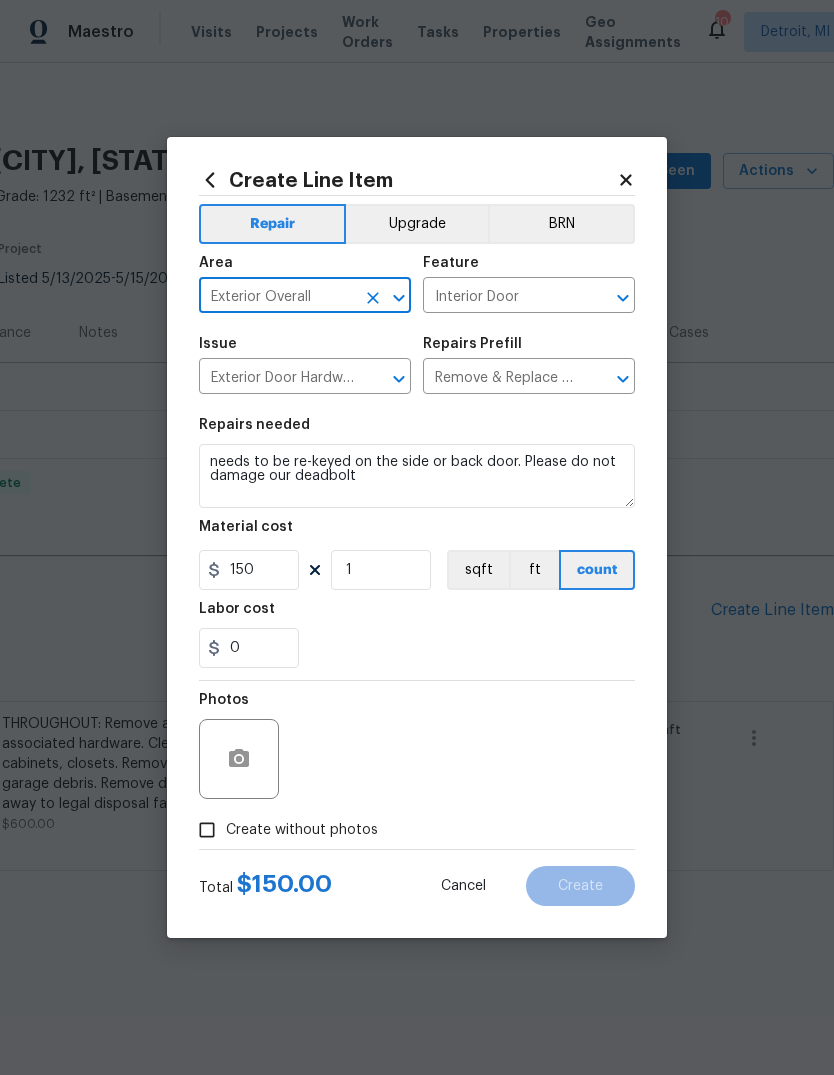 click on "0" at bounding box center [417, 648] 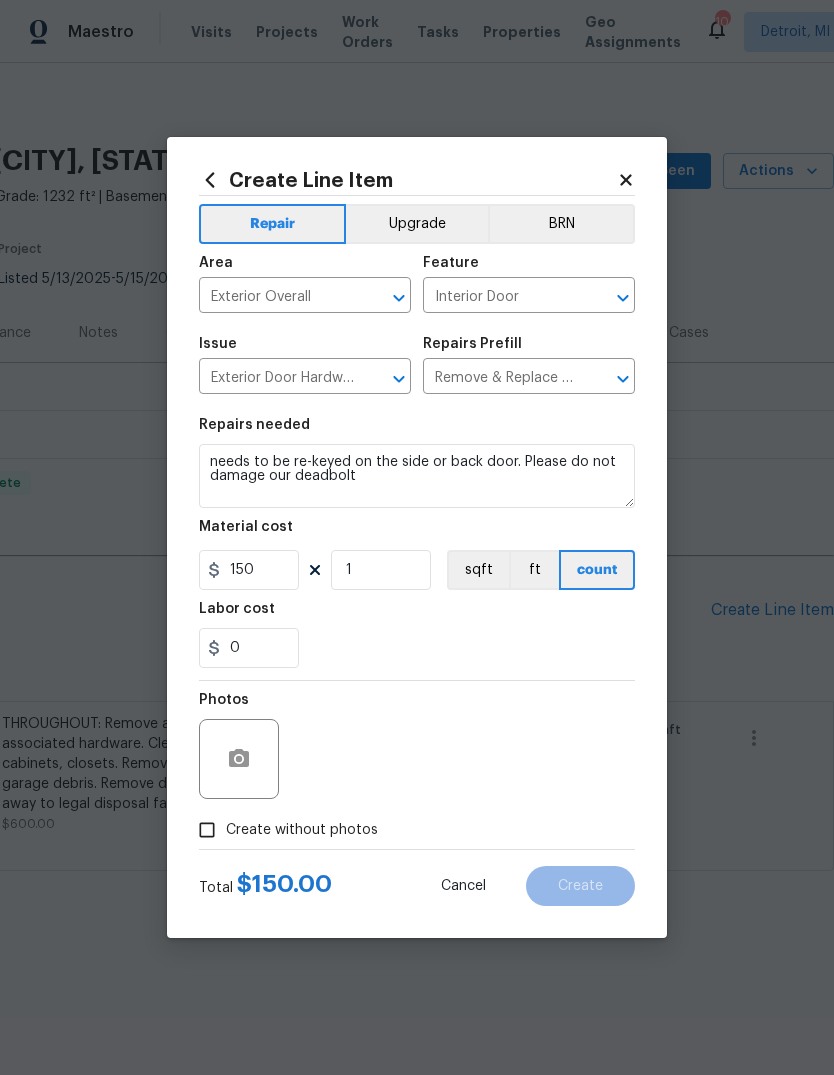 click on "Create without photos" at bounding box center (283, 830) 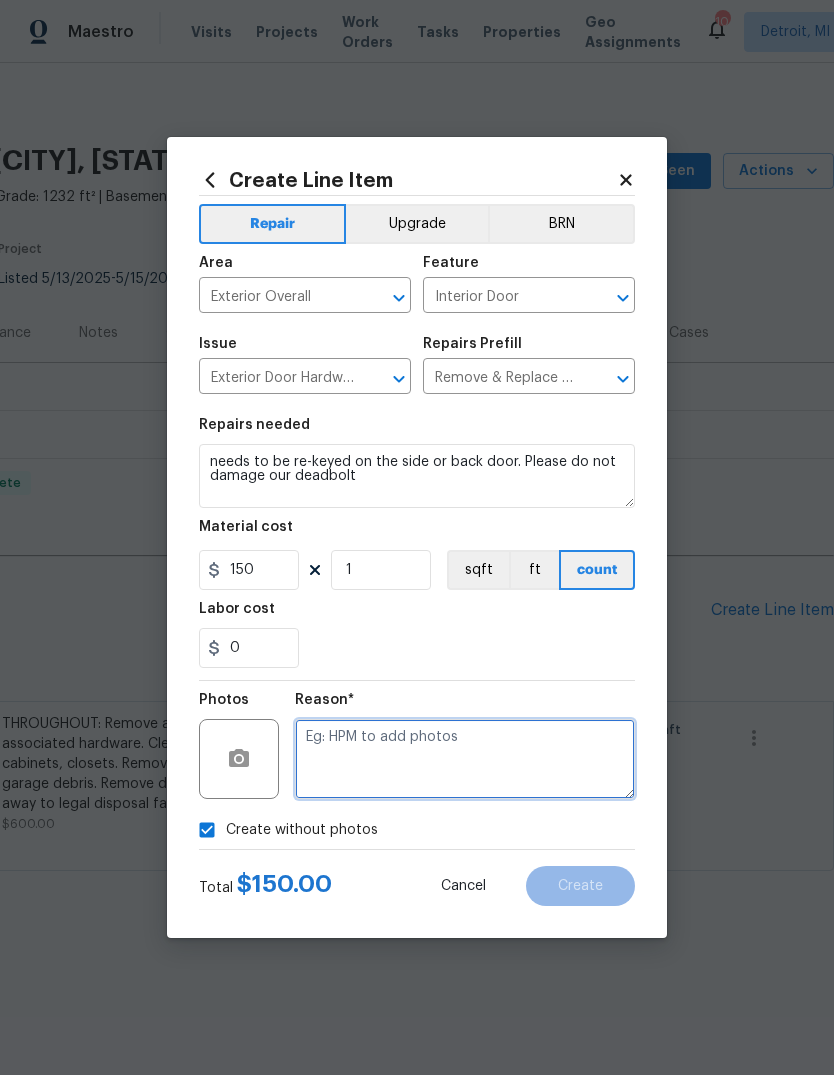 click at bounding box center (465, 759) 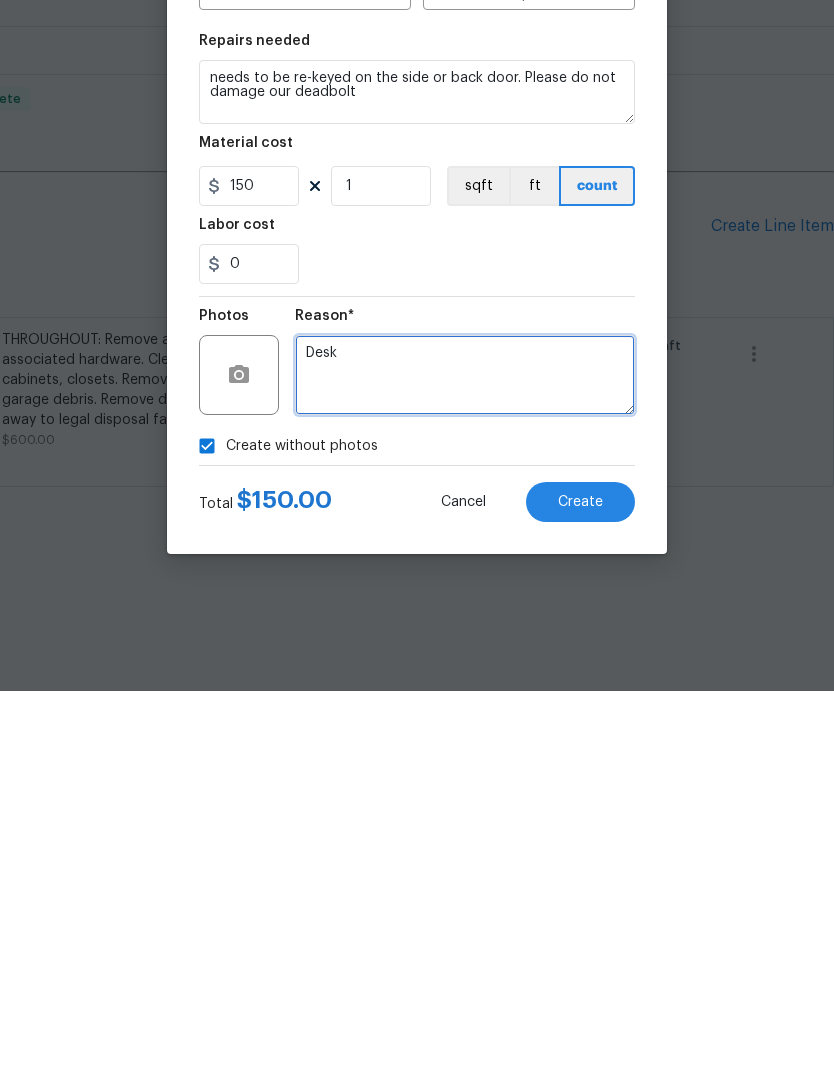 type on "Desk" 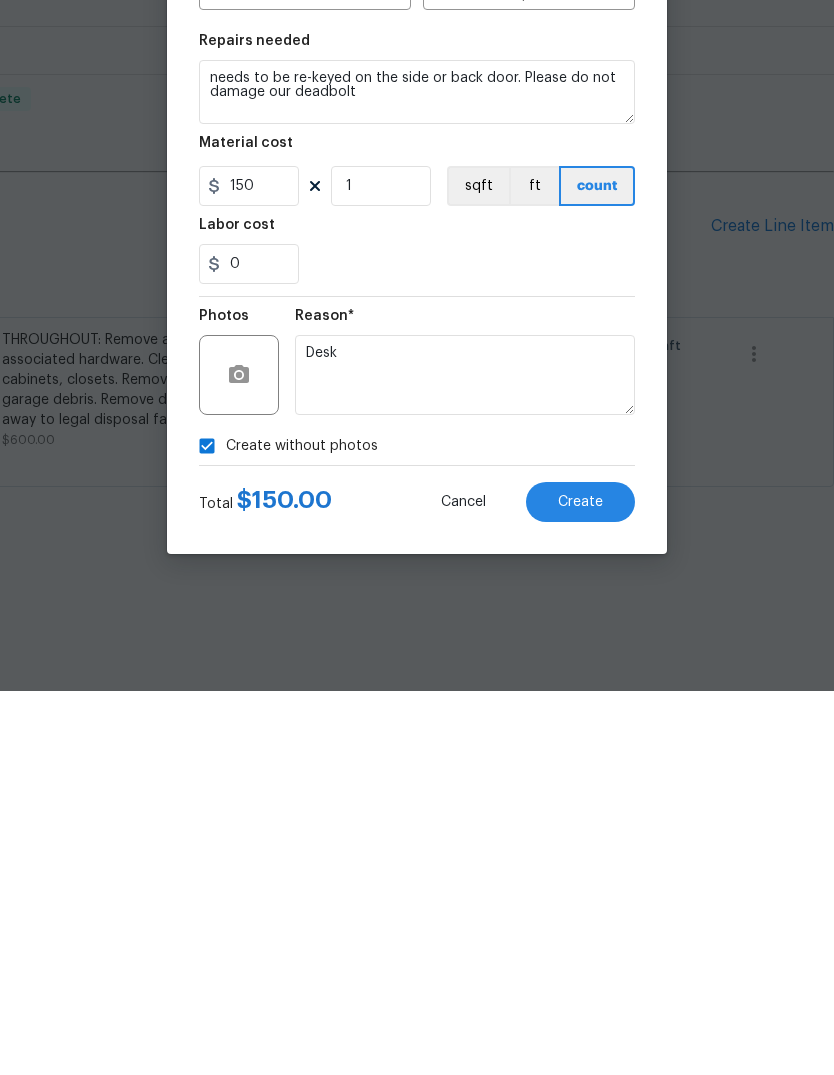click on "Create" at bounding box center [580, 886] 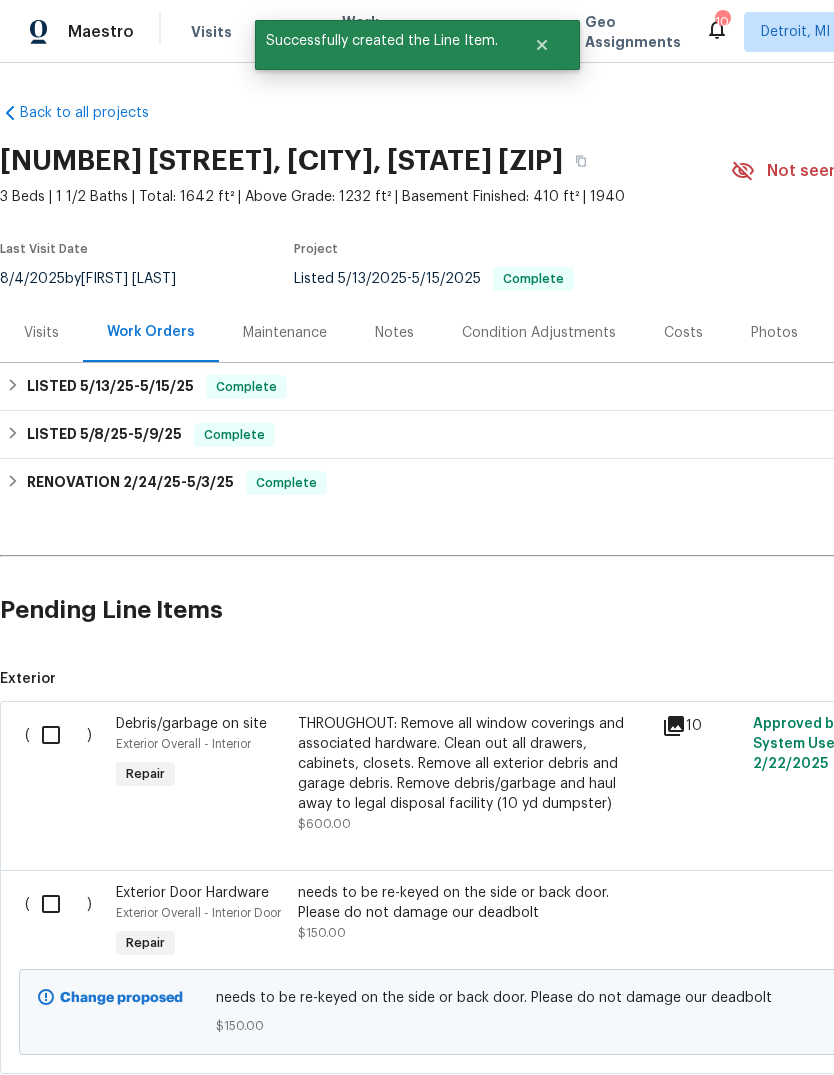 scroll, scrollTop: 0, scrollLeft: 0, axis: both 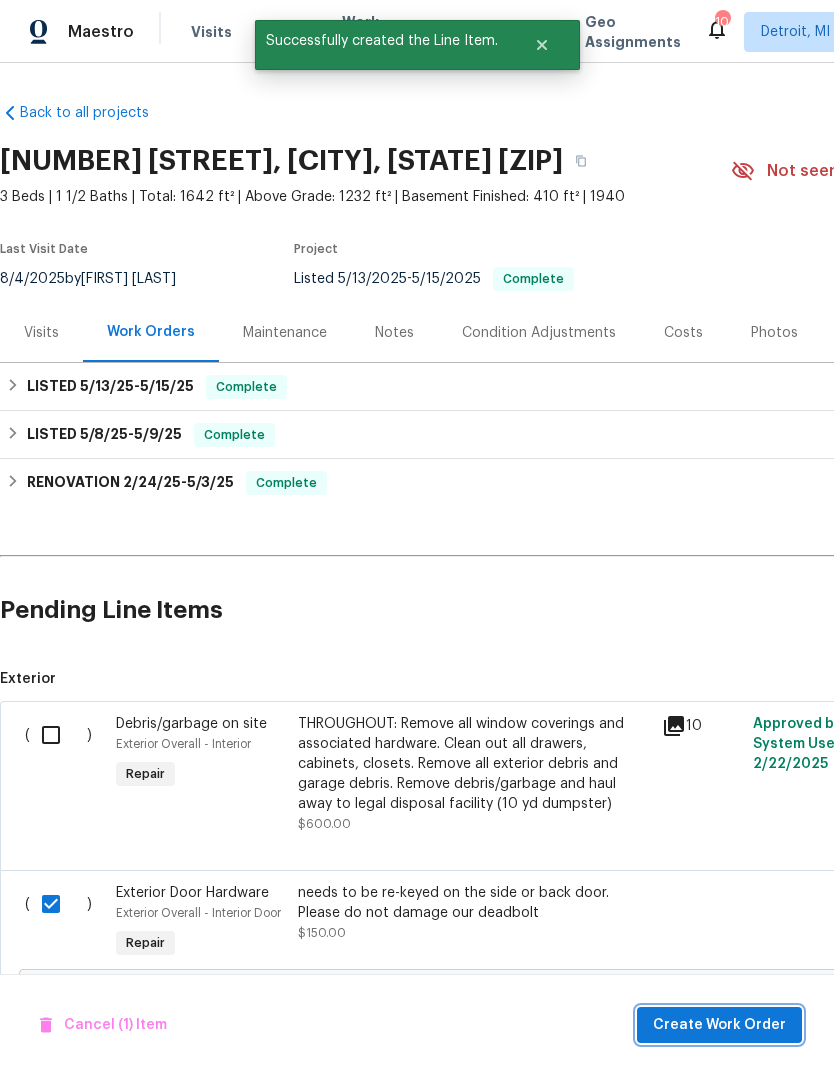 click on "Create Work Order" at bounding box center (719, 1025) 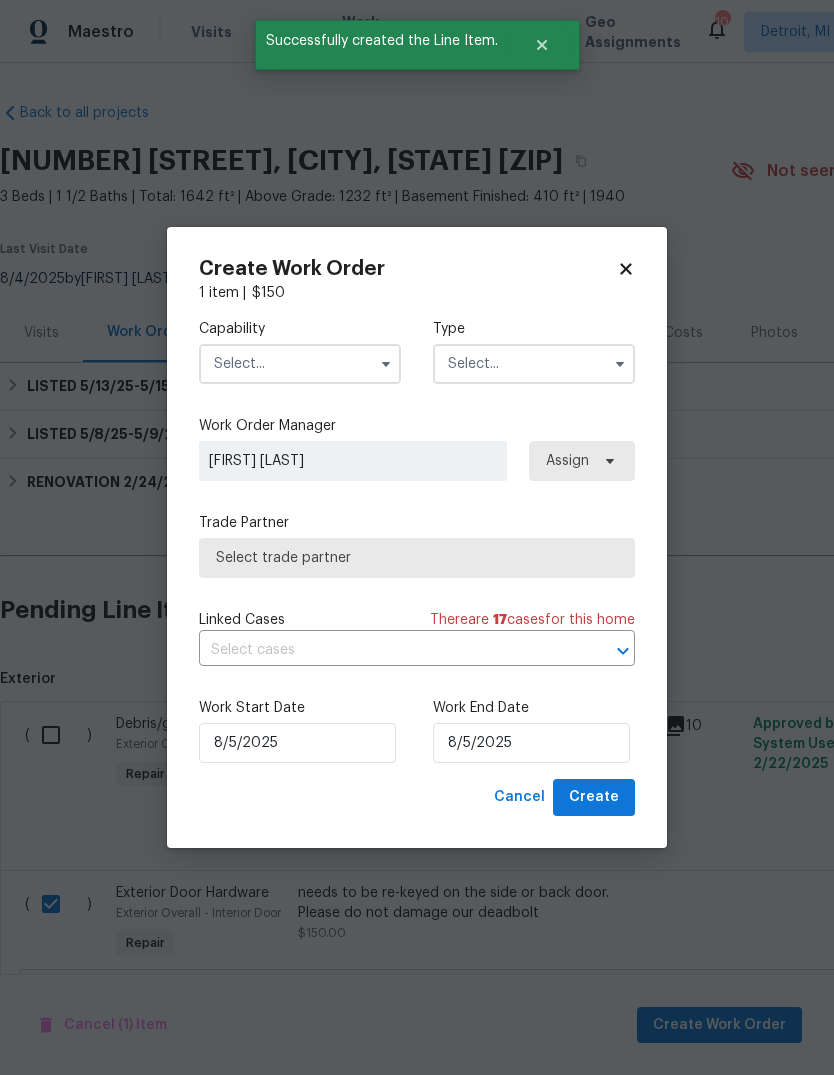 click at bounding box center (300, 364) 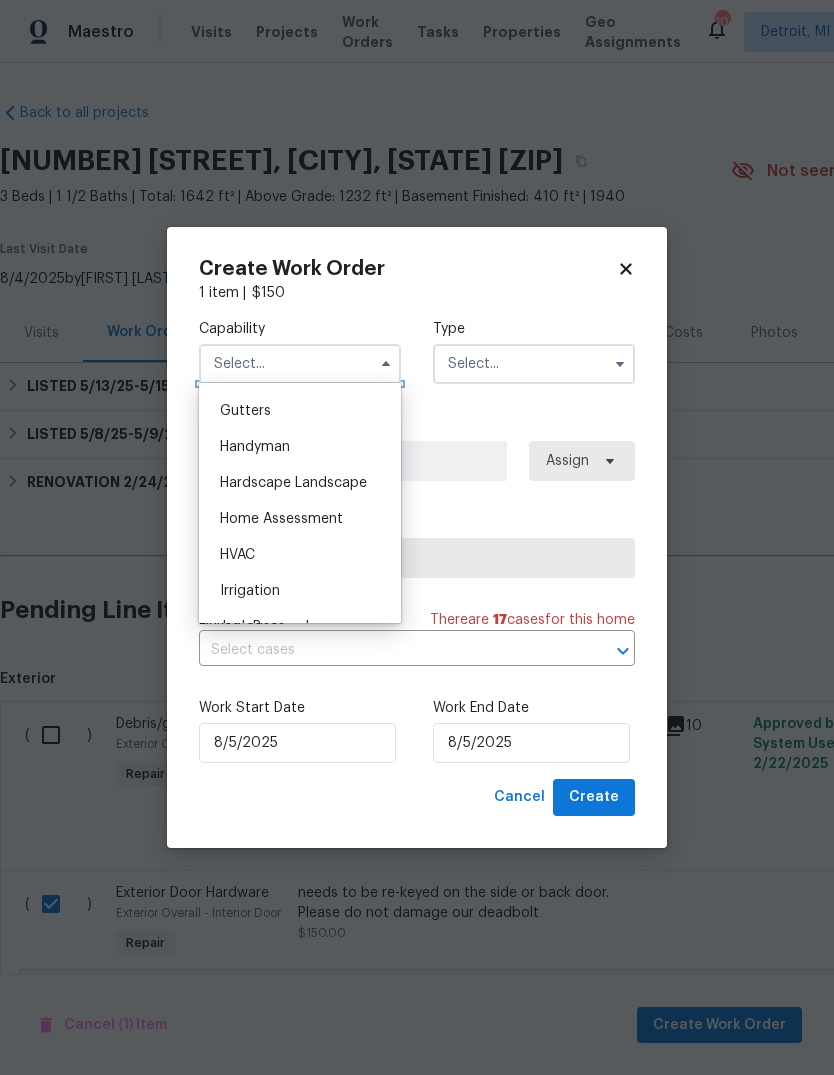 scroll, scrollTop: 1072, scrollLeft: 0, axis: vertical 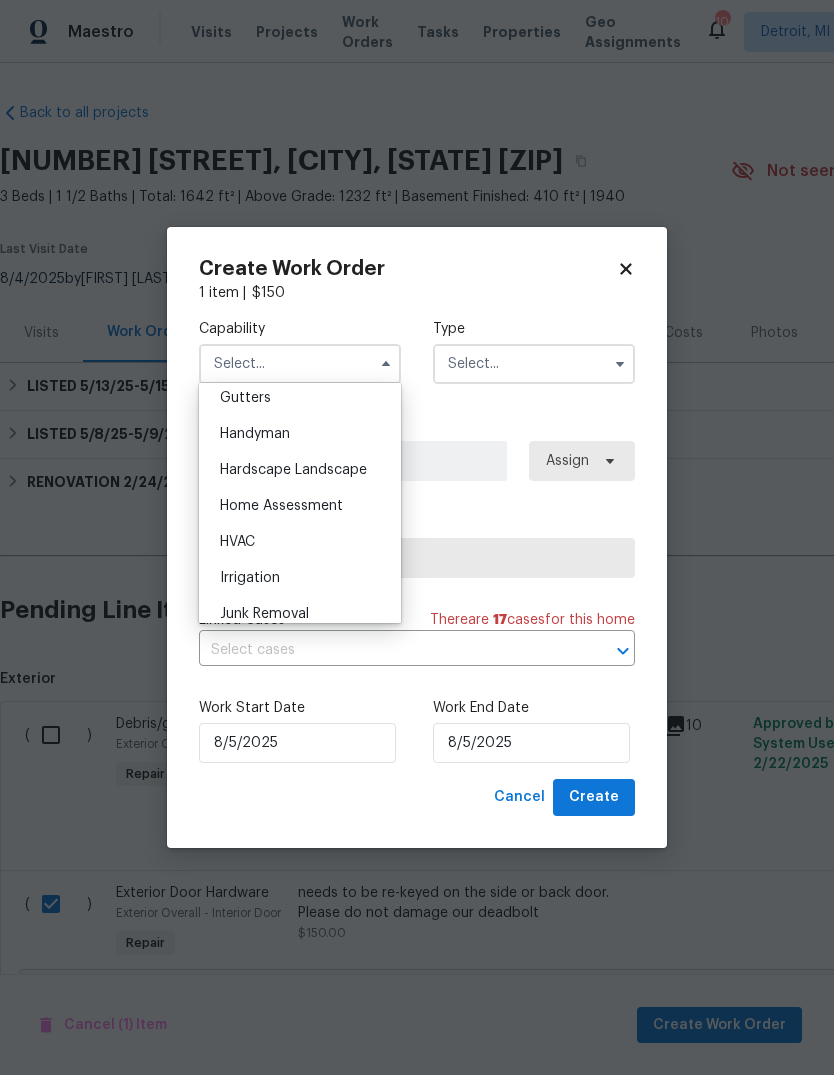 click on "Handyman" at bounding box center [300, 434] 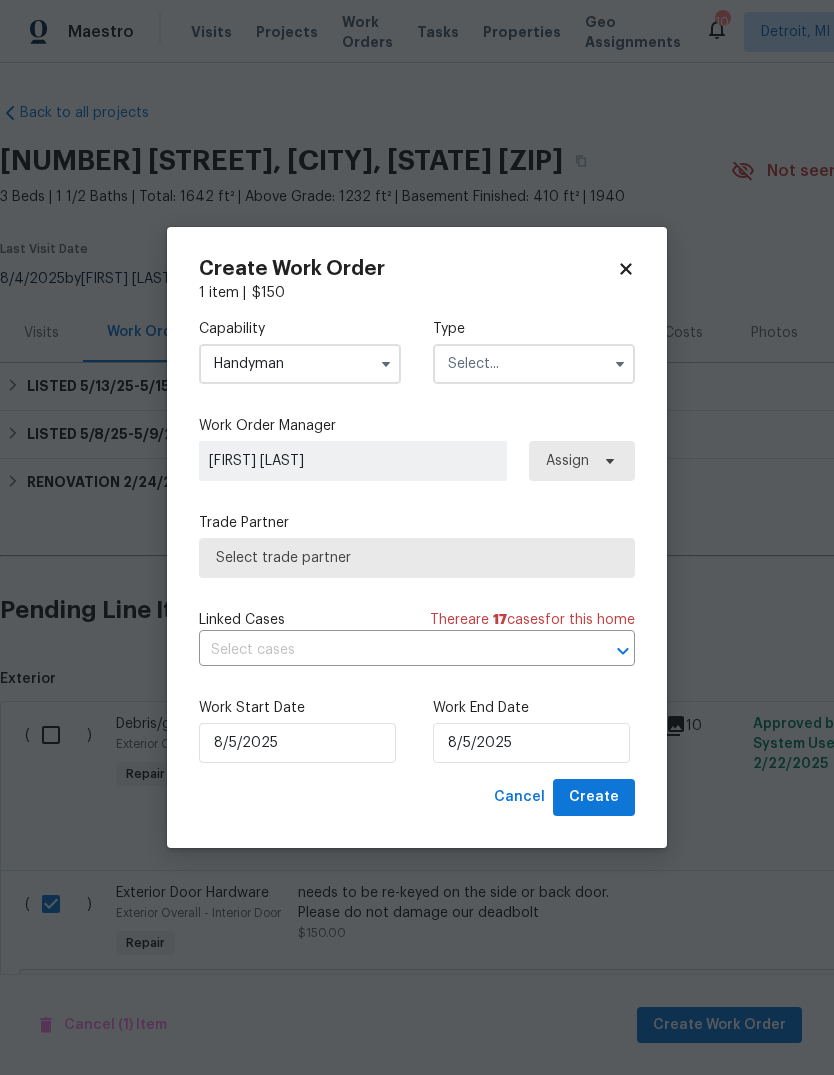 click at bounding box center (534, 364) 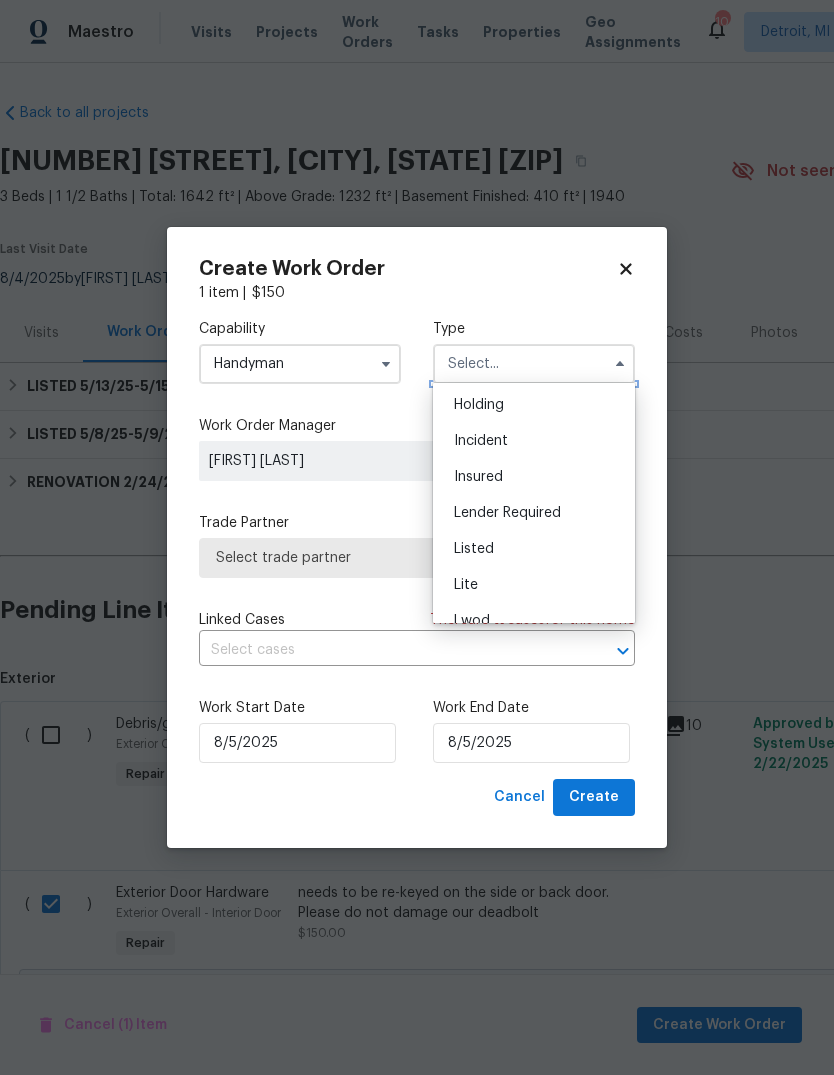 scroll, scrollTop: 88, scrollLeft: 0, axis: vertical 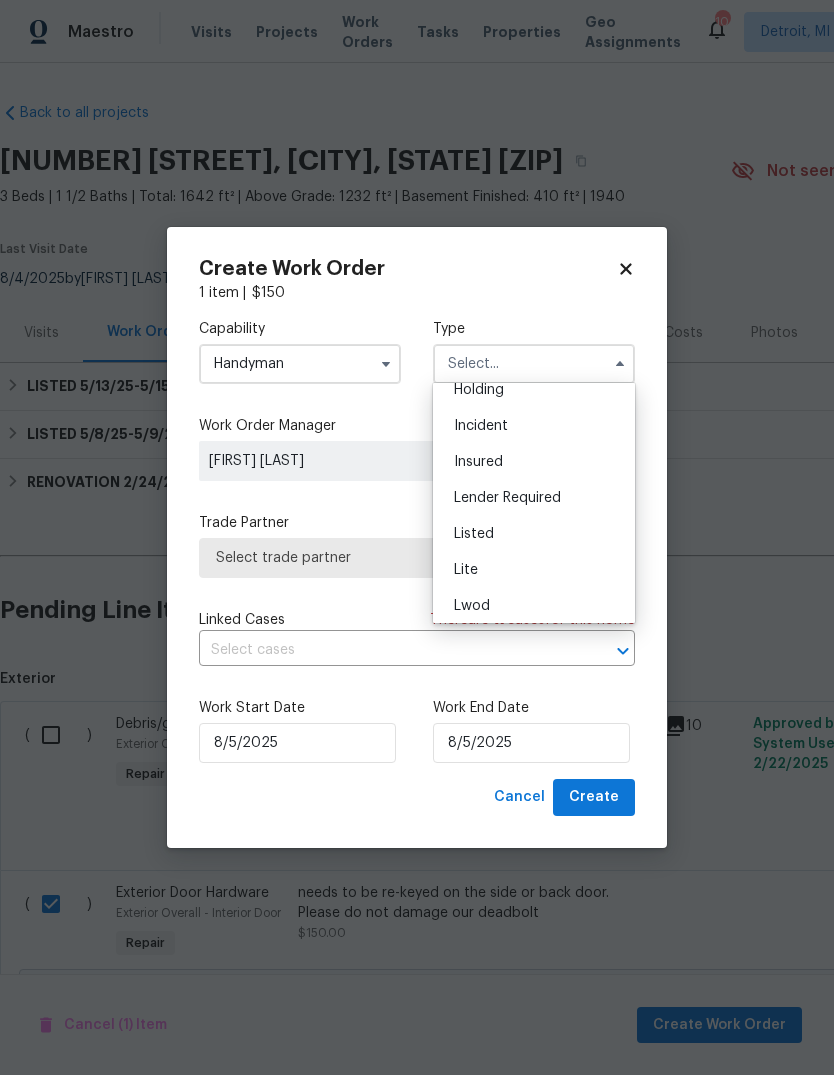 click on "Listed" at bounding box center (534, 534) 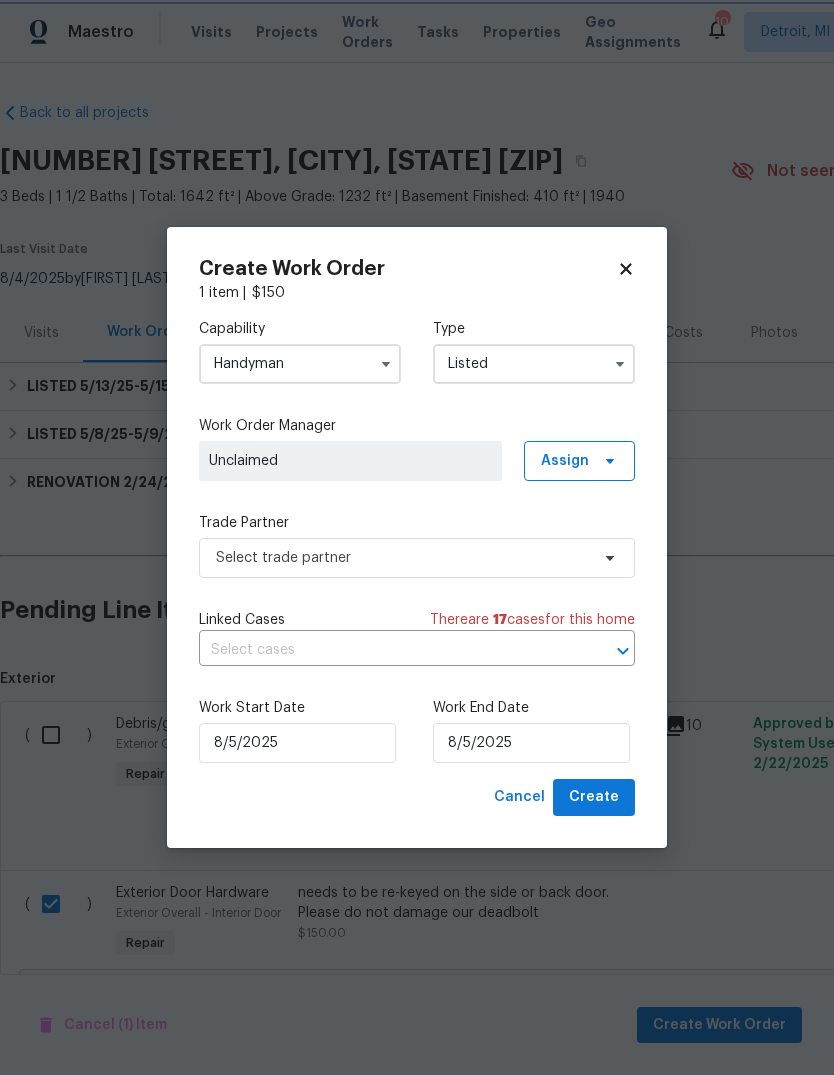 scroll, scrollTop: 0, scrollLeft: 0, axis: both 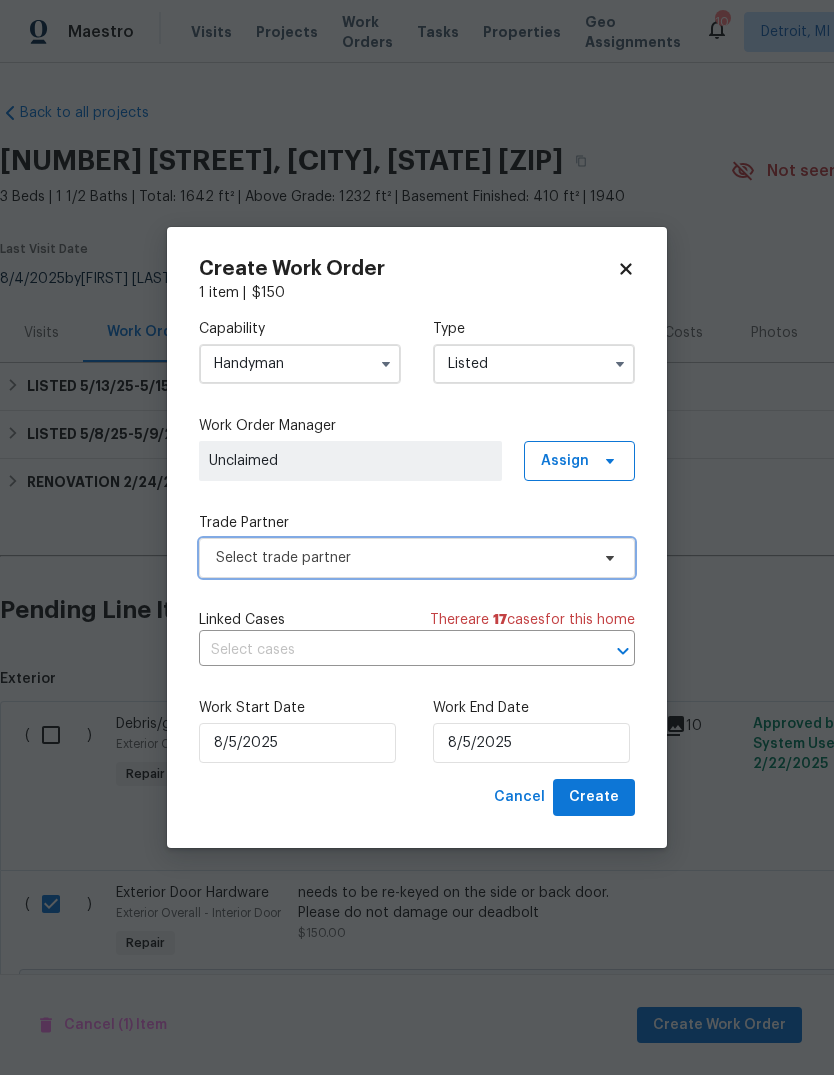 click on "Select trade partner" at bounding box center [417, 558] 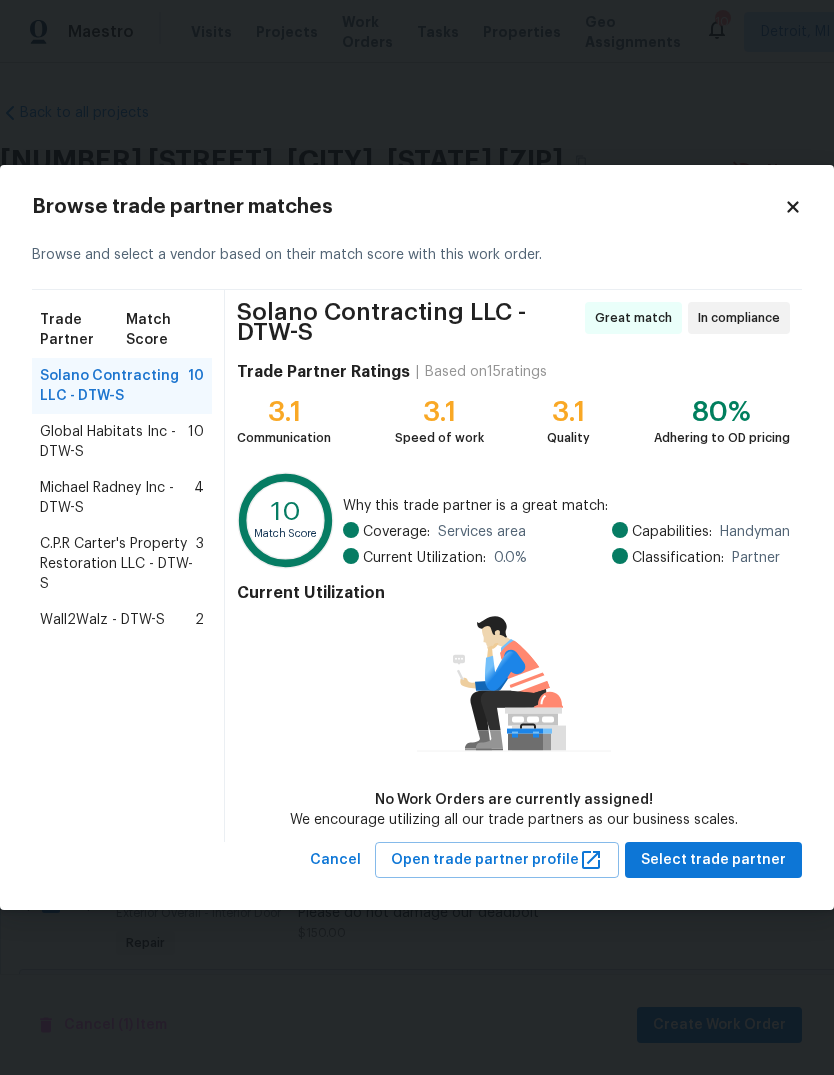 click on "Wall2Walz - DTW-S 2" at bounding box center [122, 620] 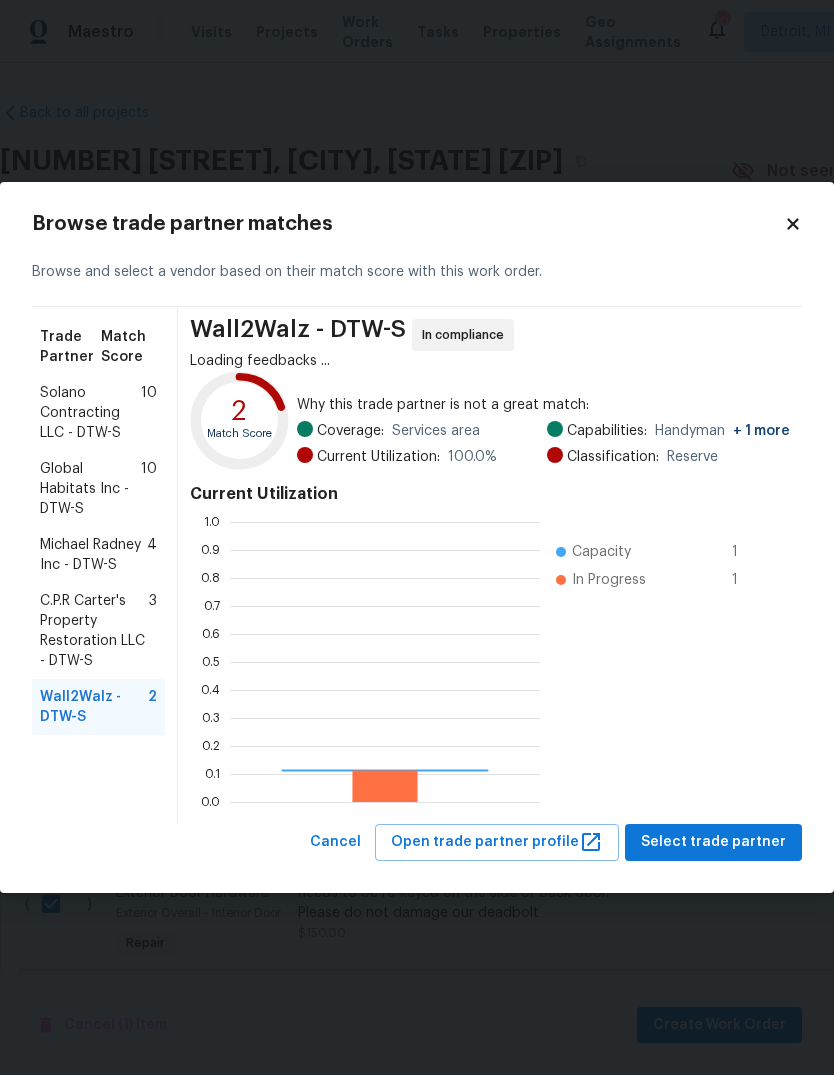 scroll, scrollTop: 2, scrollLeft: 2, axis: both 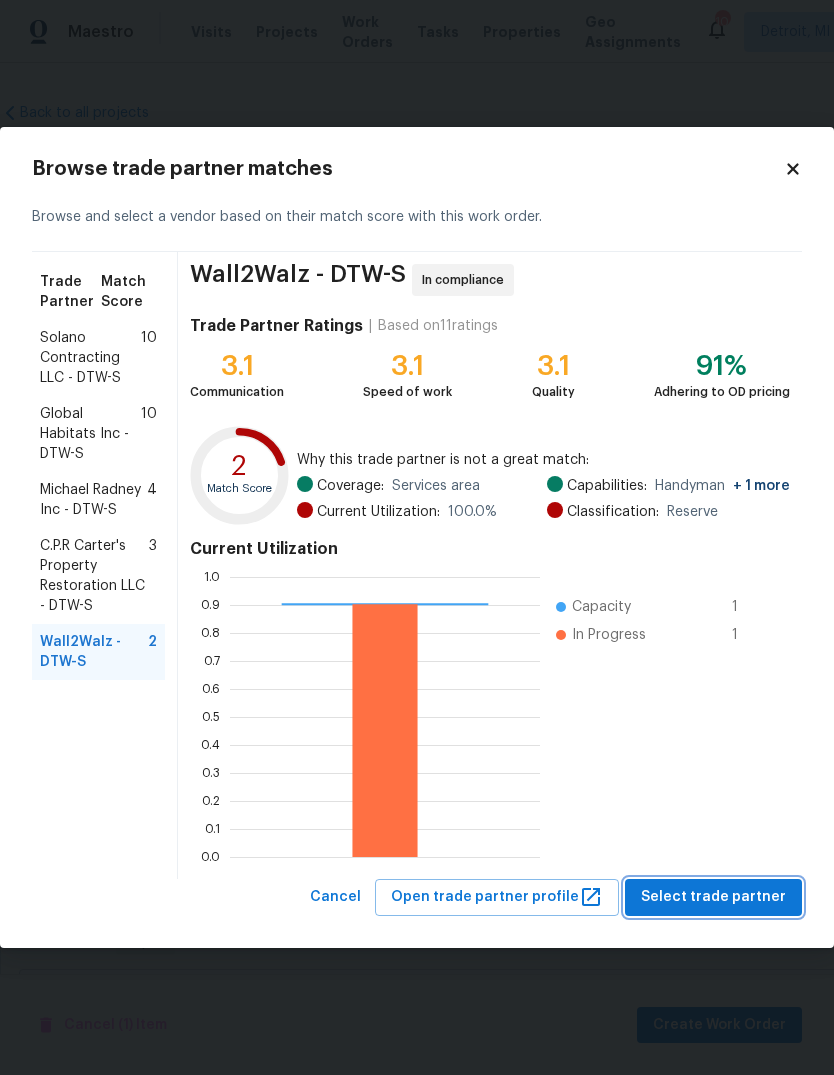 click on "Select trade partner" at bounding box center (713, 897) 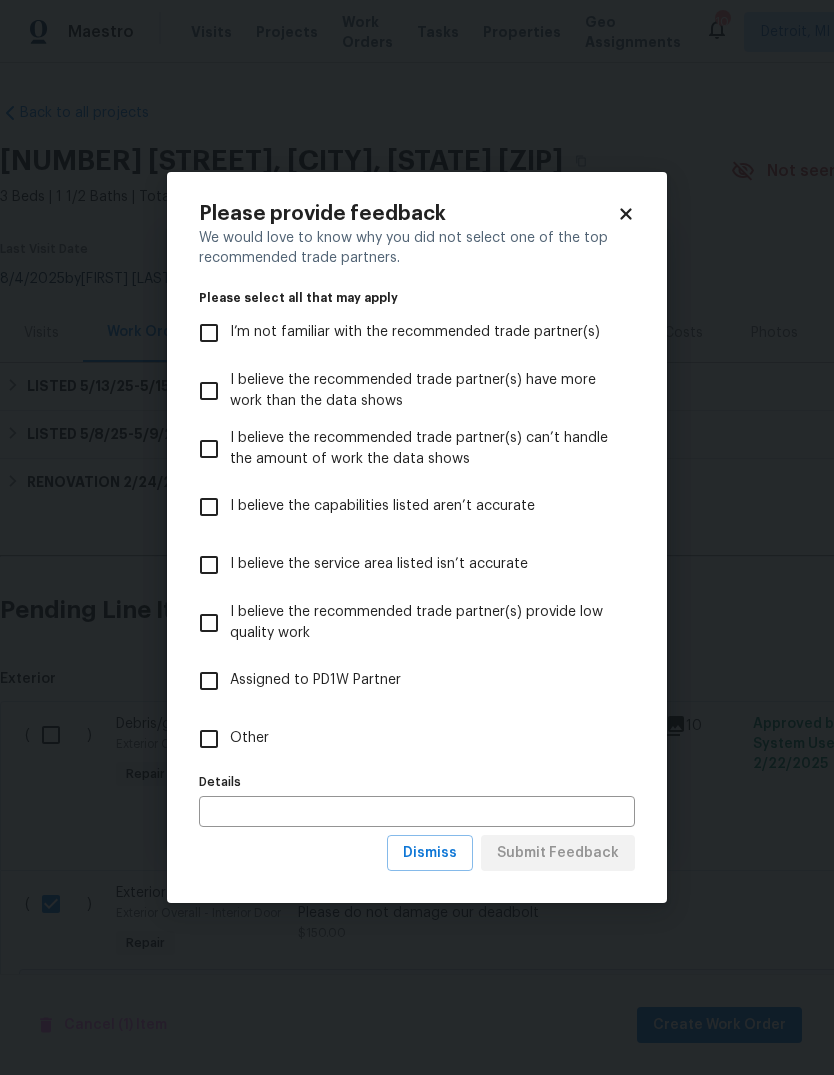 click on "Other" at bounding box center (249, 738) 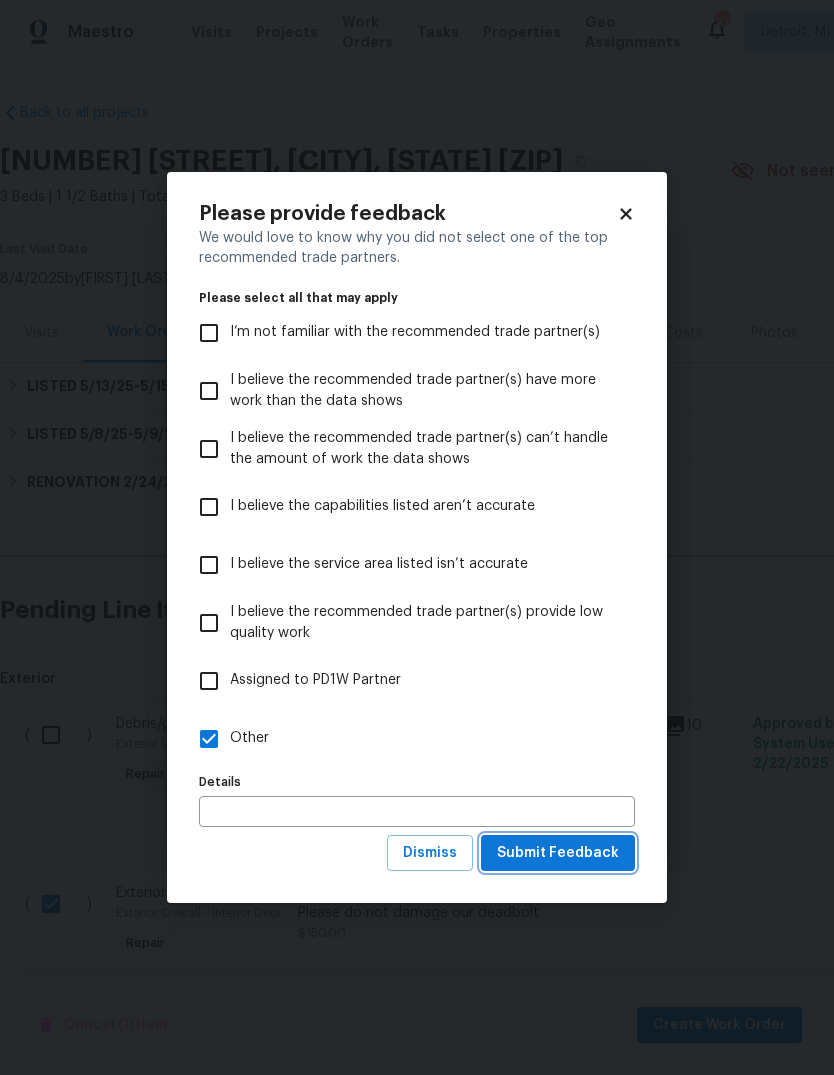click on "Submit Feedback" at bounding box center (558, 853) 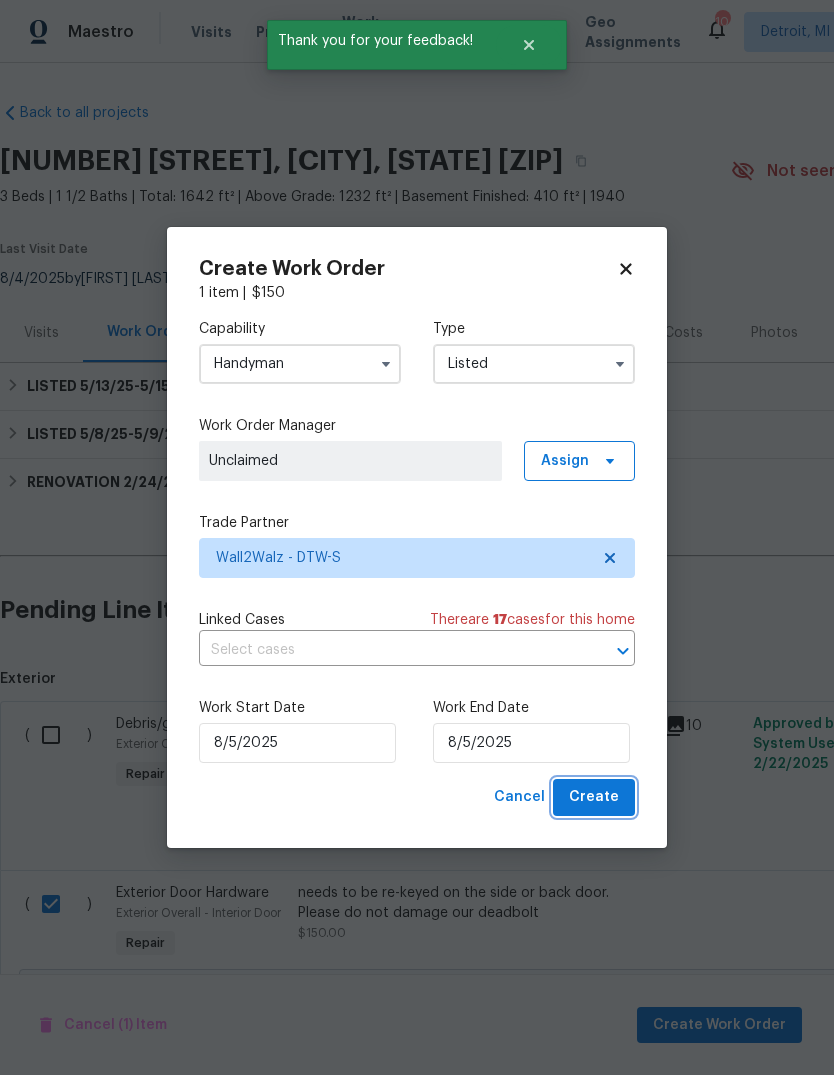 click on "Create" at bounding box center [594, 797] 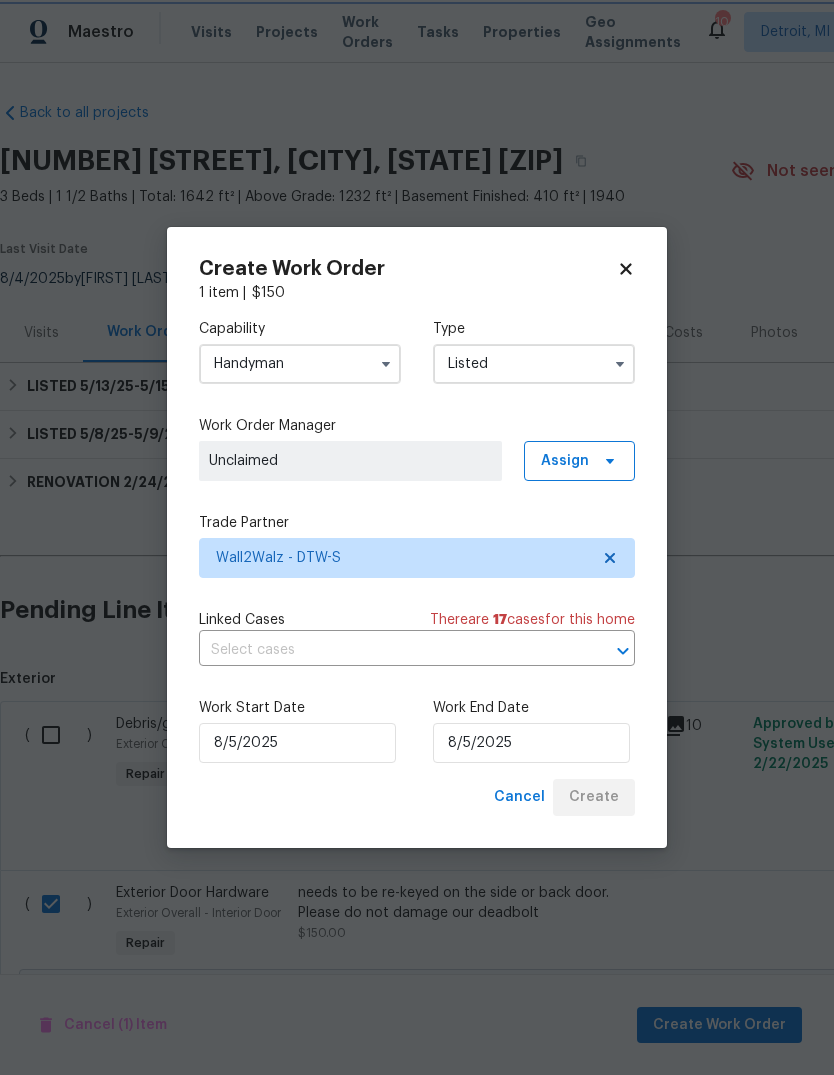 checkbox on "false" 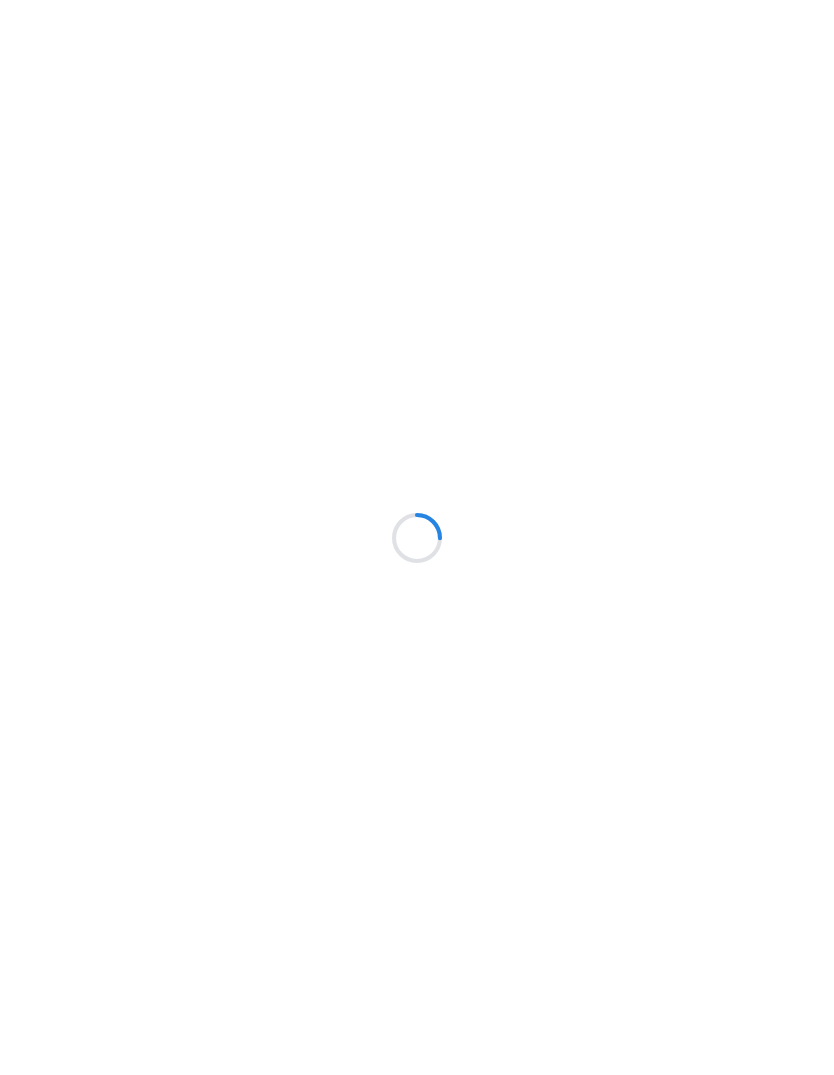scroll, scrollTop: 0, scrollLeft: 0, axis: both 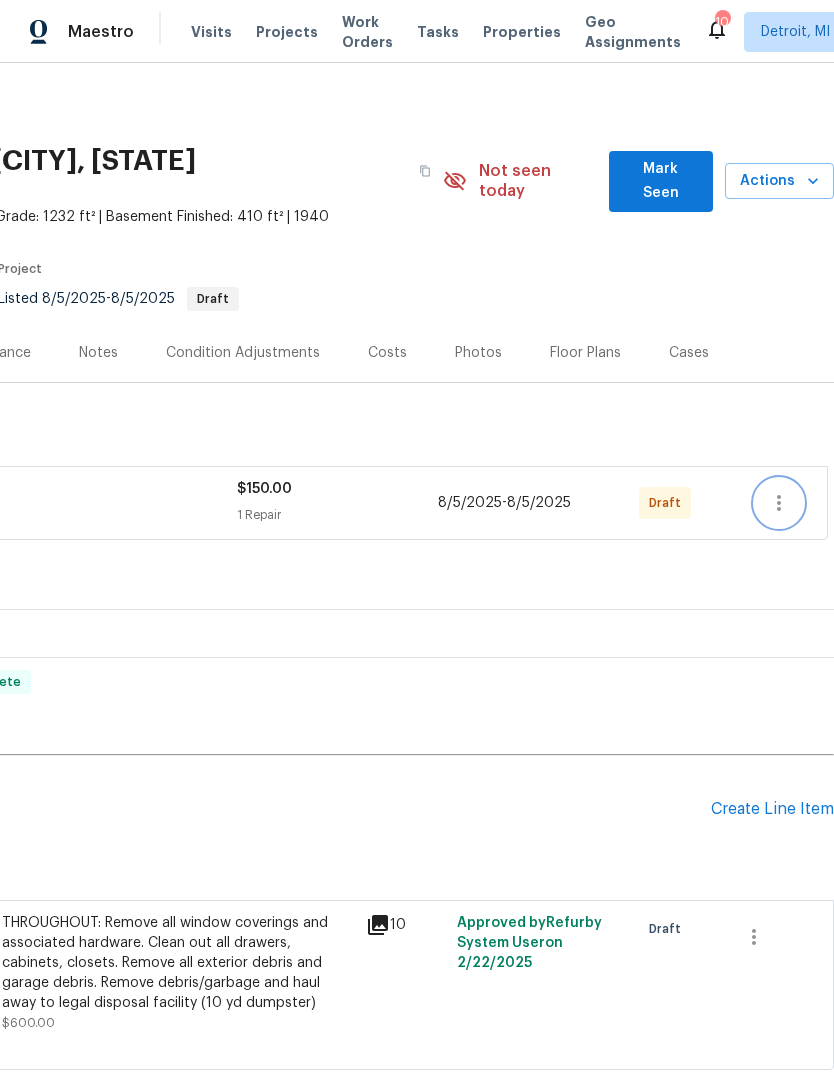 click 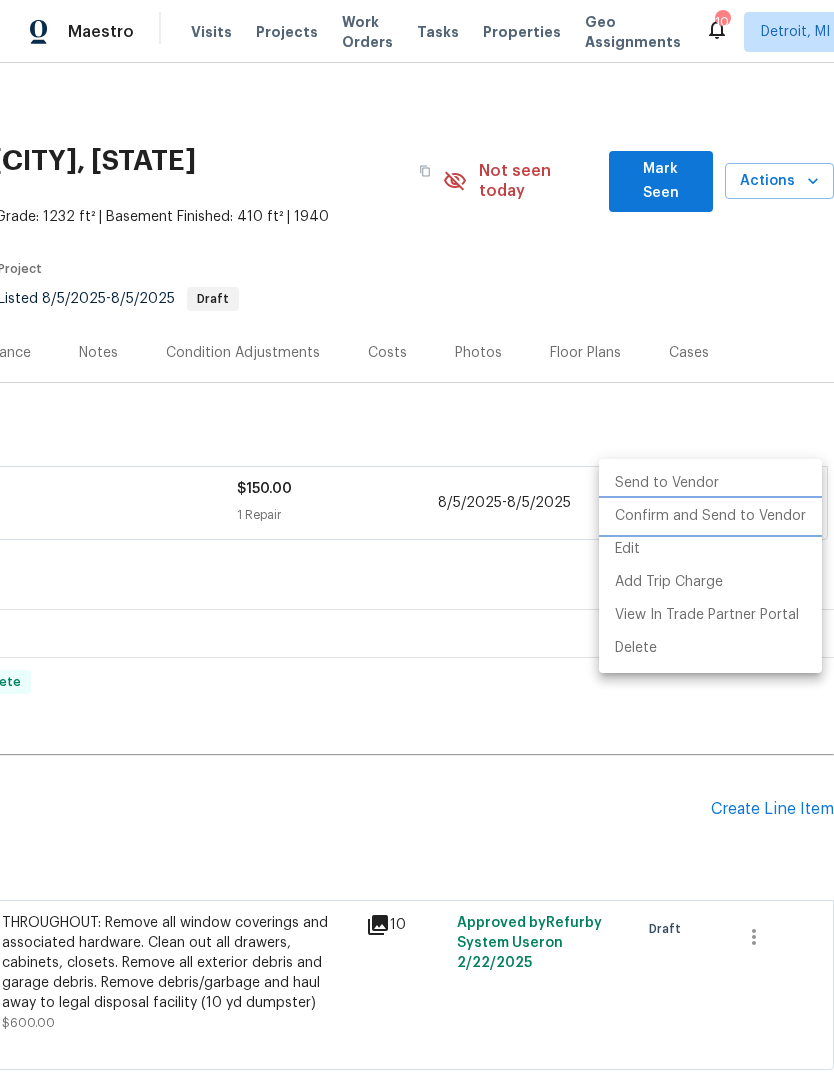 click on "Confirm and Send to Vendor" at bounding box center [710, 516] 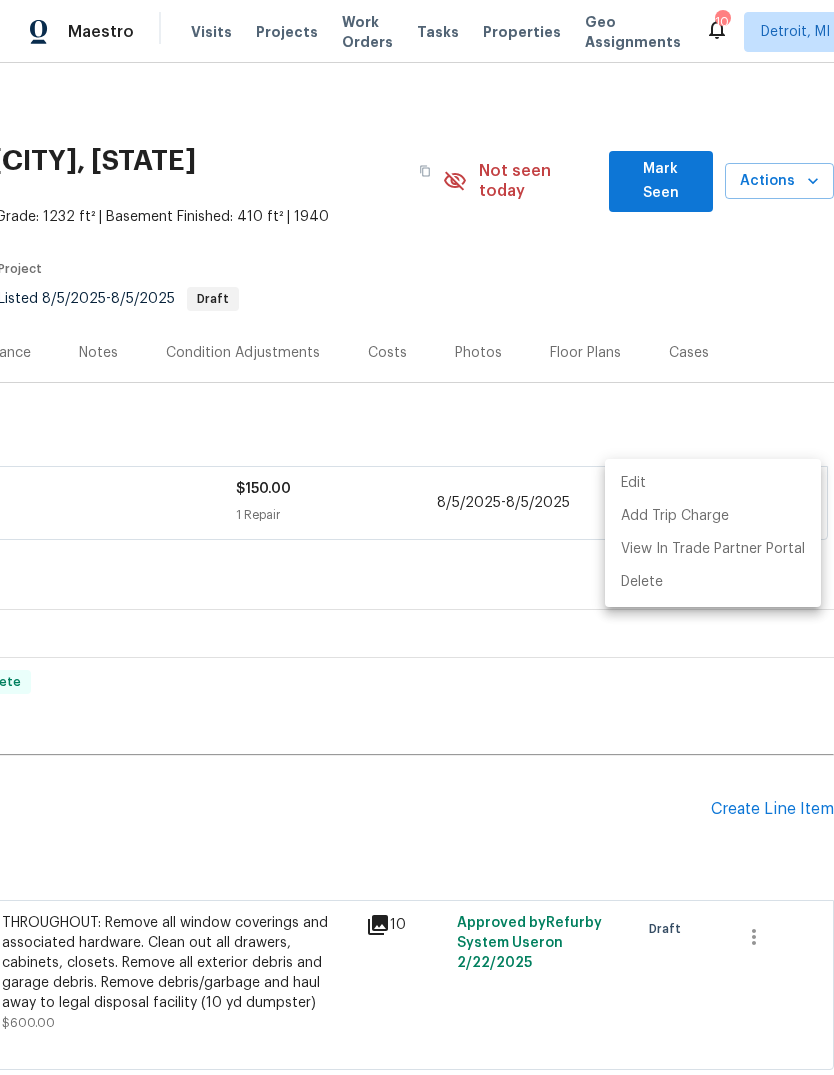 click at bounding box center (417, 537) 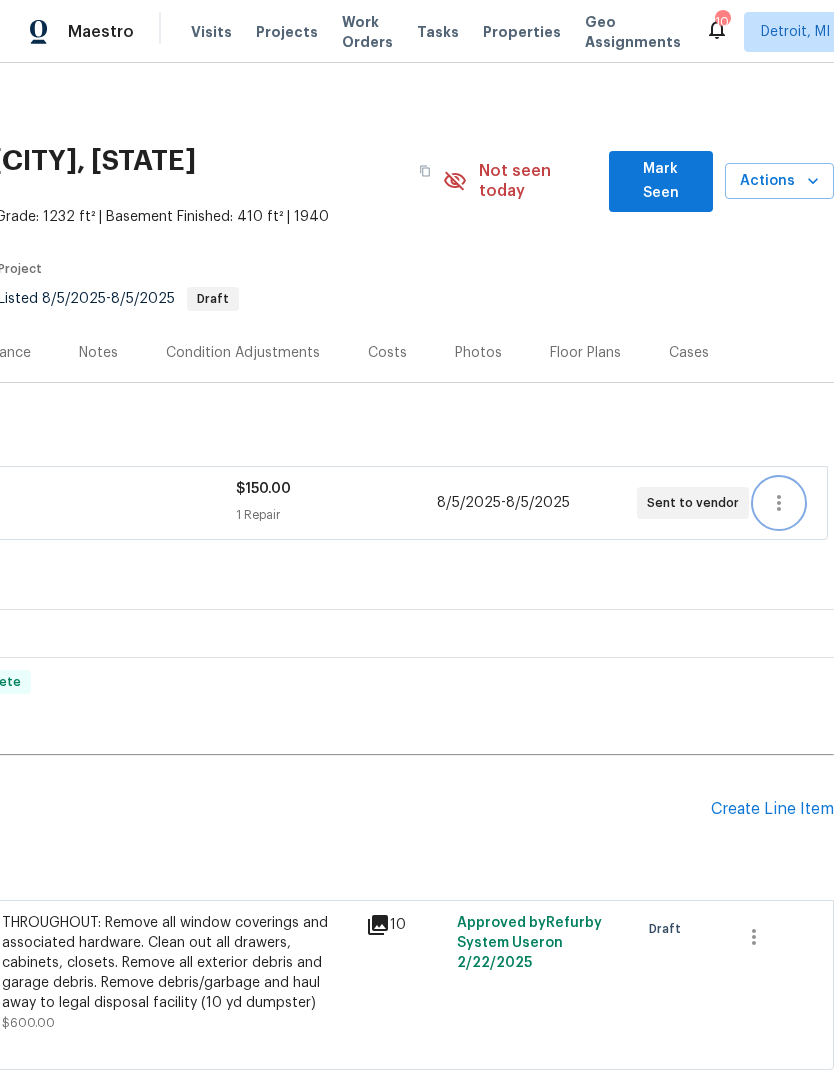 scroll, scrollTop: 0, scrollLeft: 296, axis: horizontal 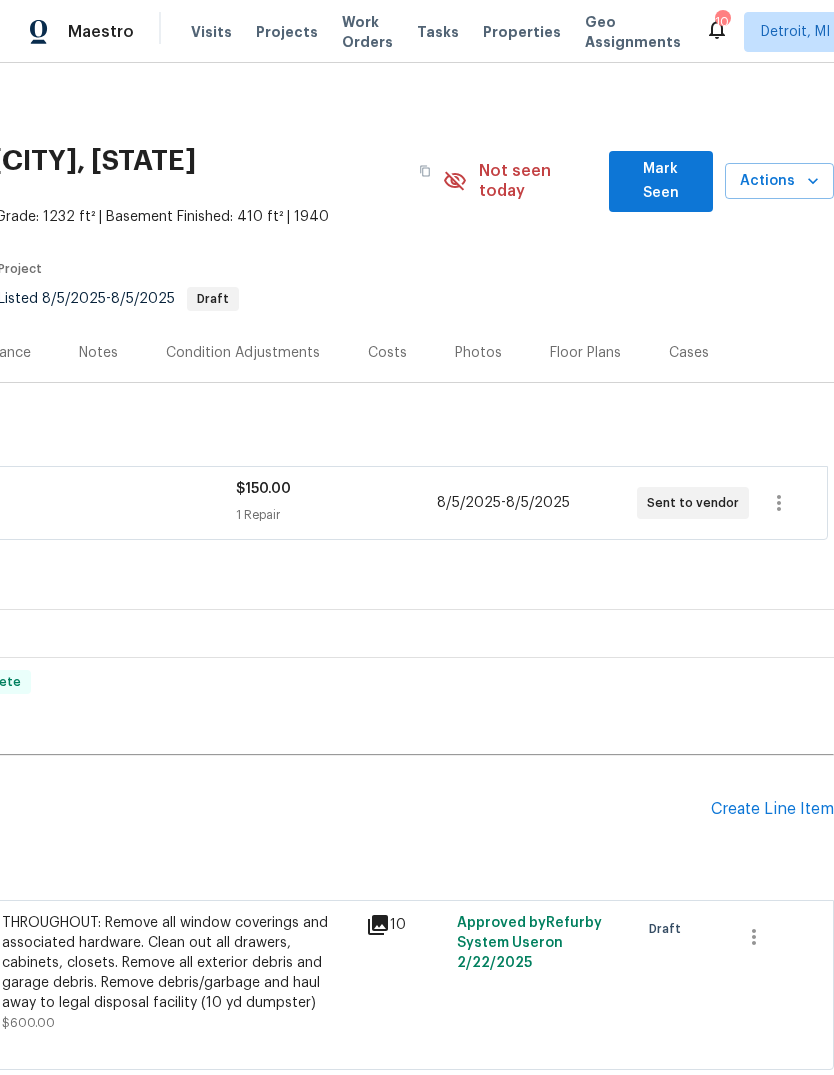 click on "Mark Seen" at bounding box center [661, 181] 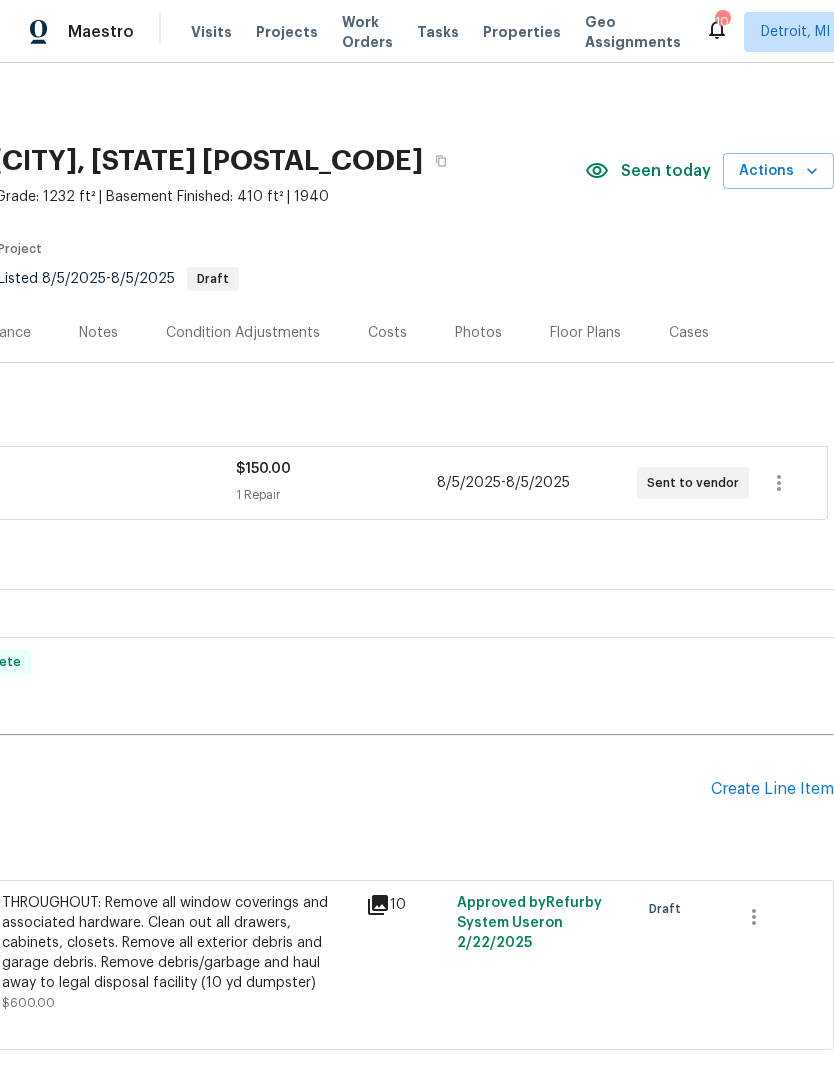 click on "Properties" at bounding box center (522, 32) 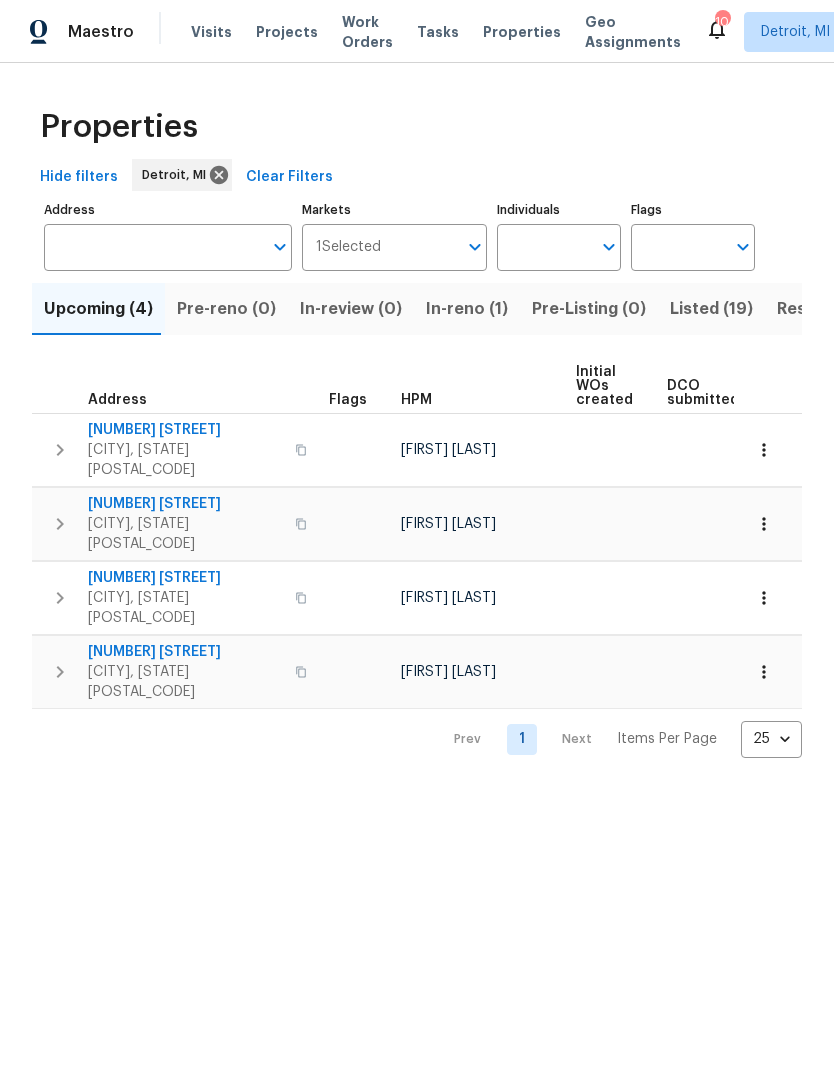 click on "Listed (19)" at bounding box center [711, 309] 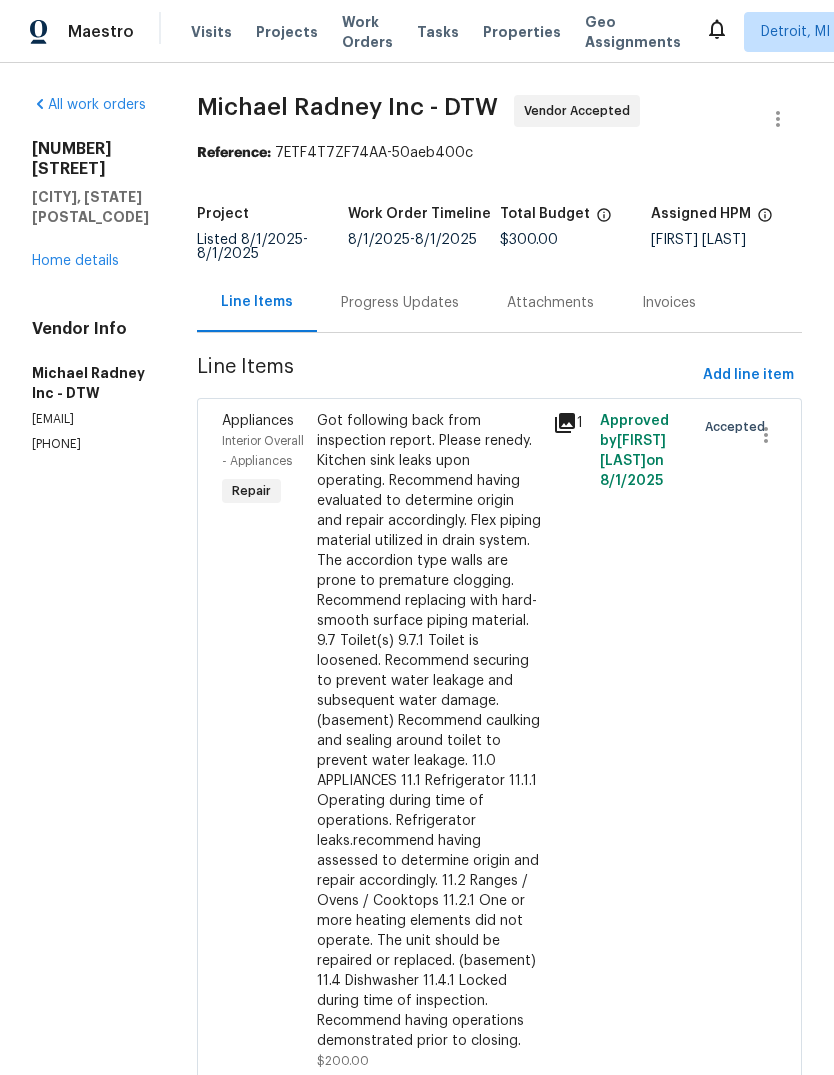 scroll, scrollTop: 0, scrollLeft: 0, axis: both 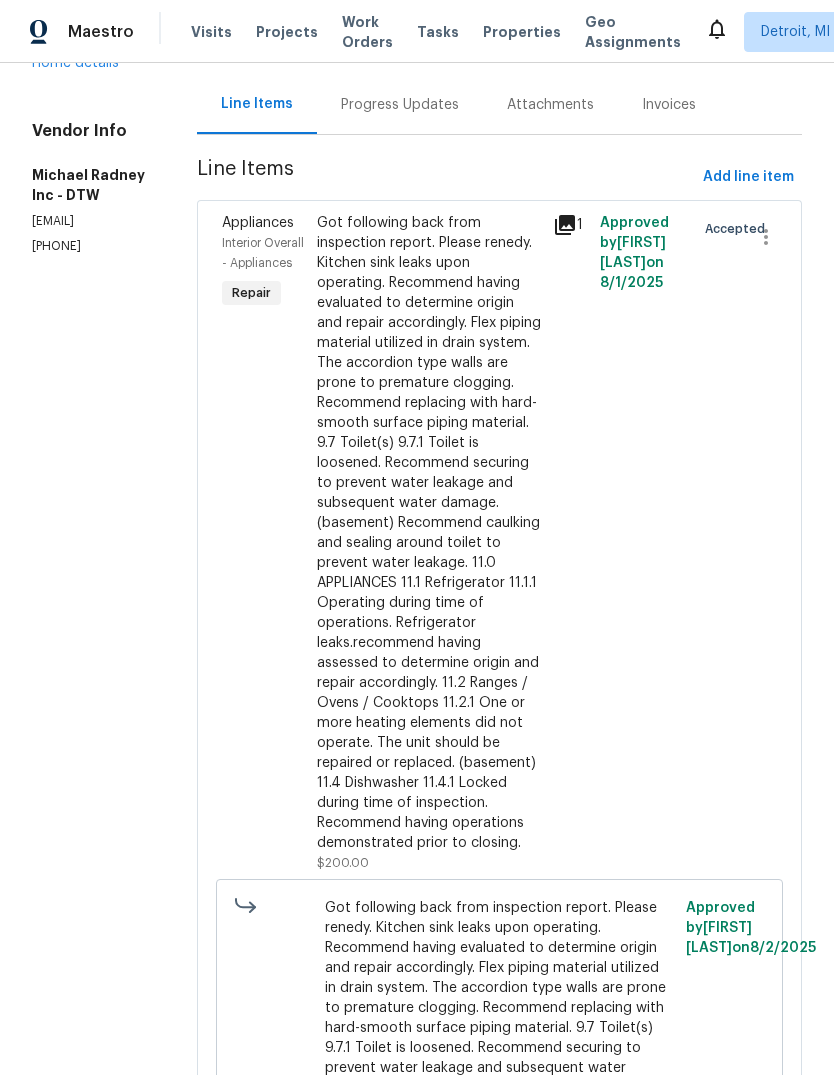 click on "Properties" at bounding box center (522, 32) 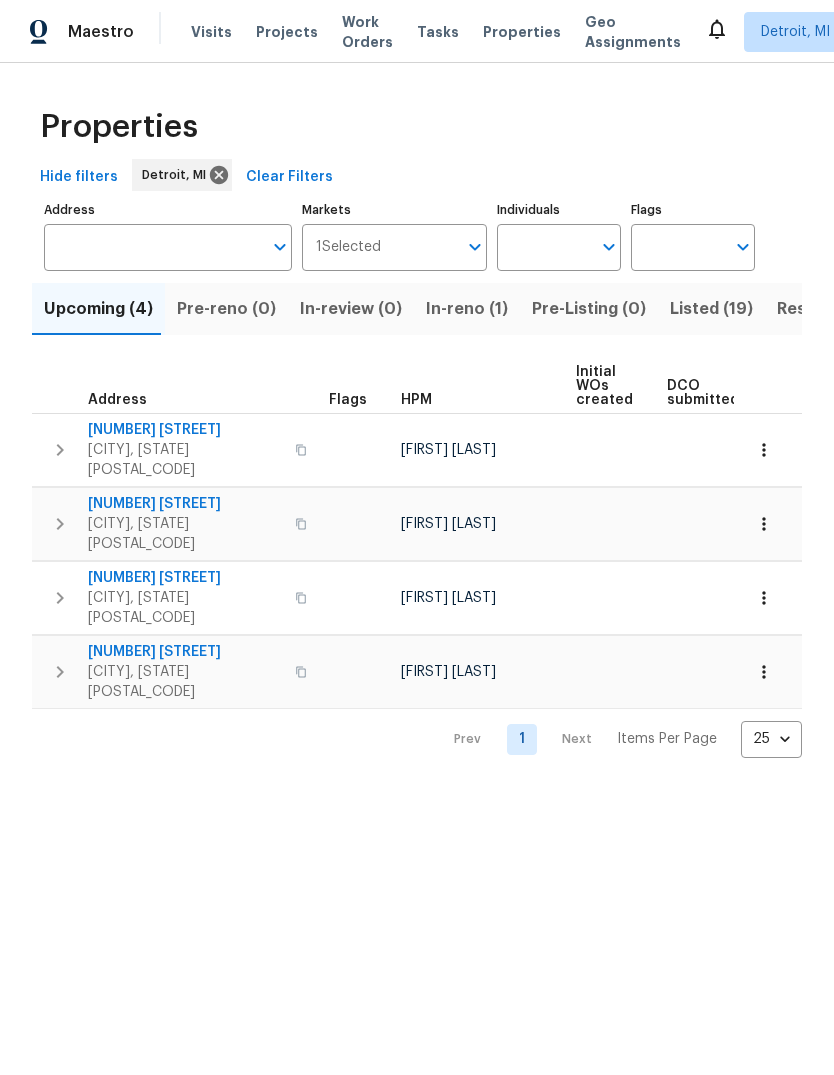 click on "Resale (13)" at bounding box center [819, 309] 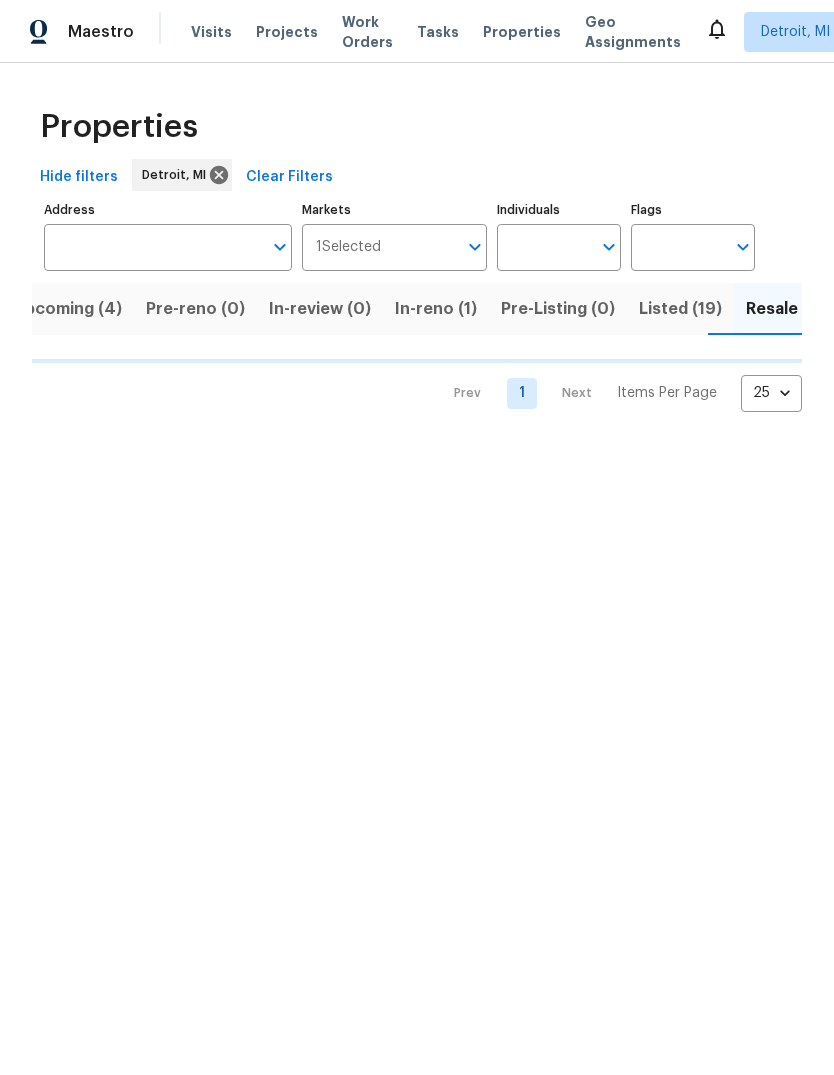 scroll, scrollTop: 0, scrollLeft: 42, axis: horizontal 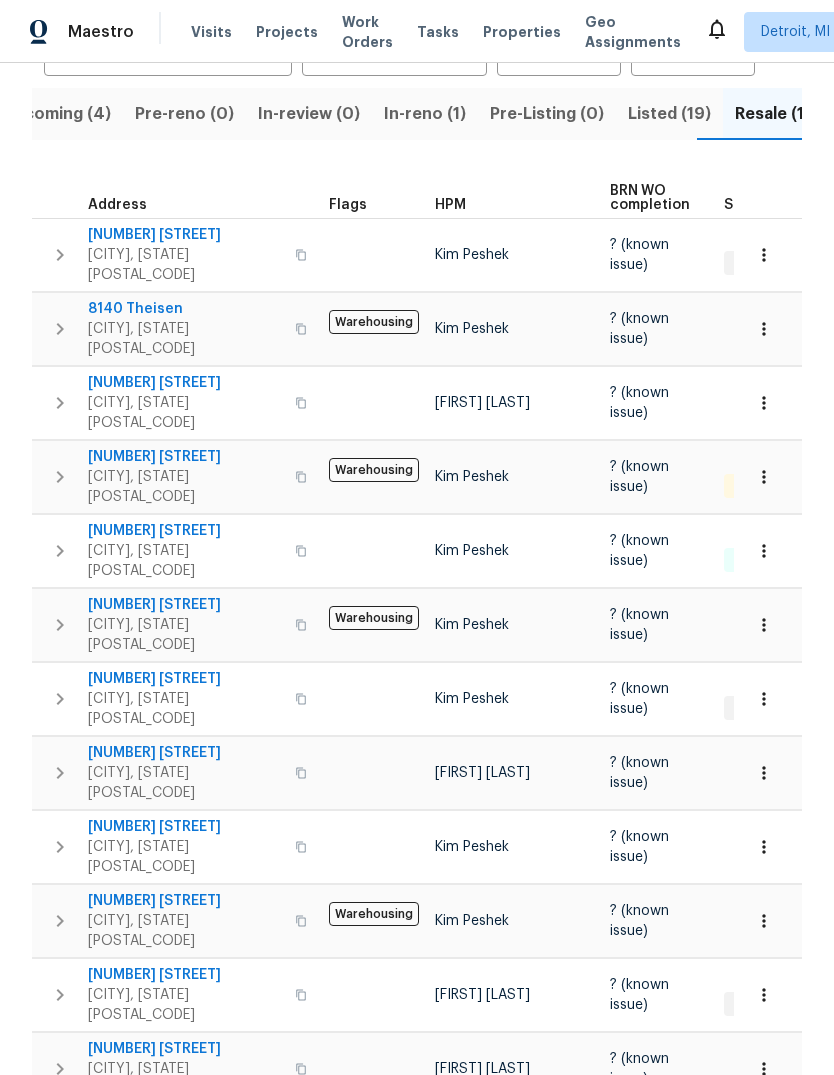click on "[NUMBER] [STREET]" at bounding box center [185, 679] 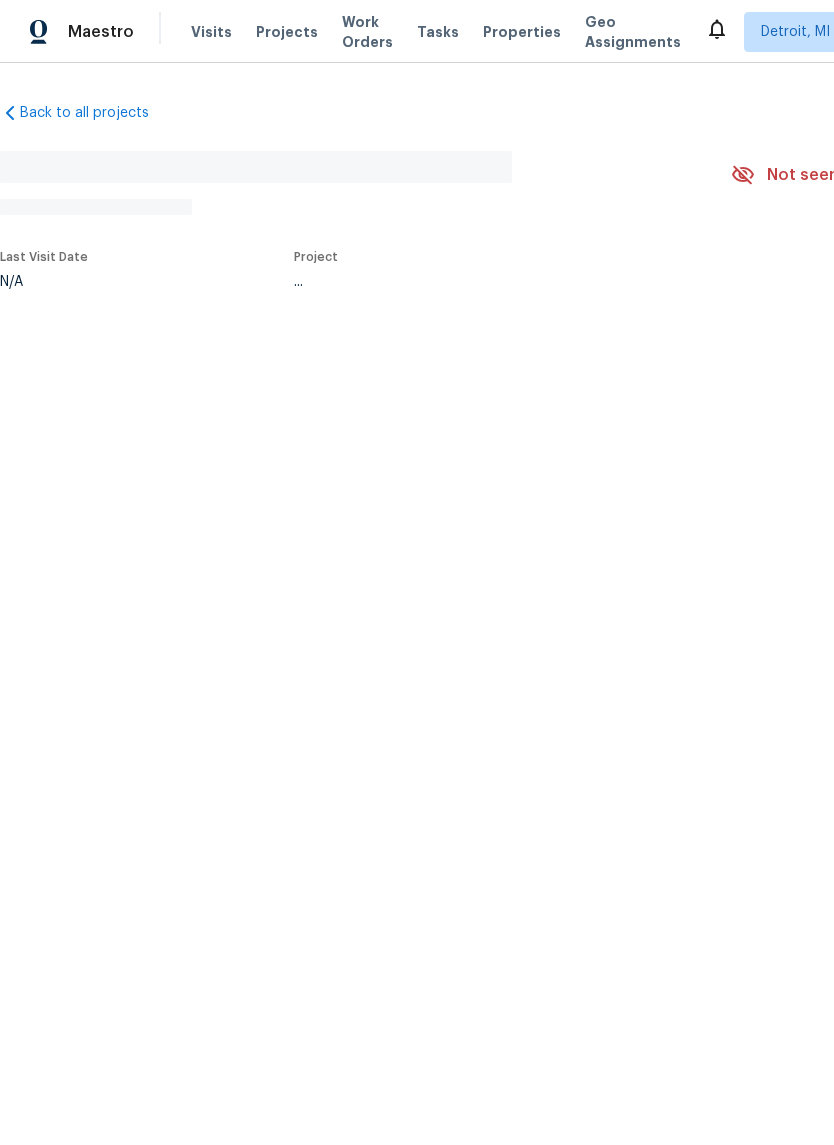 scroll, scrollTop: 0, scrollLeft: 0, axis: both 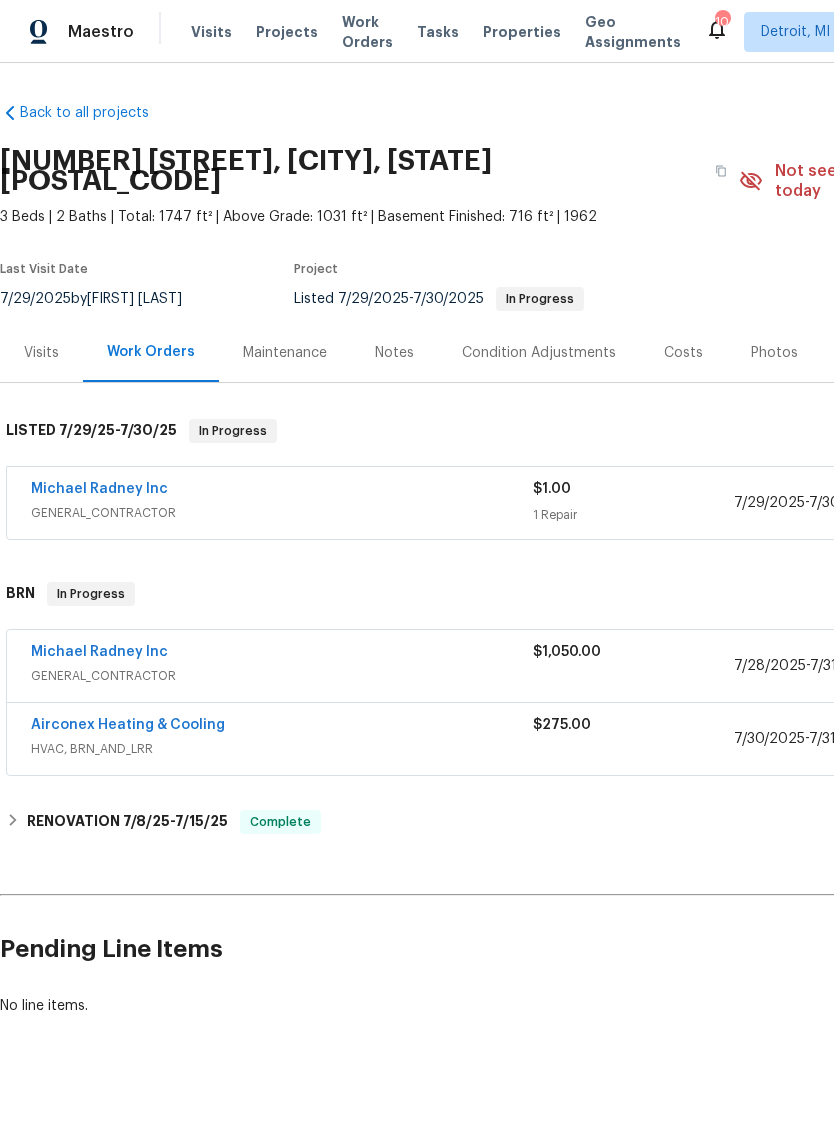 click on "Michael Radney Inc" at bounding box center (99, 652) 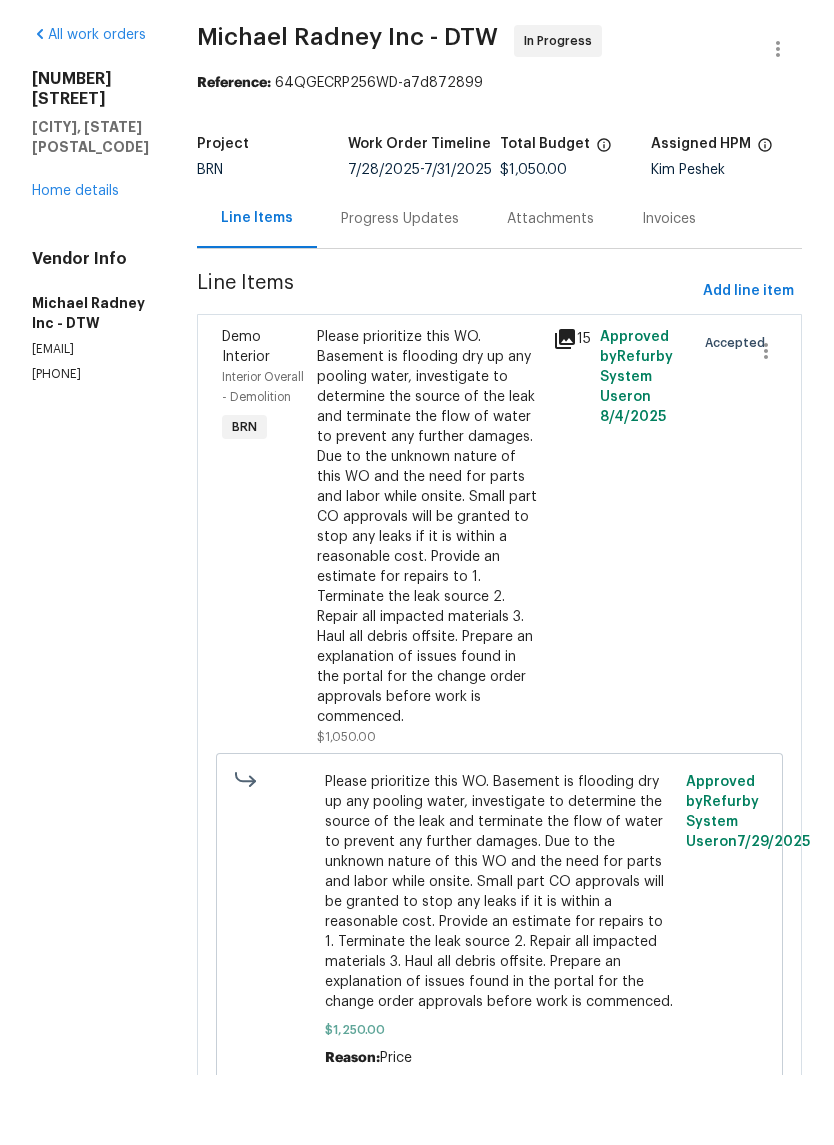 click at bounding box center (759, 607) 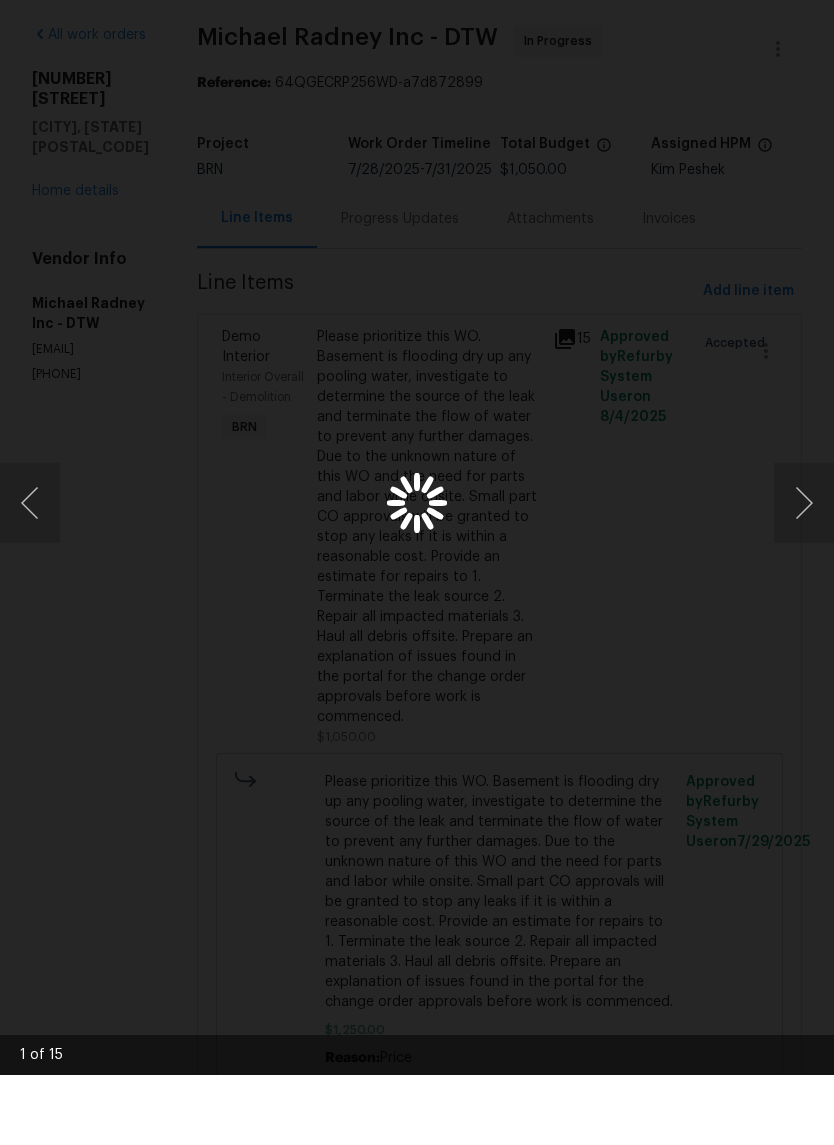 click at bounding box center (804, 573) 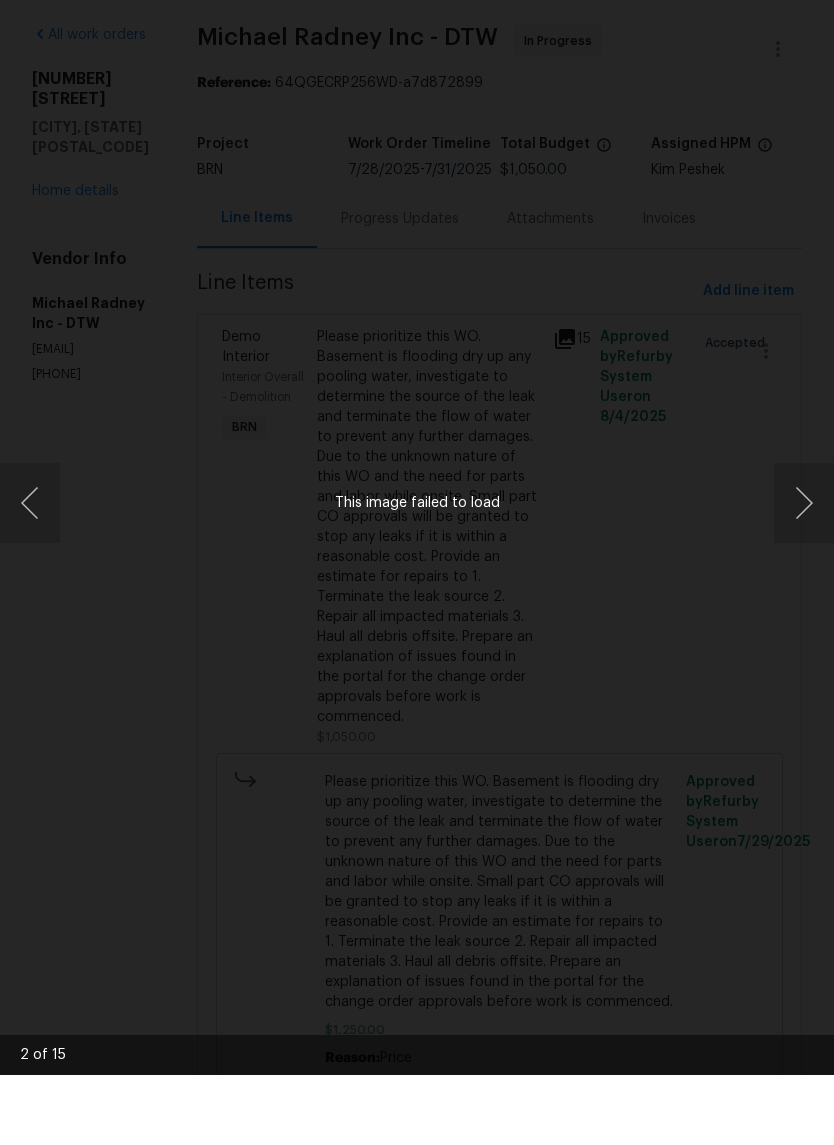 click at bounding box center (804, 573) 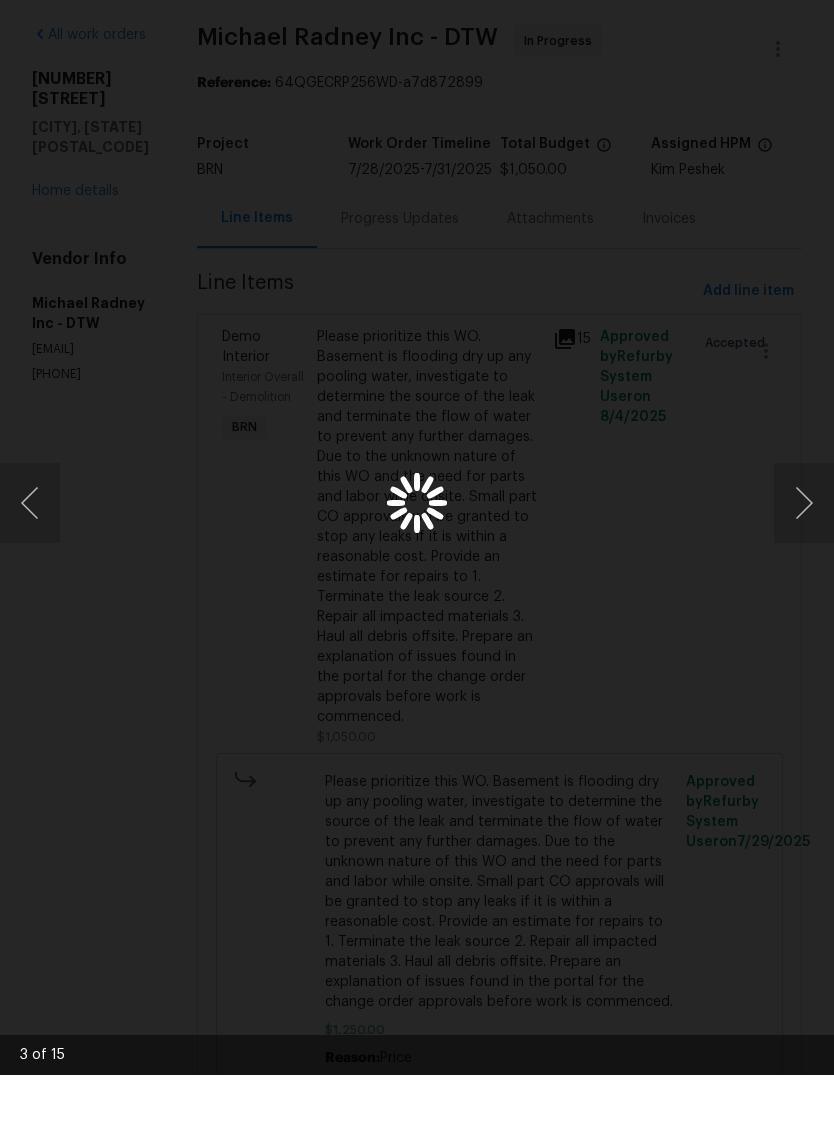 click at bounding box center (417, 572) 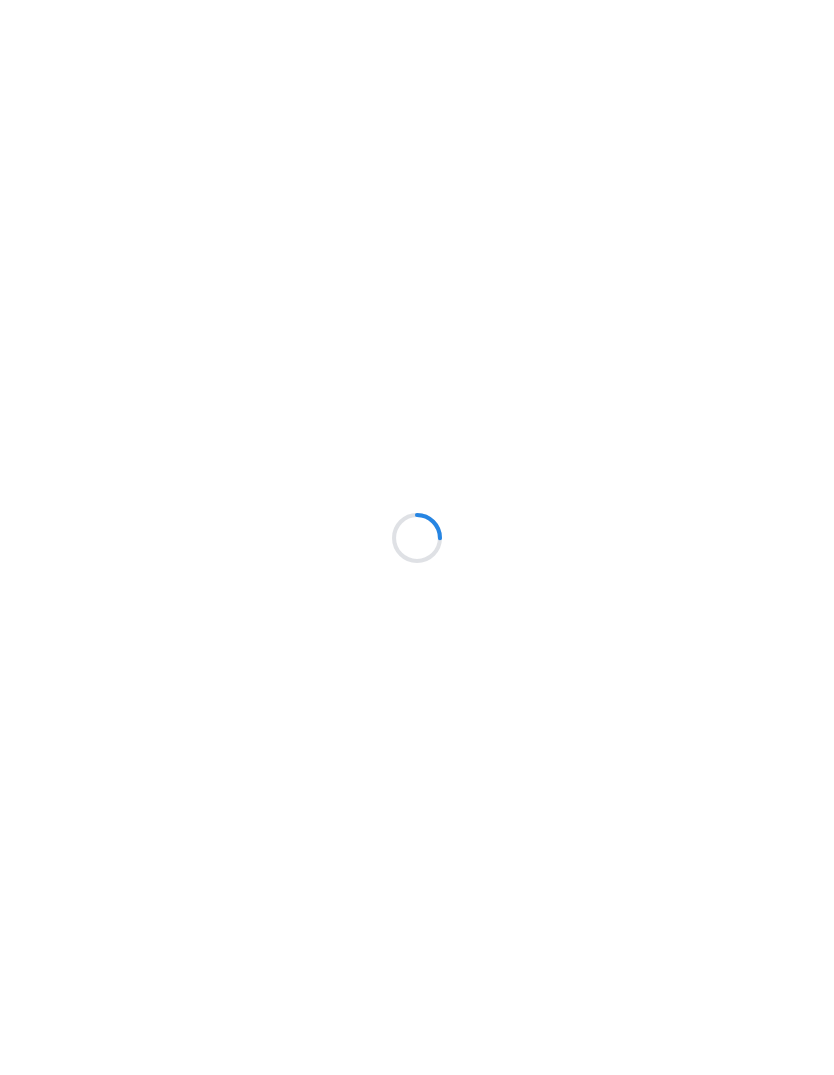 scroll, scrollTop: 0, scrollLeft: 0, axis: both 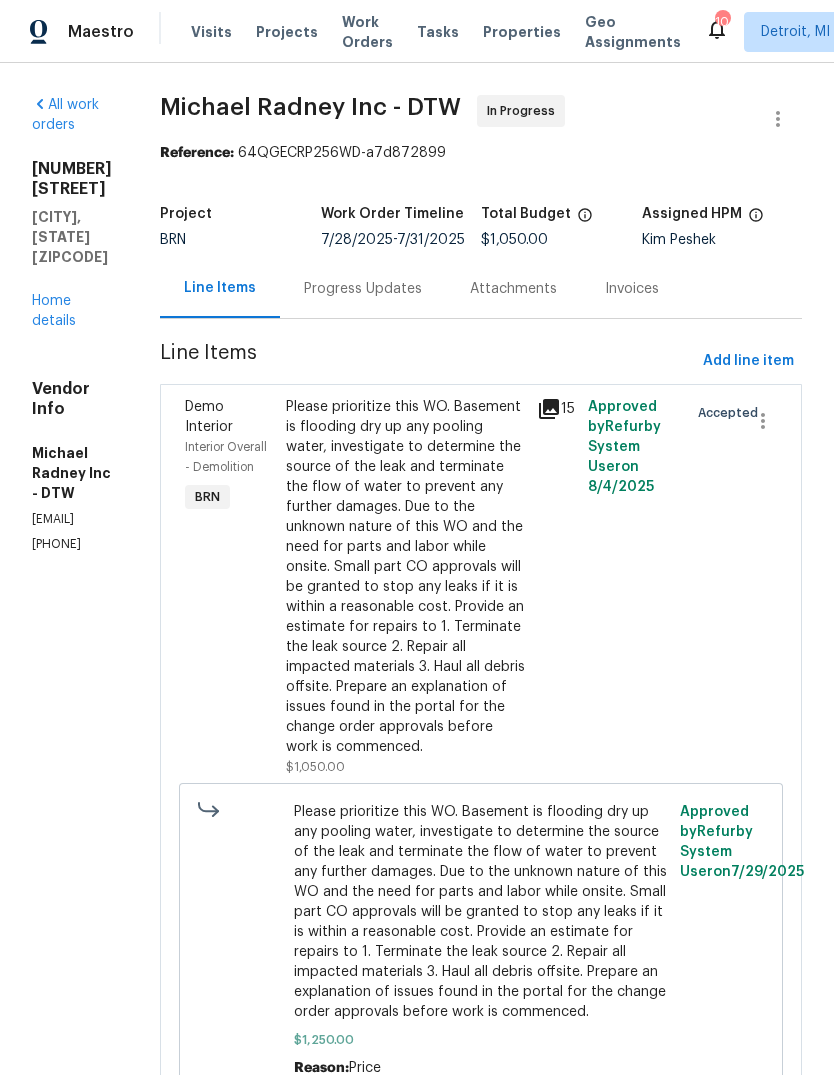 click on "Please prioritize this WO. Basement is flooding dry up any pooling water, investigate to determine the source of the leak and terminate the flow of water to prevent any further damages. Due to the unknown nature of this WO and the need for parts and labor while onsite. Small part CO approvals will be granted to stop any leaks if it is within a reasonable cost. Provide an estimate for repairs to 1. Terminate the leak source 2. Repair all impacted materials 3. Haul all debris offsite. Prepare an explanation of issues found in the portal for the change order approvals before work is commenced. $1,050.00" at bounding box center (406, 587) 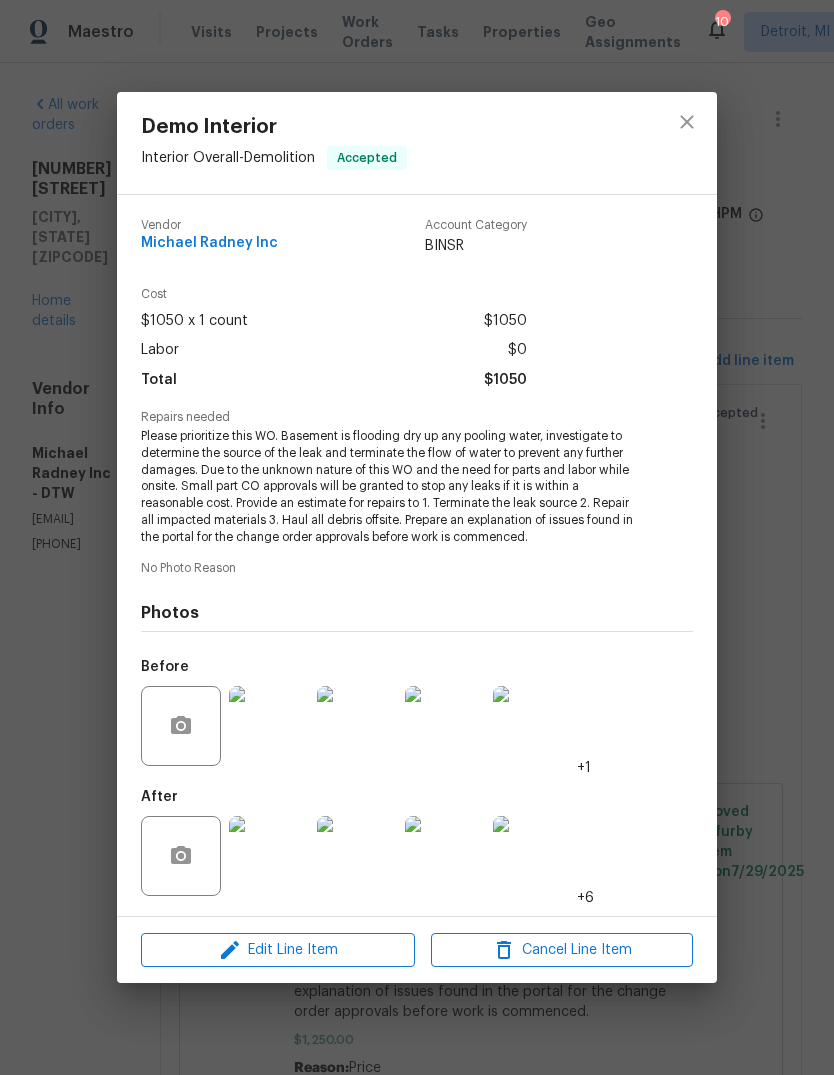 click at bounding box center [269, 856] 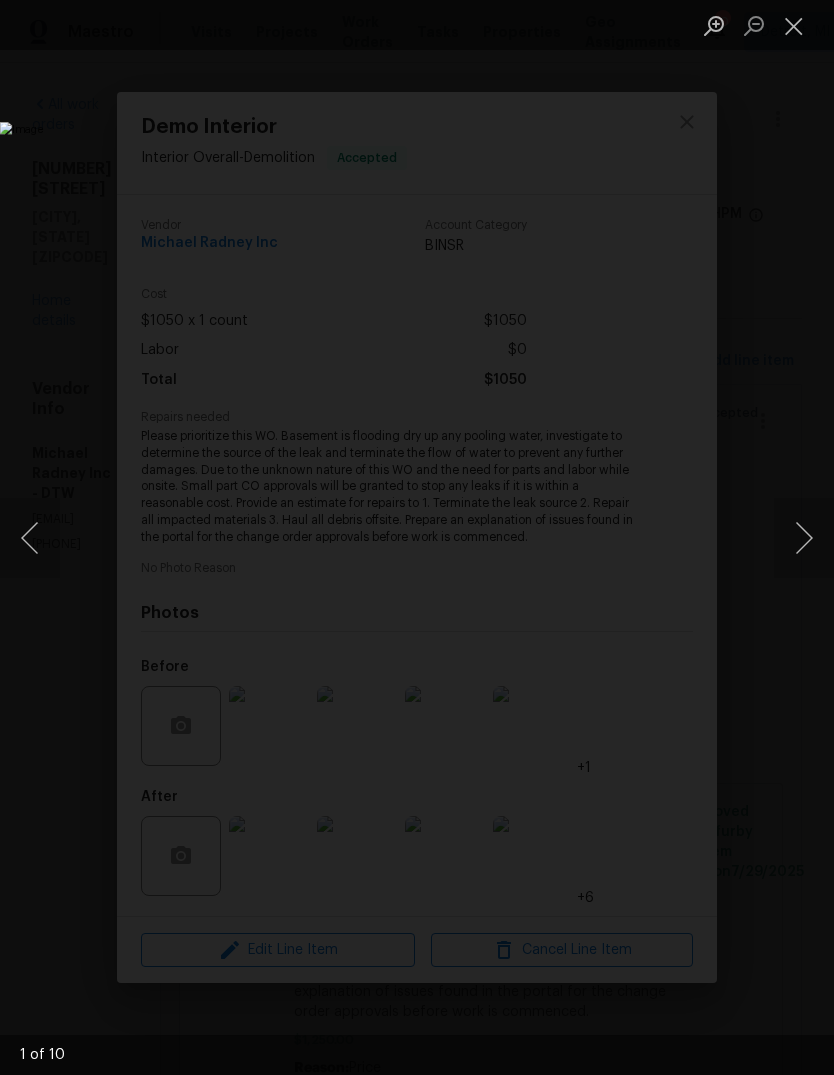click at bounding box center (804, 538) 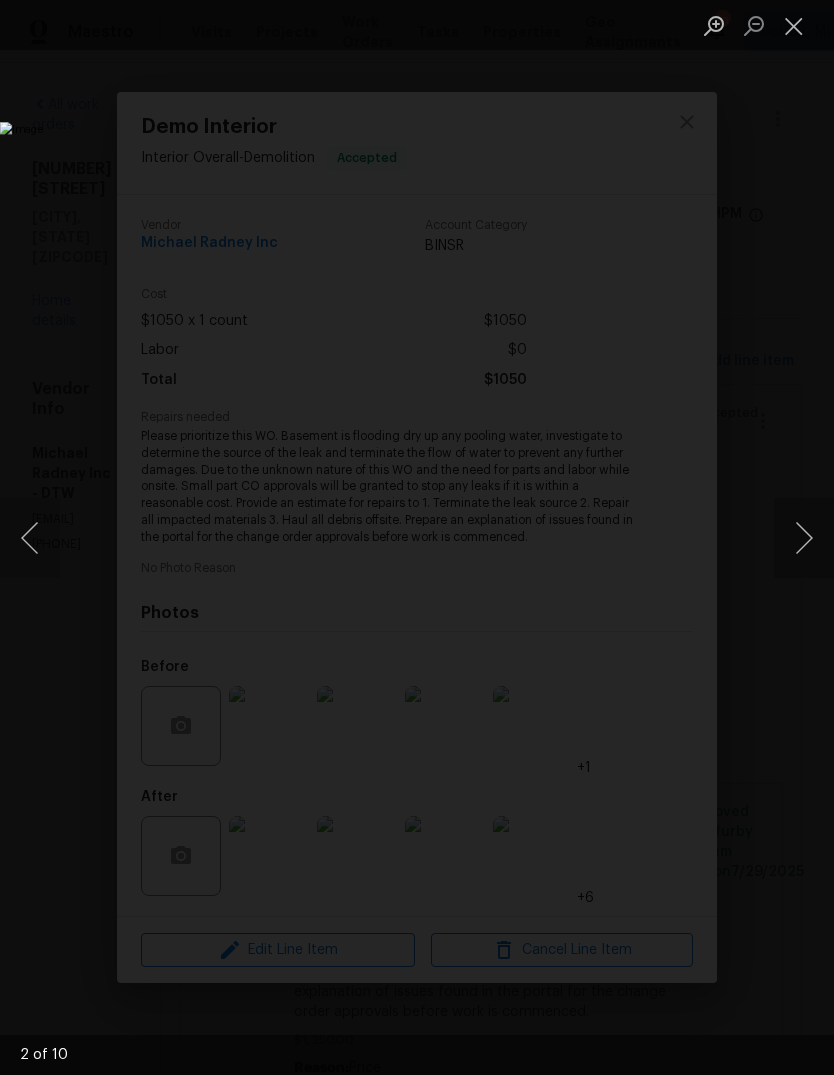 click at bounding box center (804, 538) 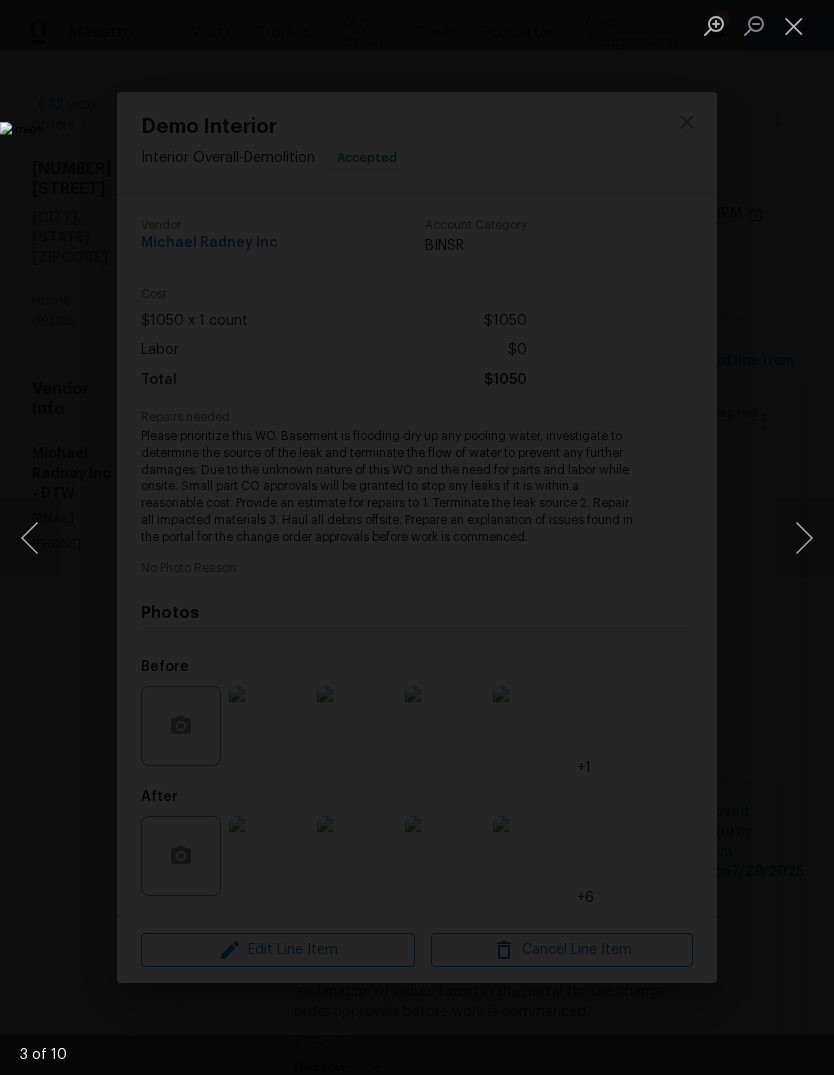 click at bounding box center [804, 538] 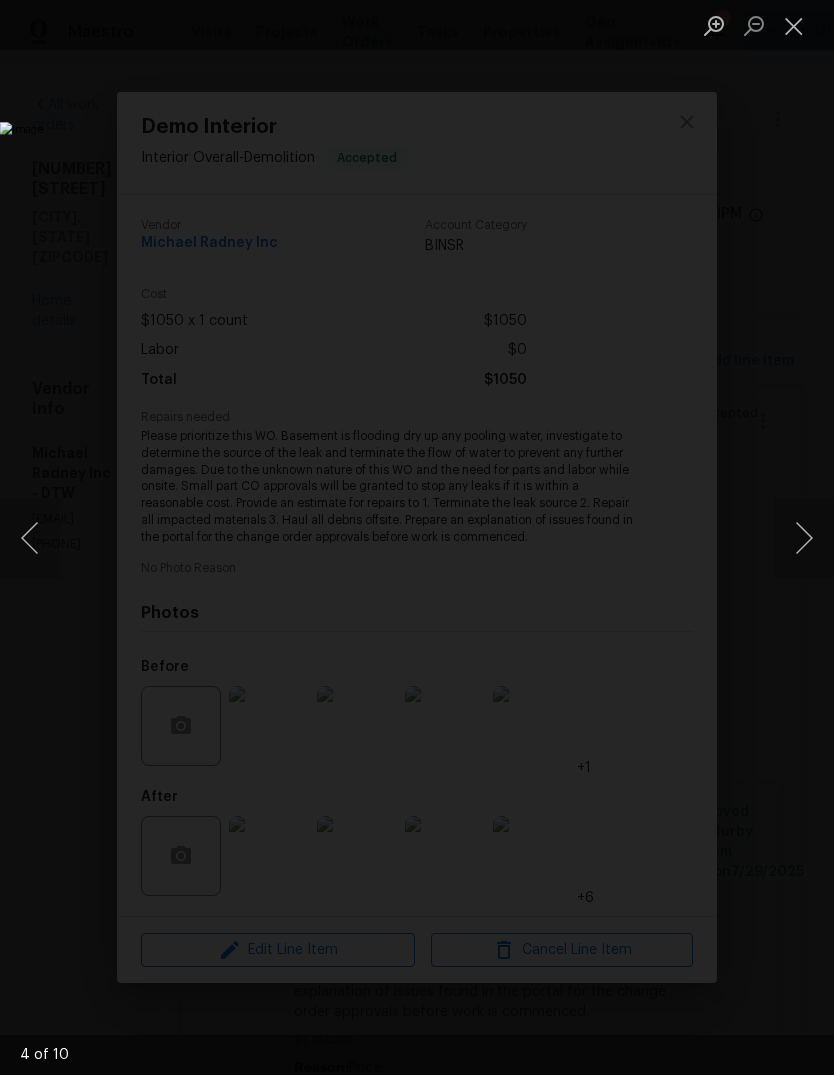 click at bounding box center (804, 538) 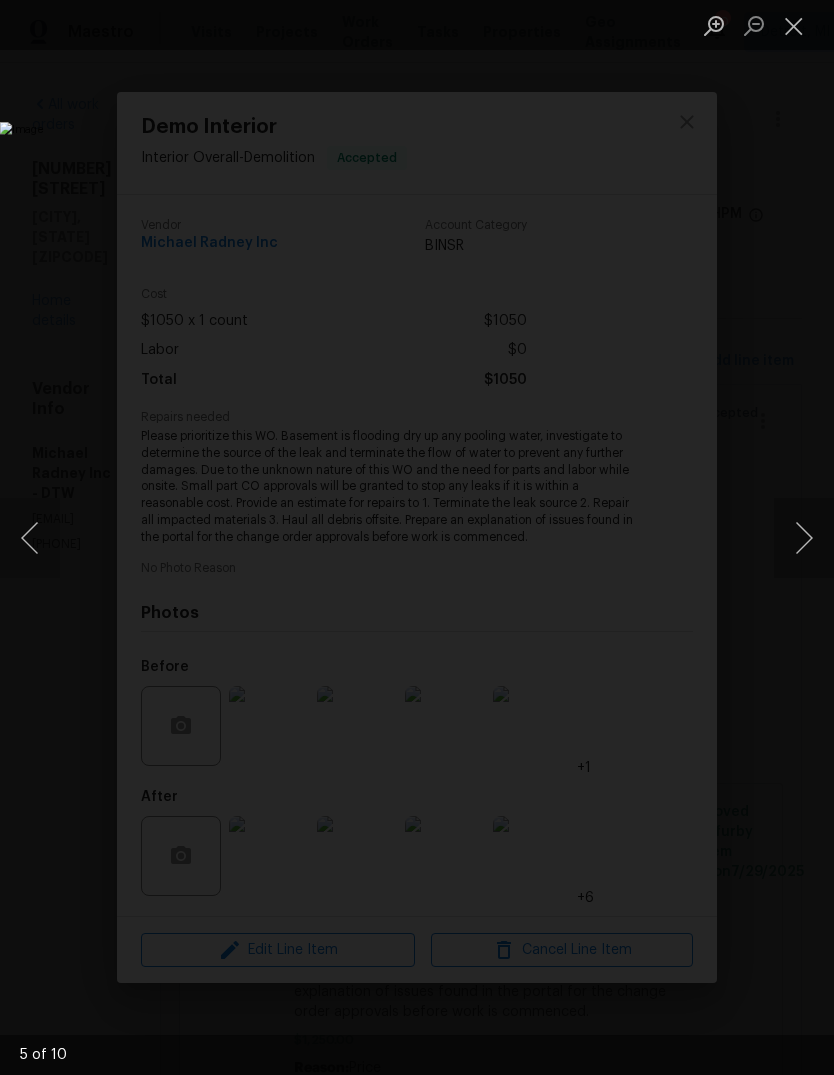 click at bounding box center (804, 538) 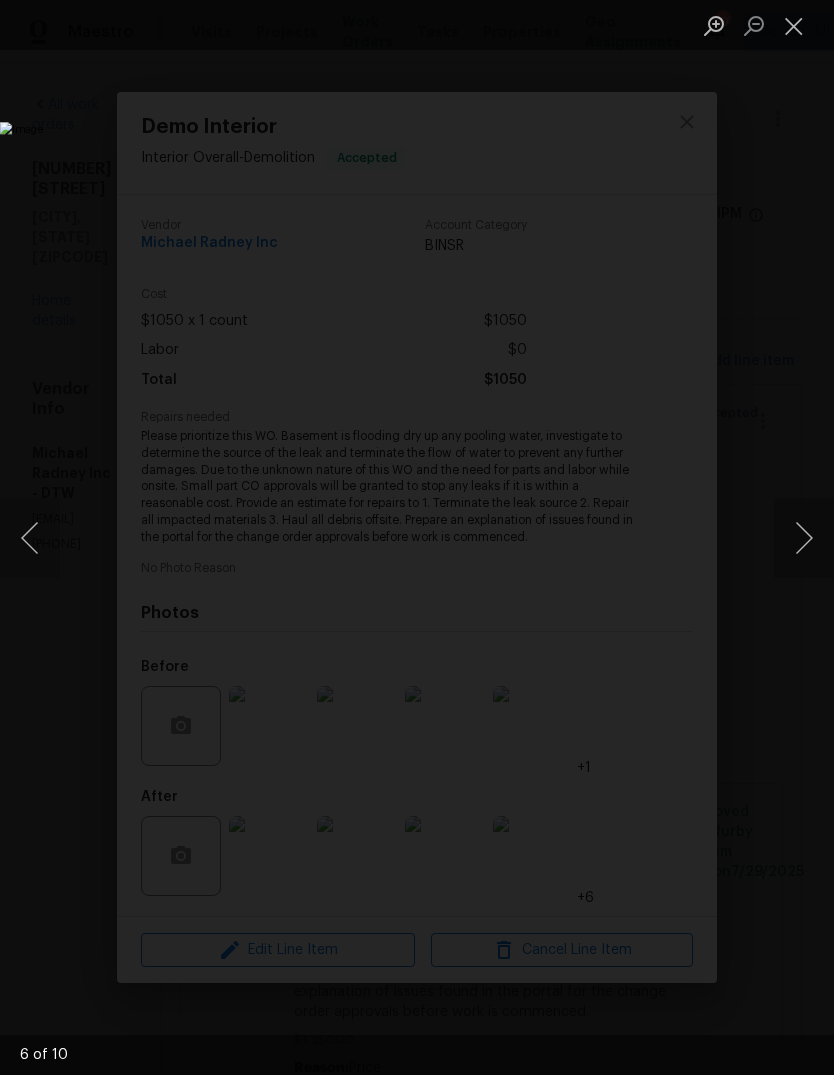 click at bounding box center (804, 538) 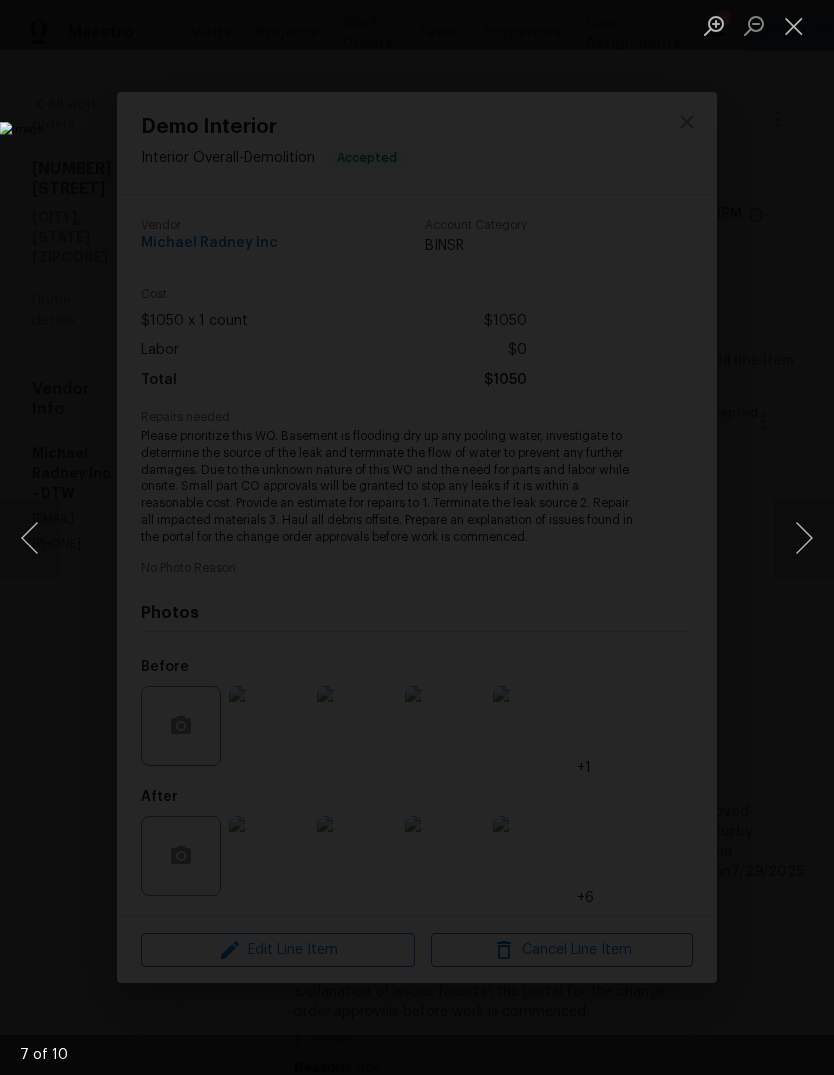 click at bounding box center (804, 538) 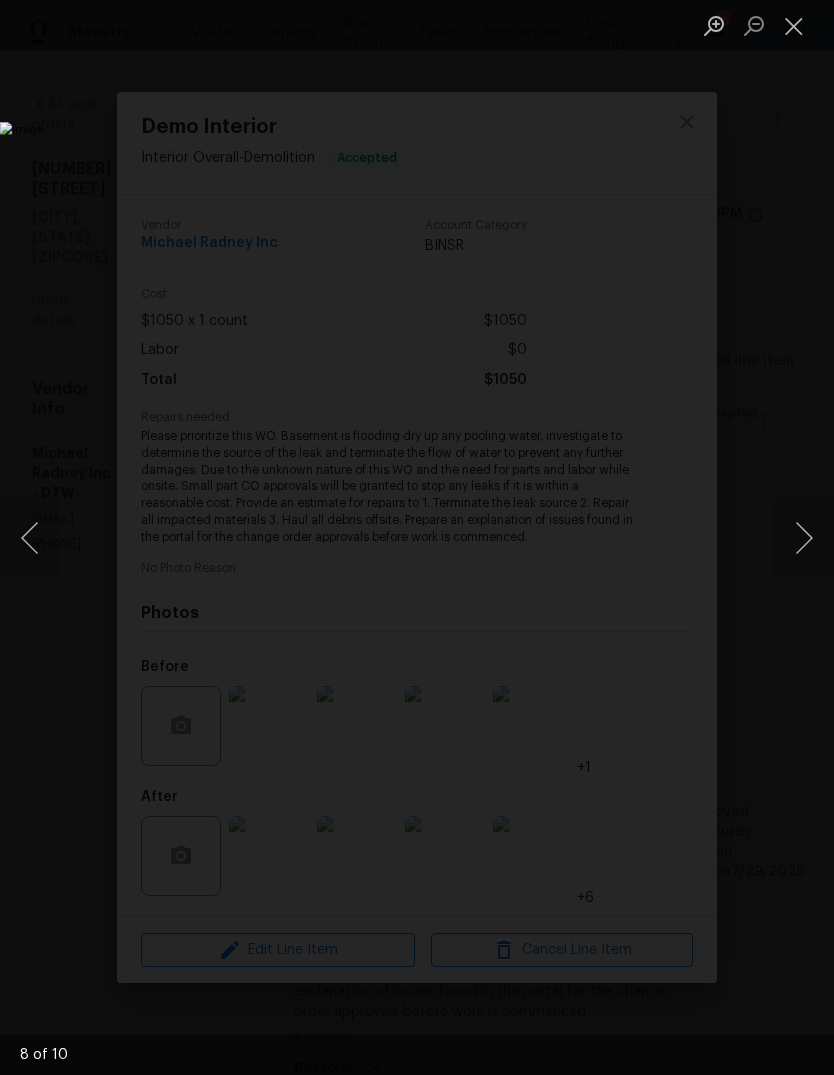 click at bounding box center (804, 538) 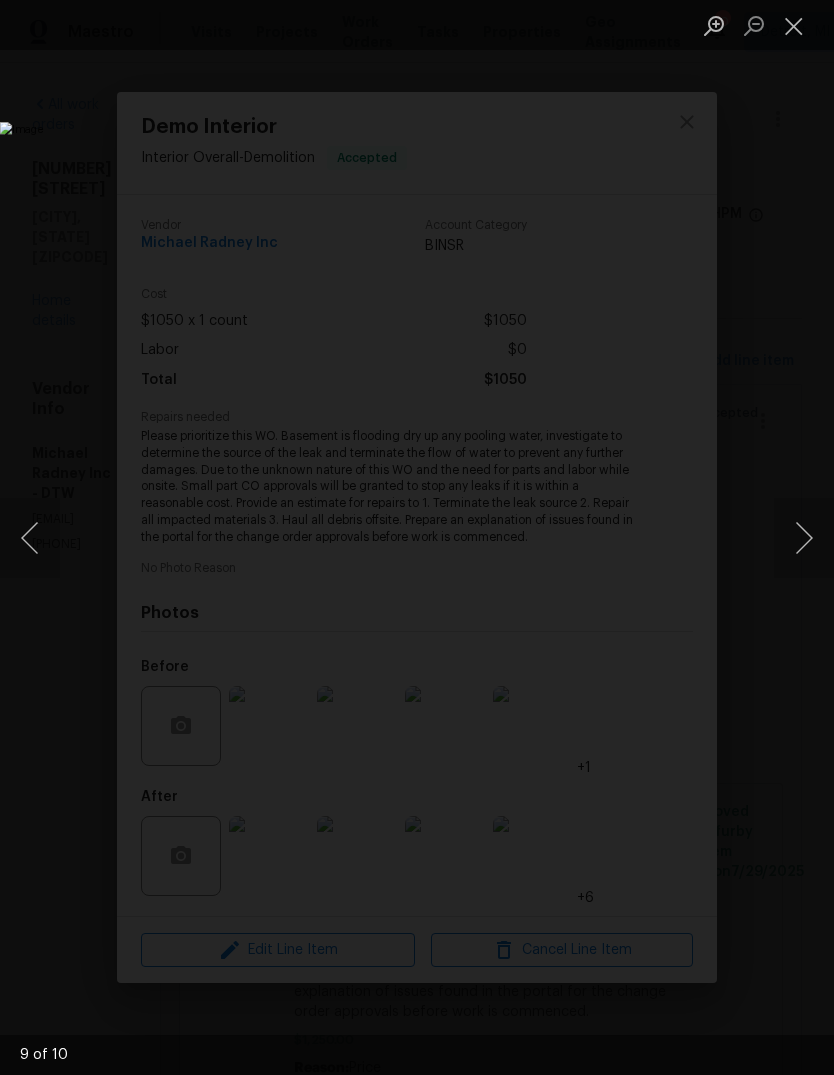 click at bounding box center (804, 538) 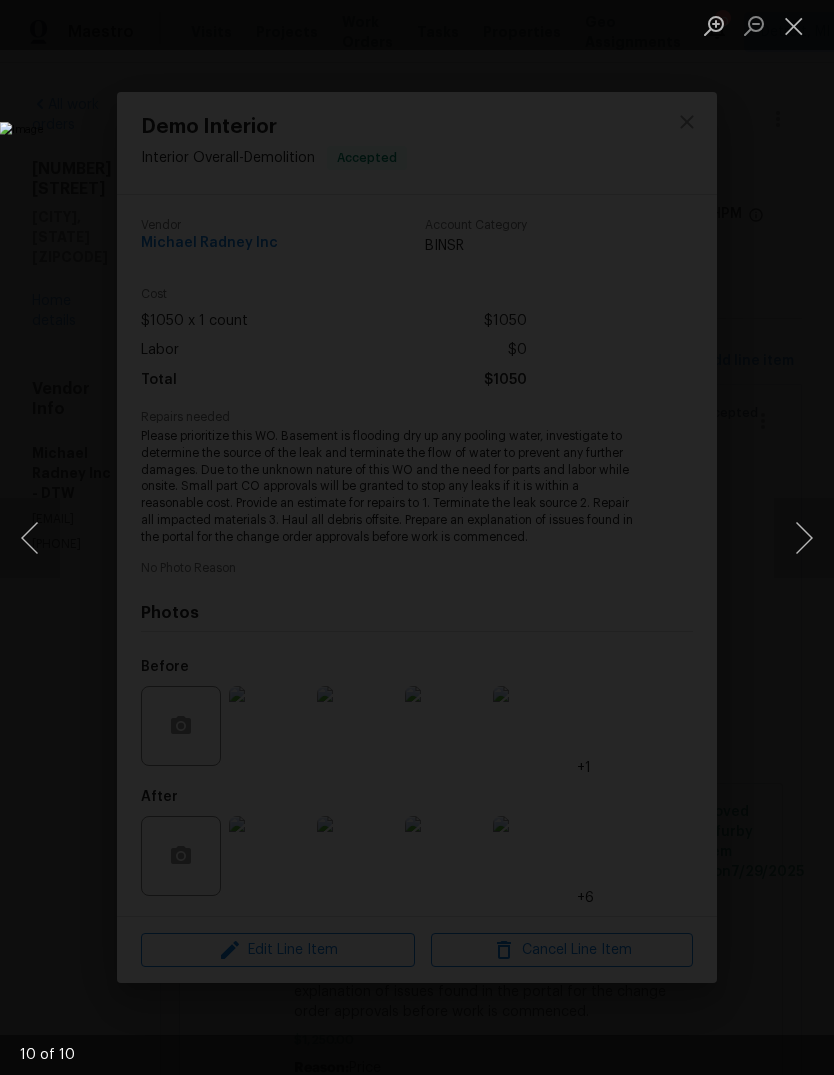 click at bounding box center (804, 538) 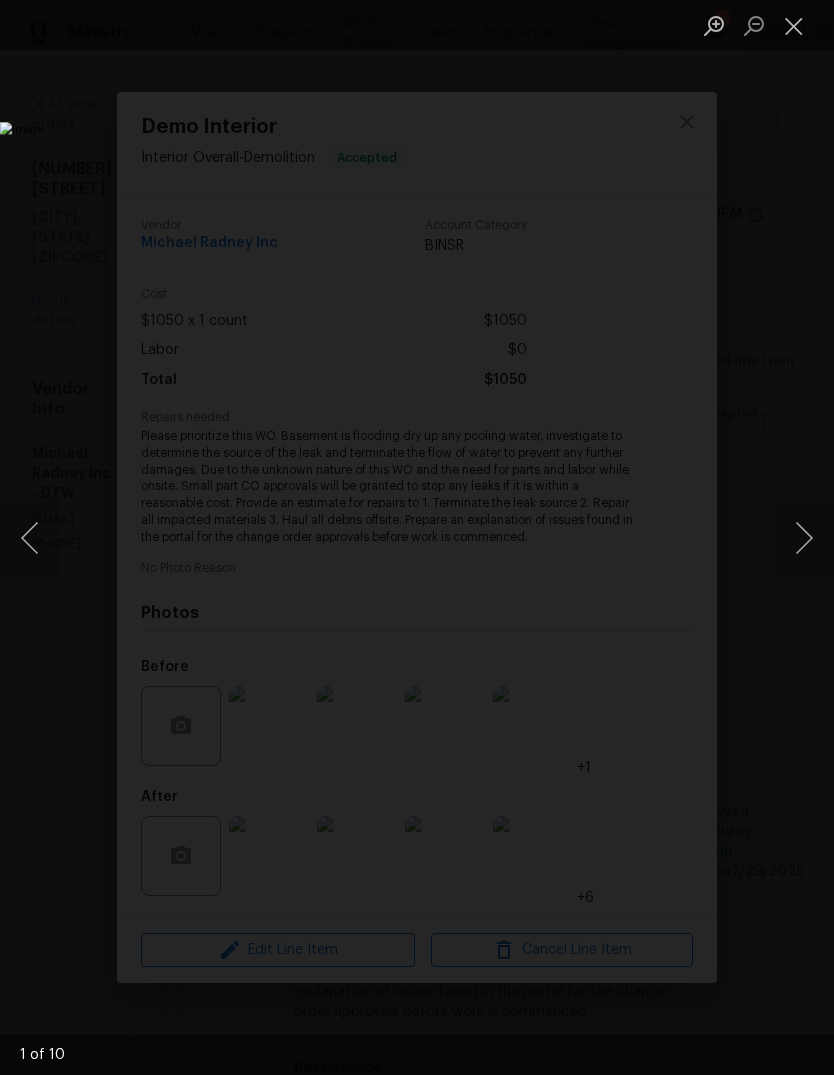 click at bounding box center [804, 538] 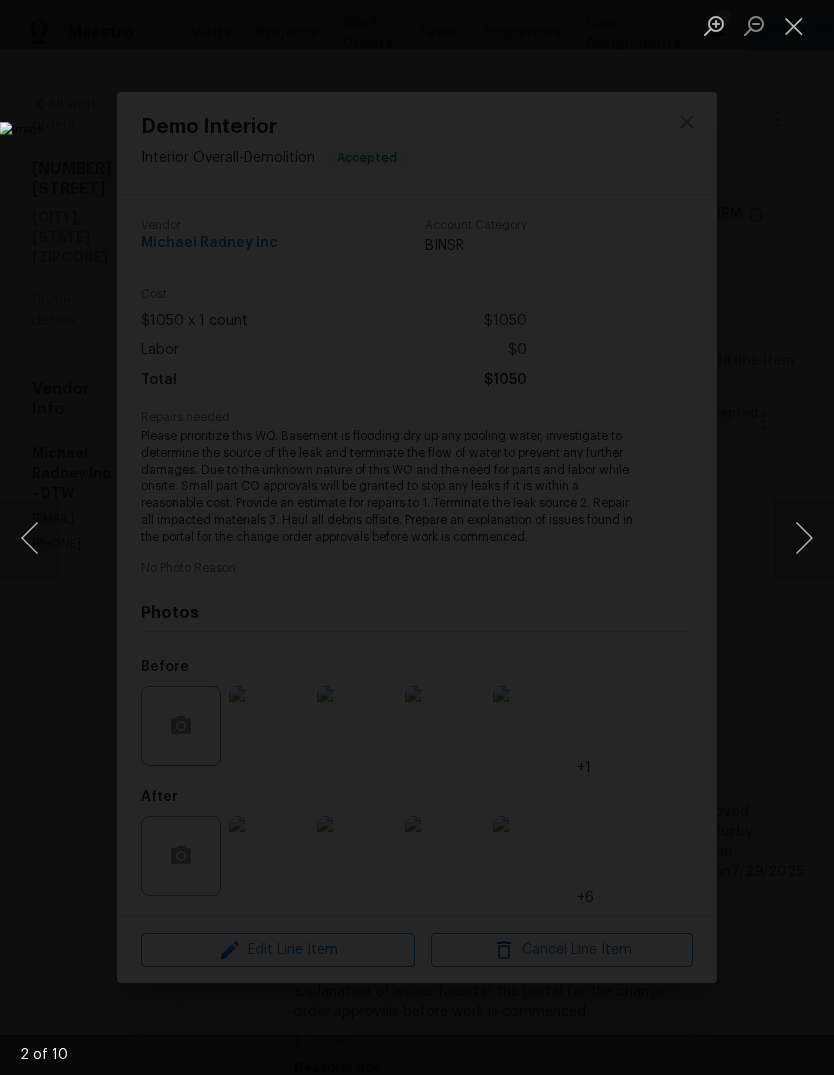 click at bounding box center [804, 538] 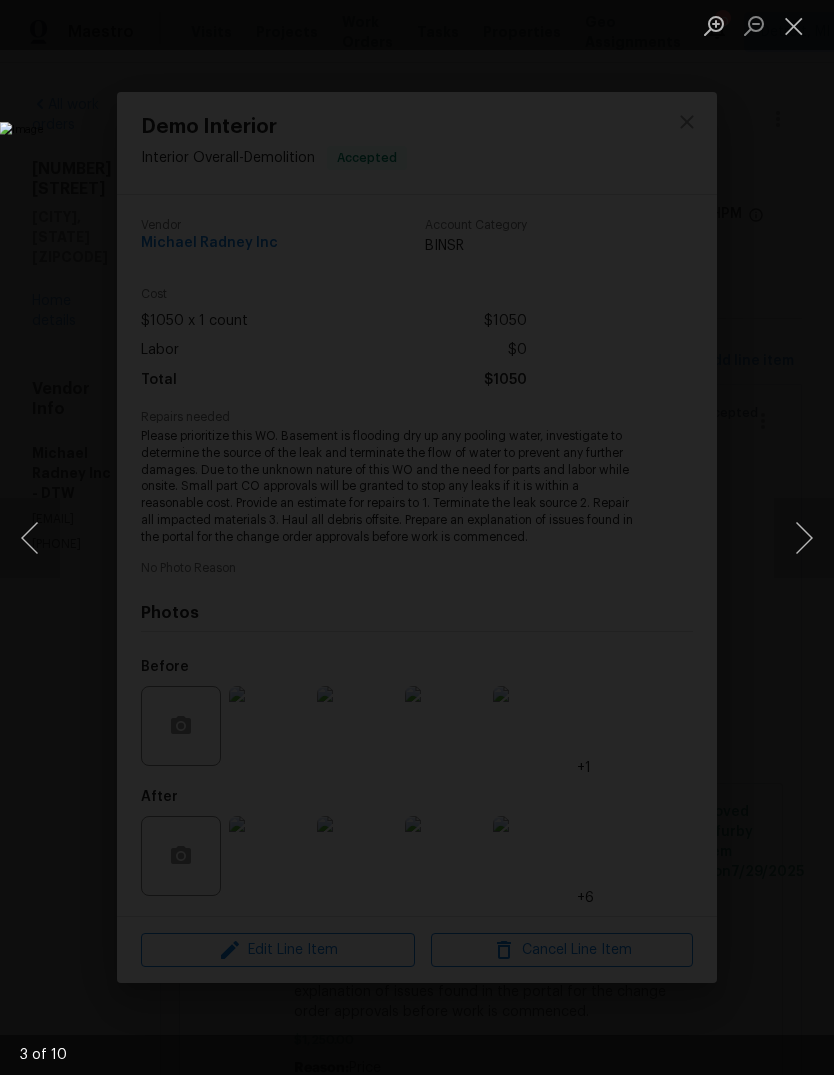 click at bounding box center (794, 25) 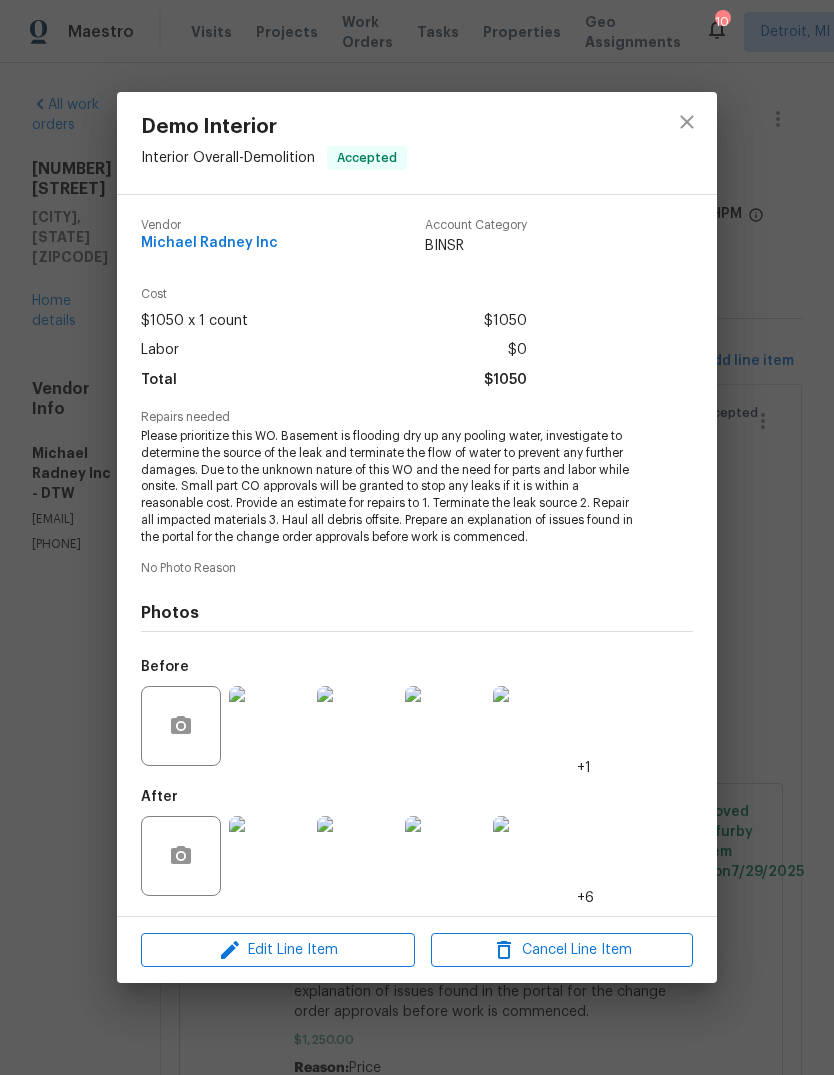 click at bounding box center [269, 726] 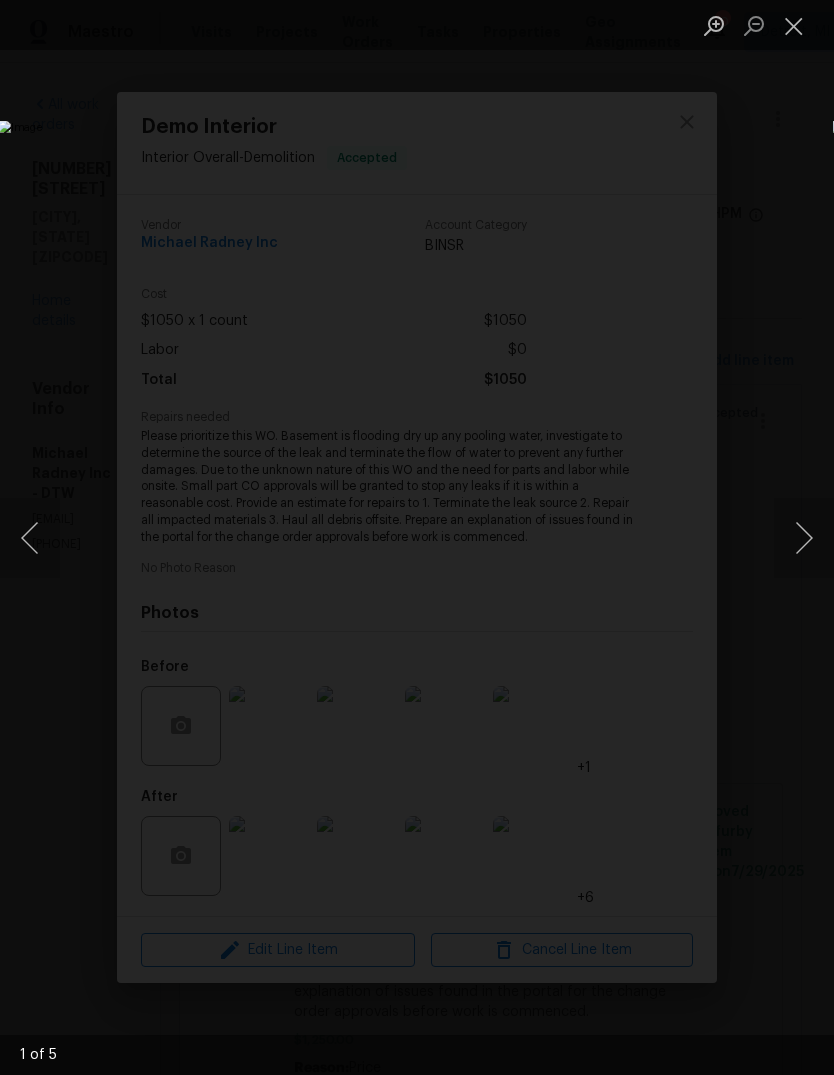 click at bounding box center [804, 538] 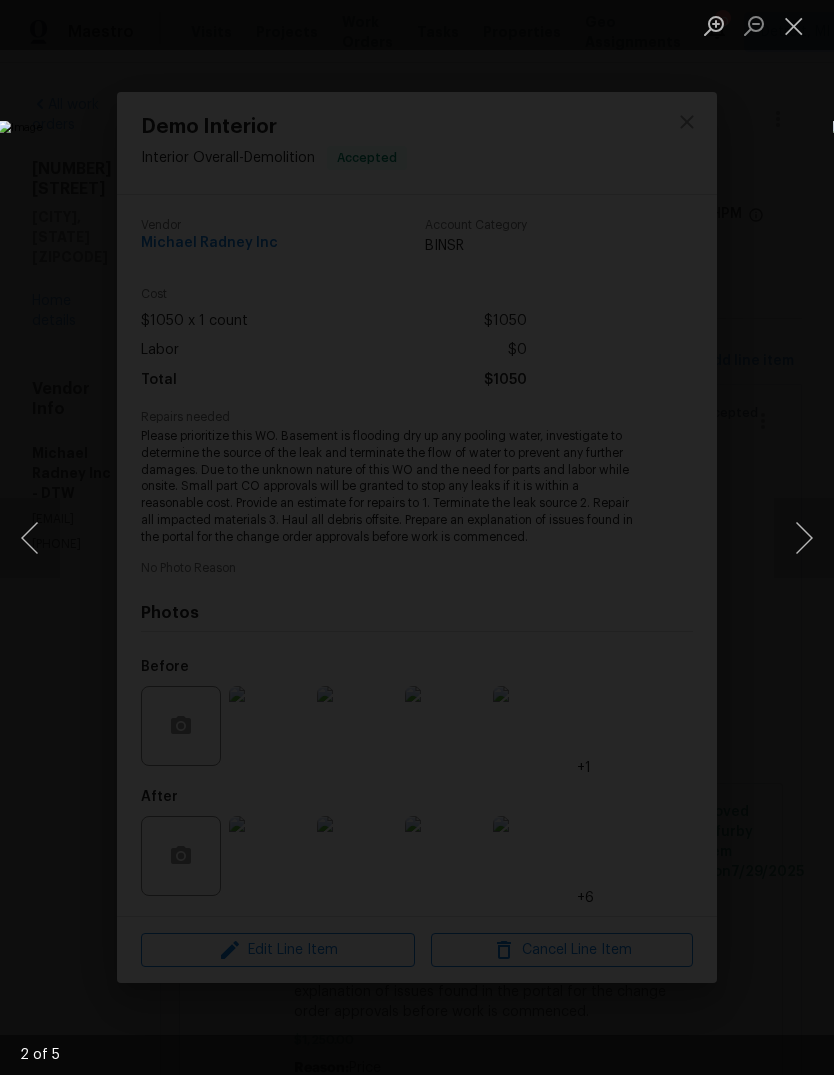 click at bounding box center (804, 538) 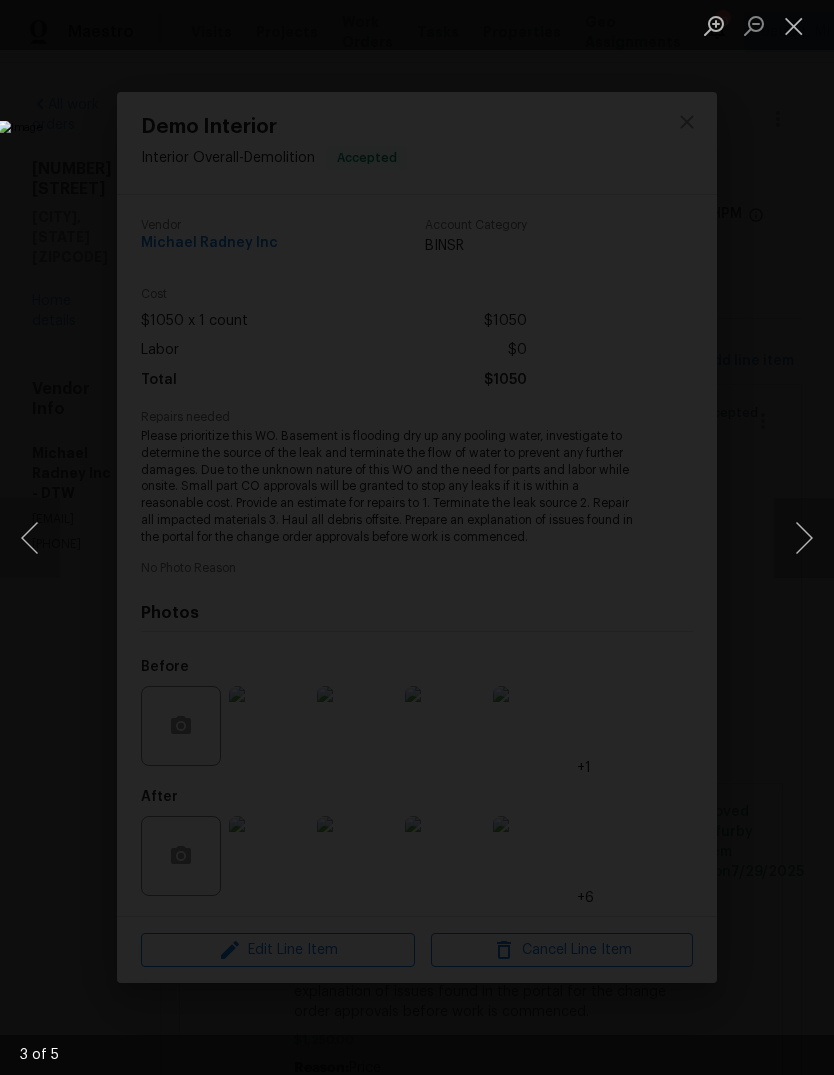 click at bounding box center [804, 538] 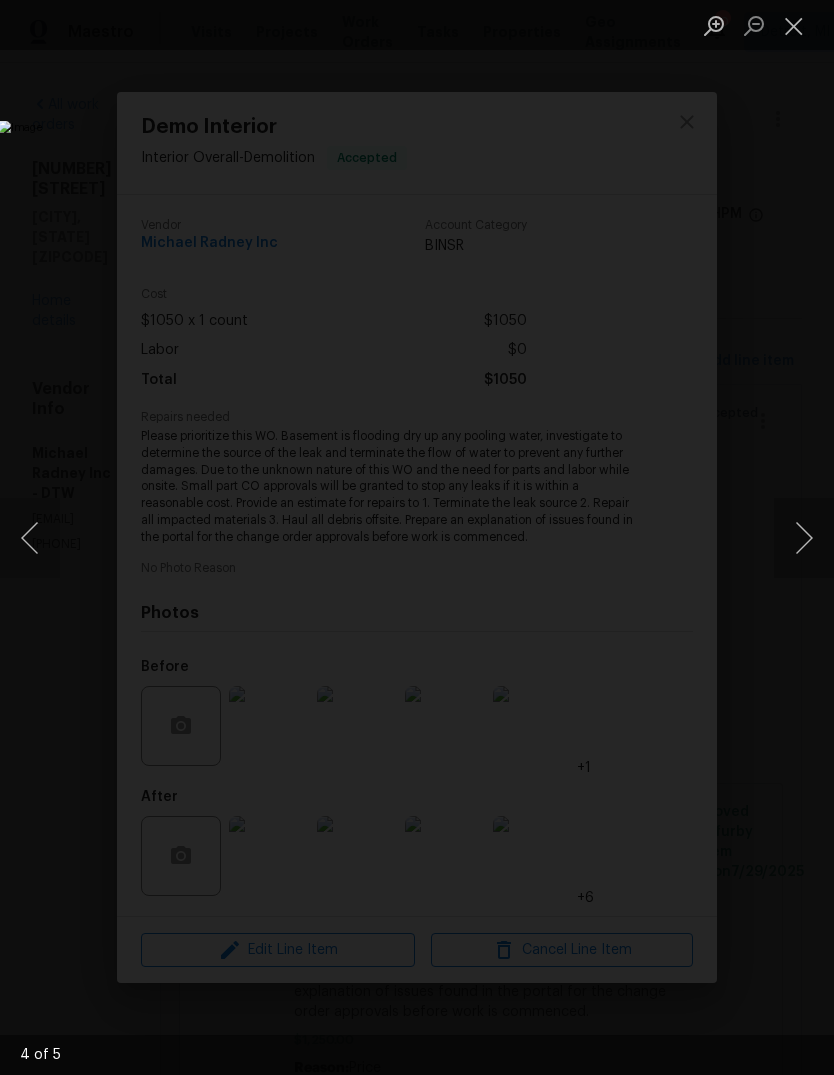click at bounding box center (804, 538) 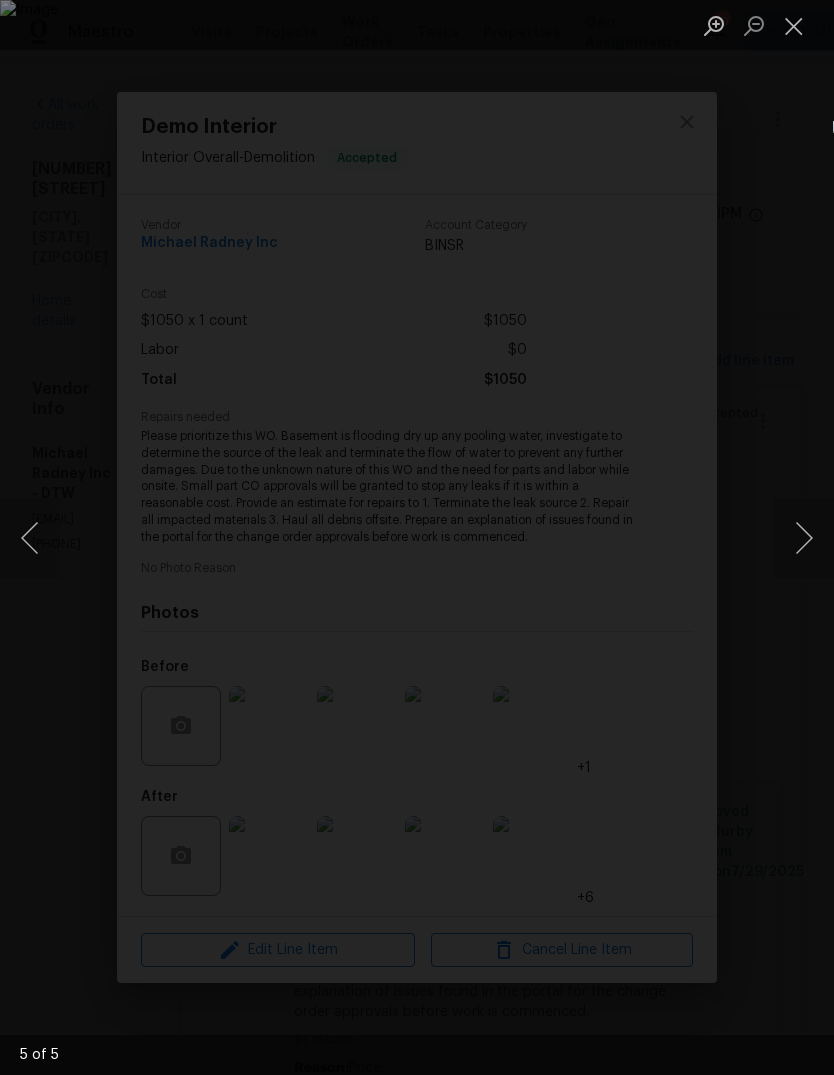 click at bounding box center (794, 25) 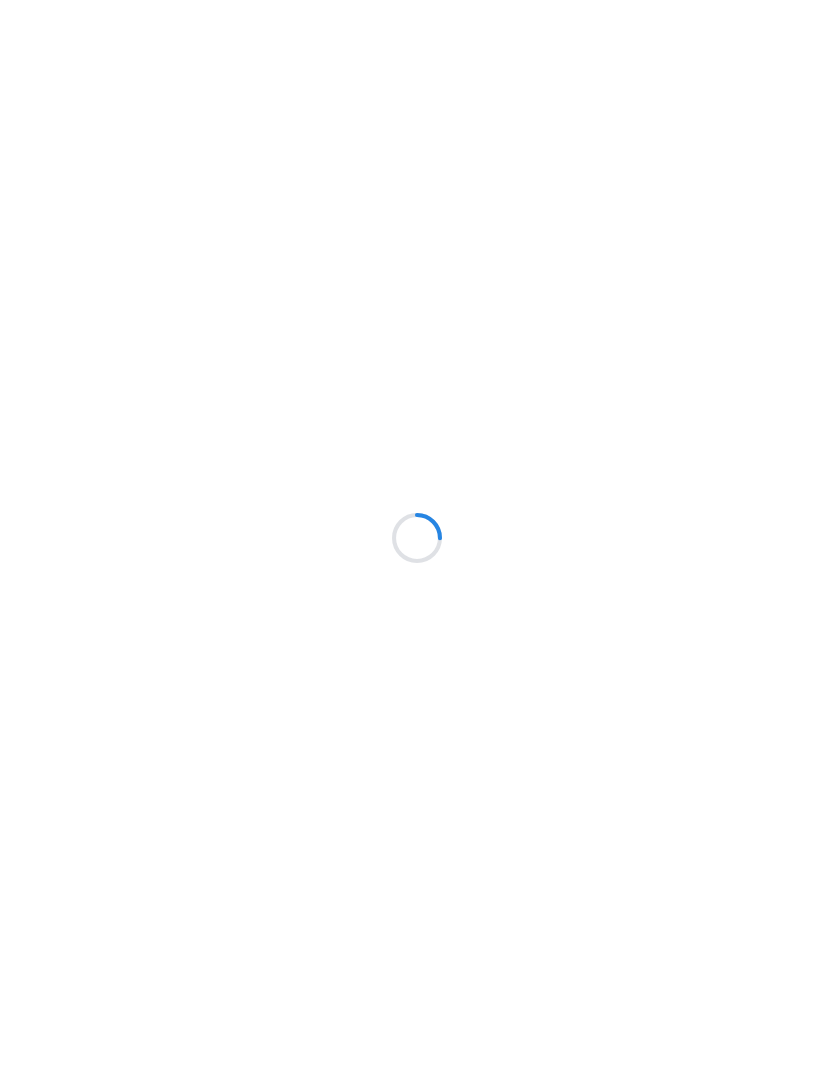 scroll, scrollTop: 0, scrollLeft: 0, axis: both 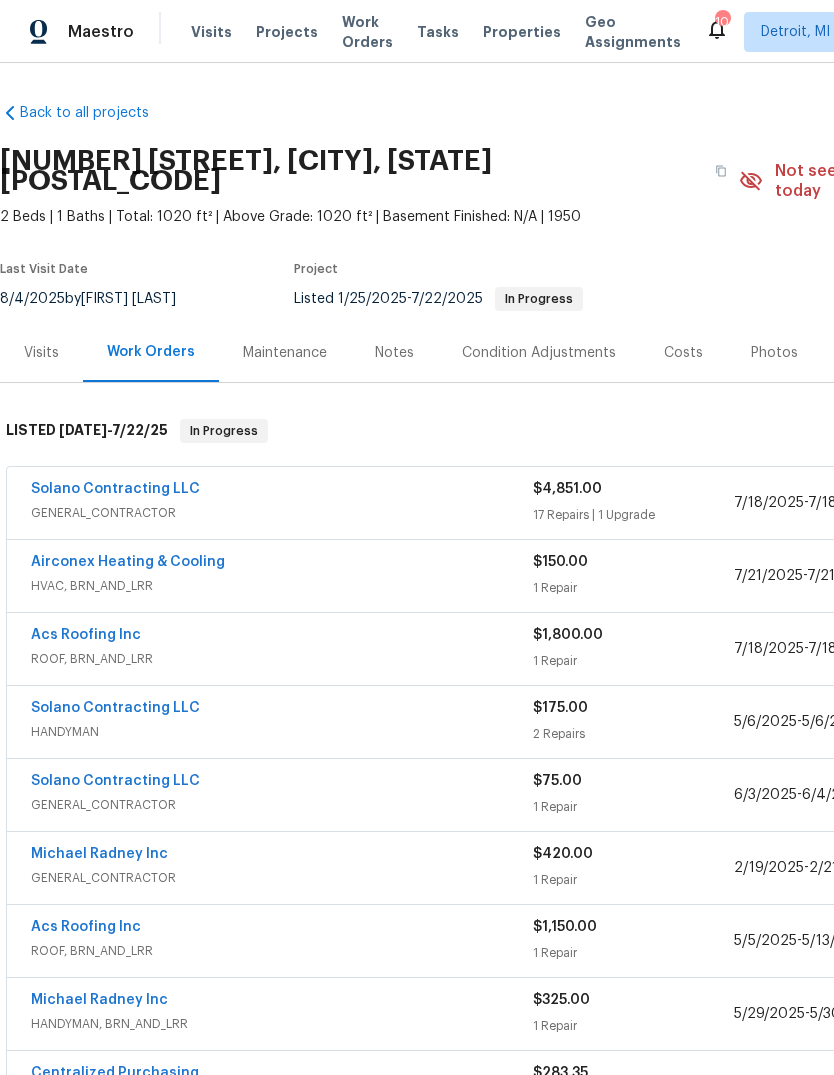 click on "Photos" at bounding box center [774, 352] 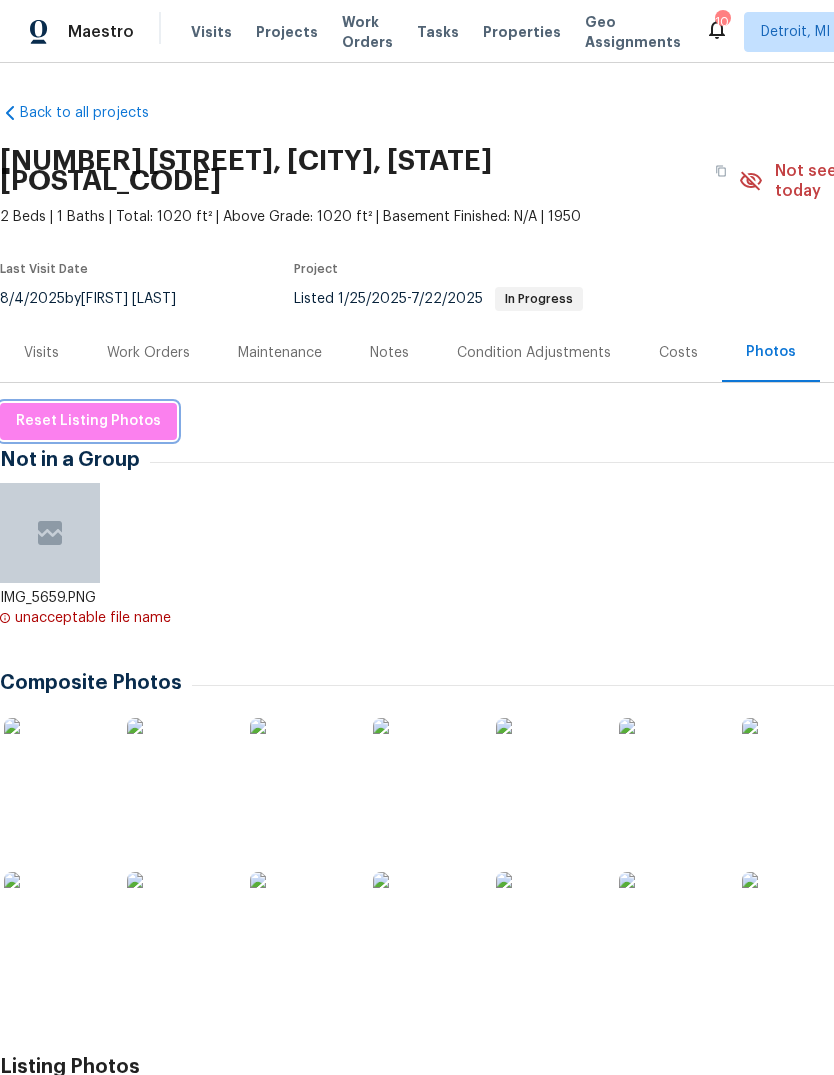 click on "Reset Listing Photos" at bounding box center (88, 421) 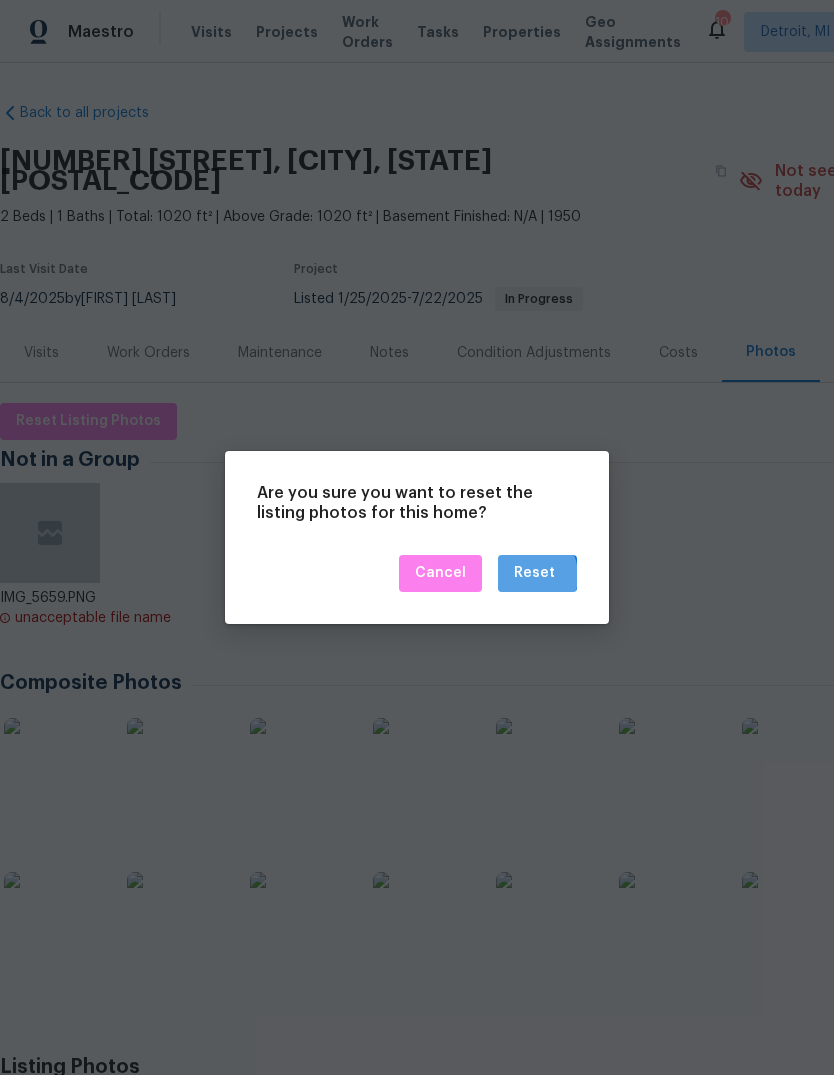 click on "Reset" at bounding box center [534, 573] 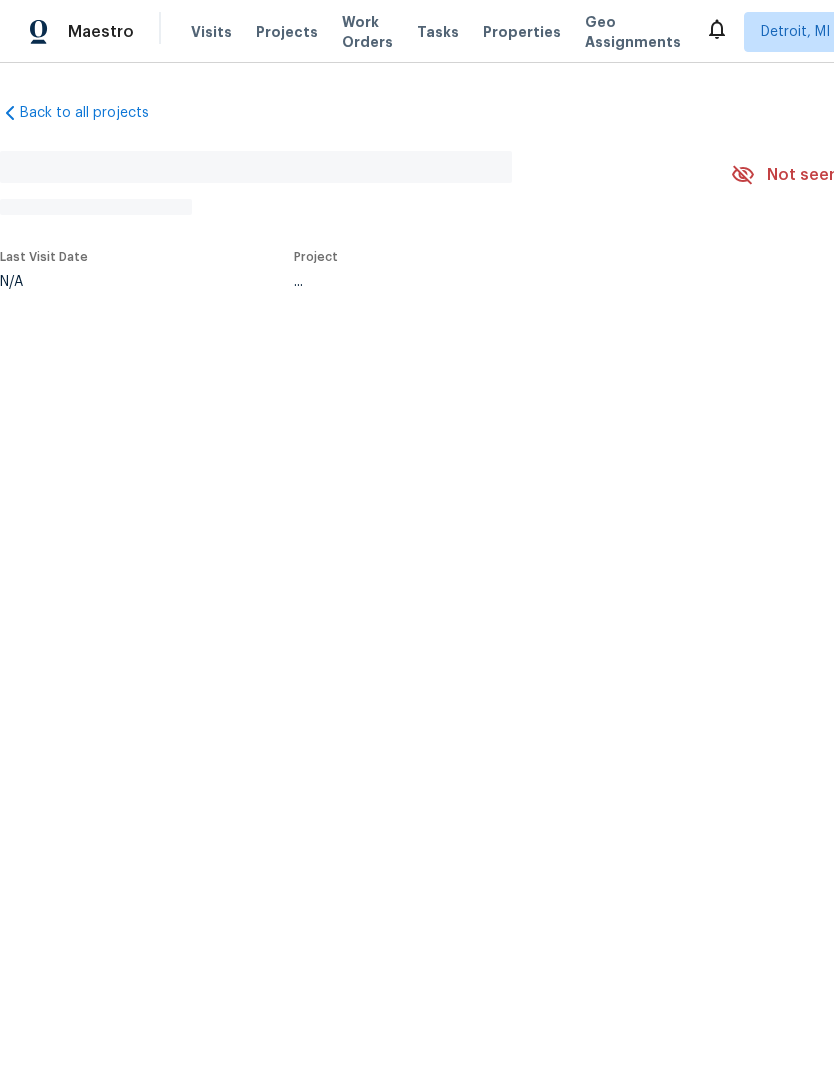 scroll, scrollTop: 0, scrollLeft: 0, axis: both 